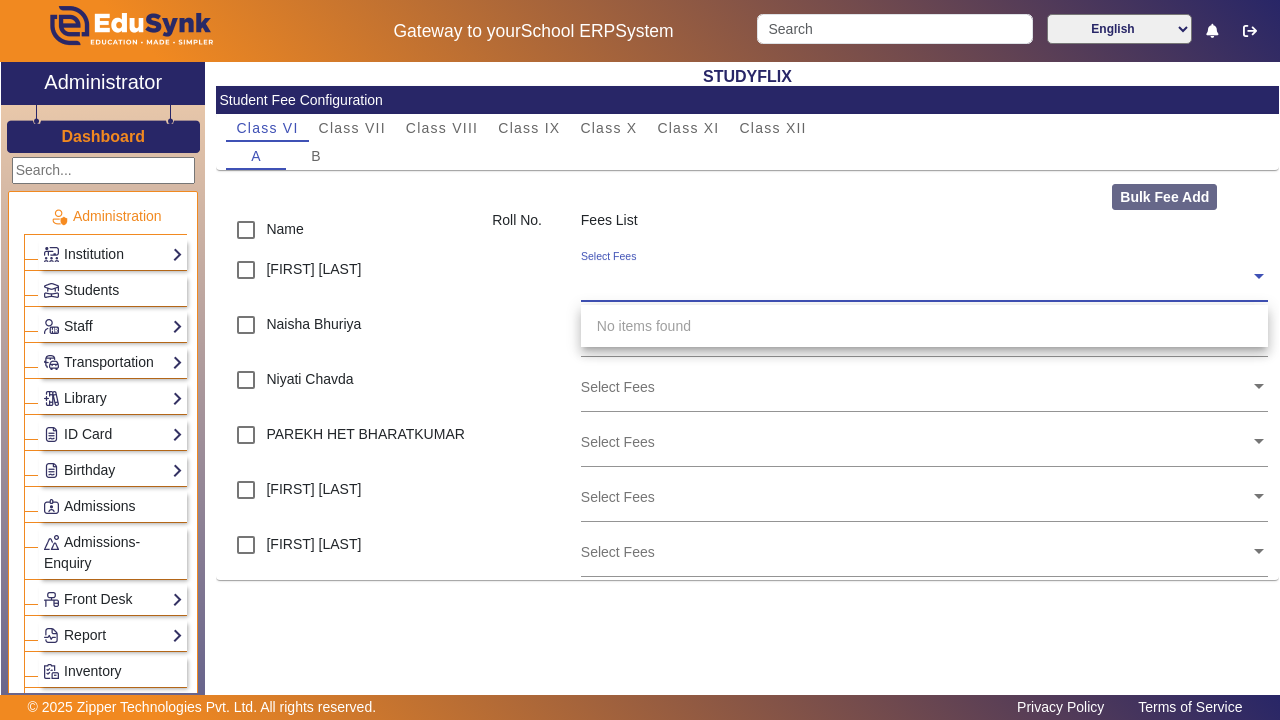 scroll, scrollTop: 0, scrollLeft: 0, axis: both 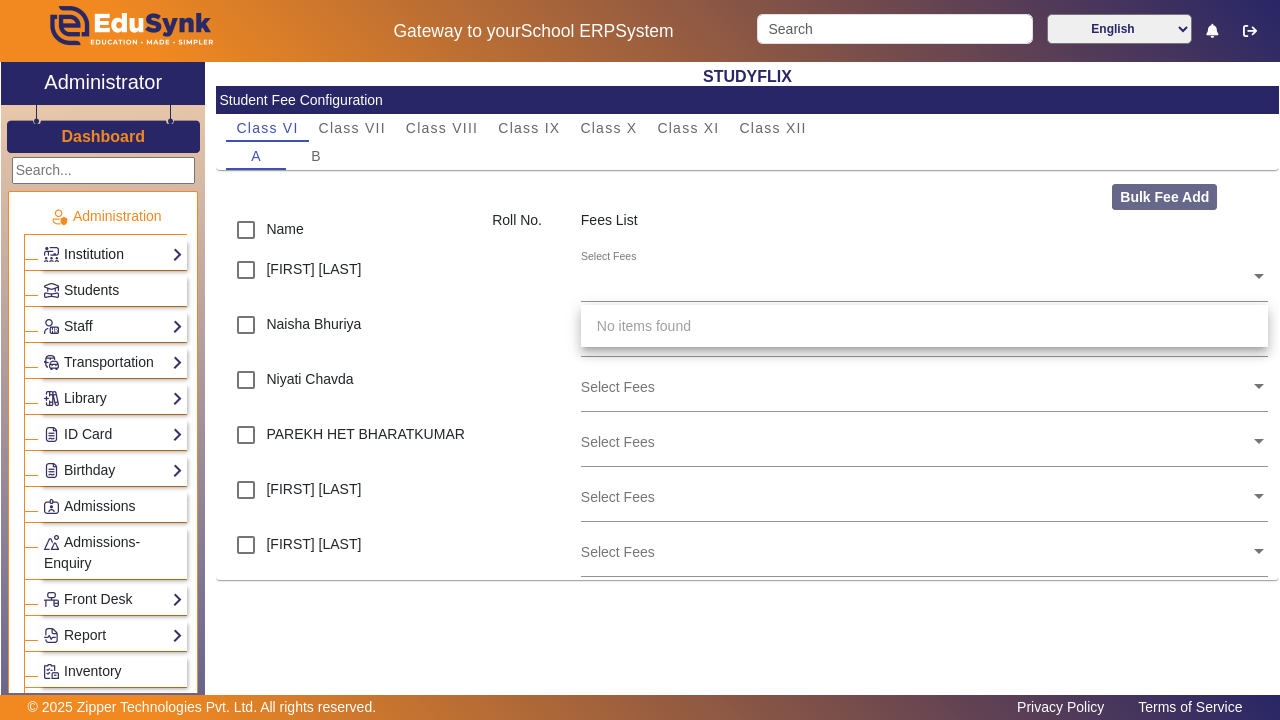 click on "Institution" 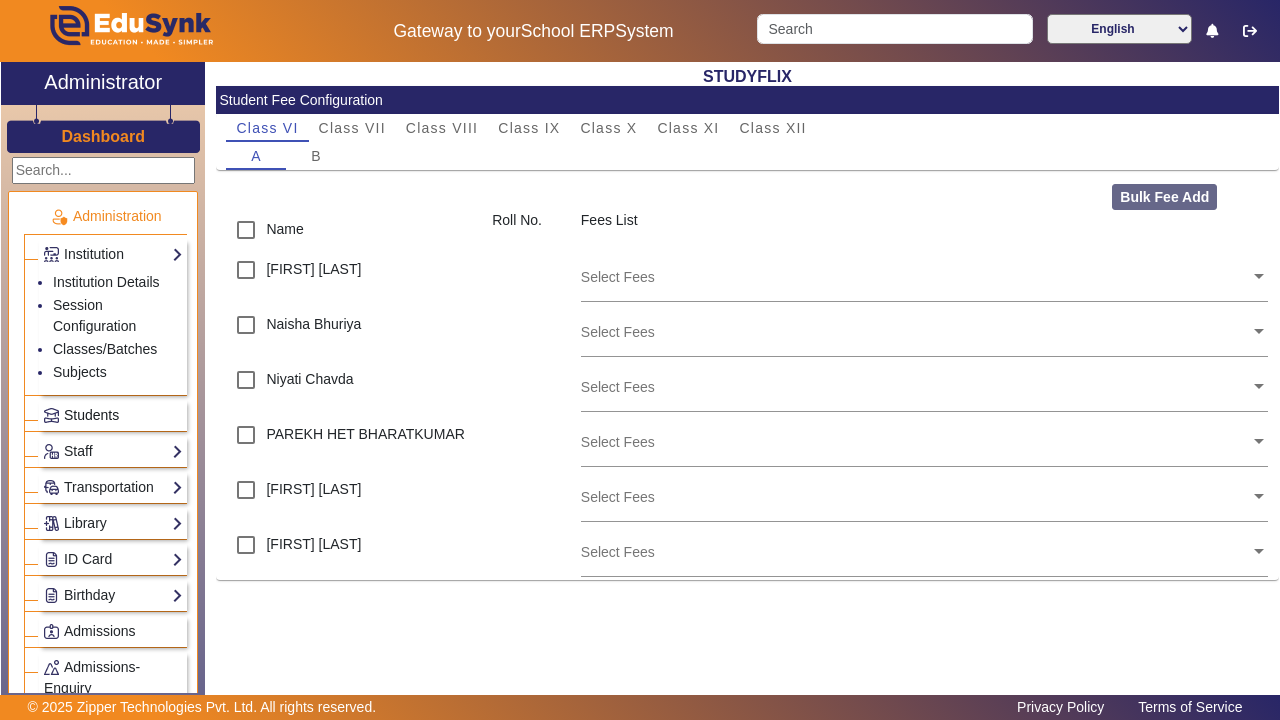 click on "Students" 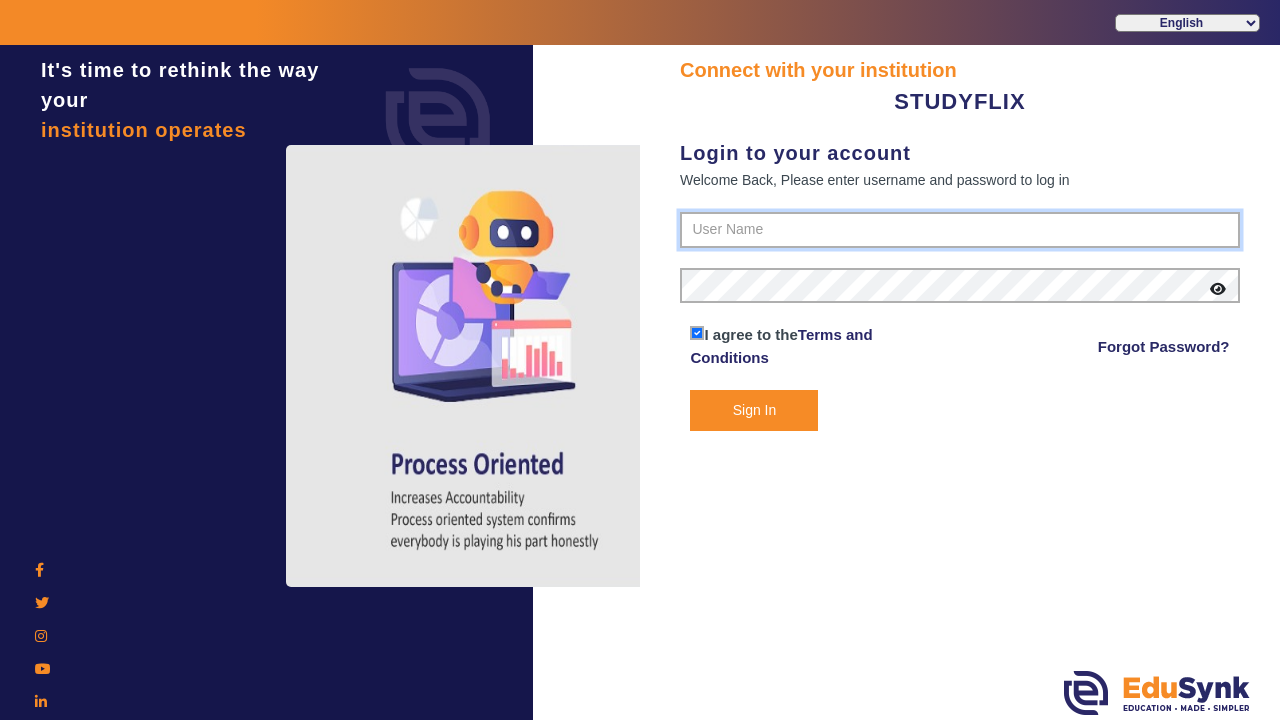 type on "[PHONE]" 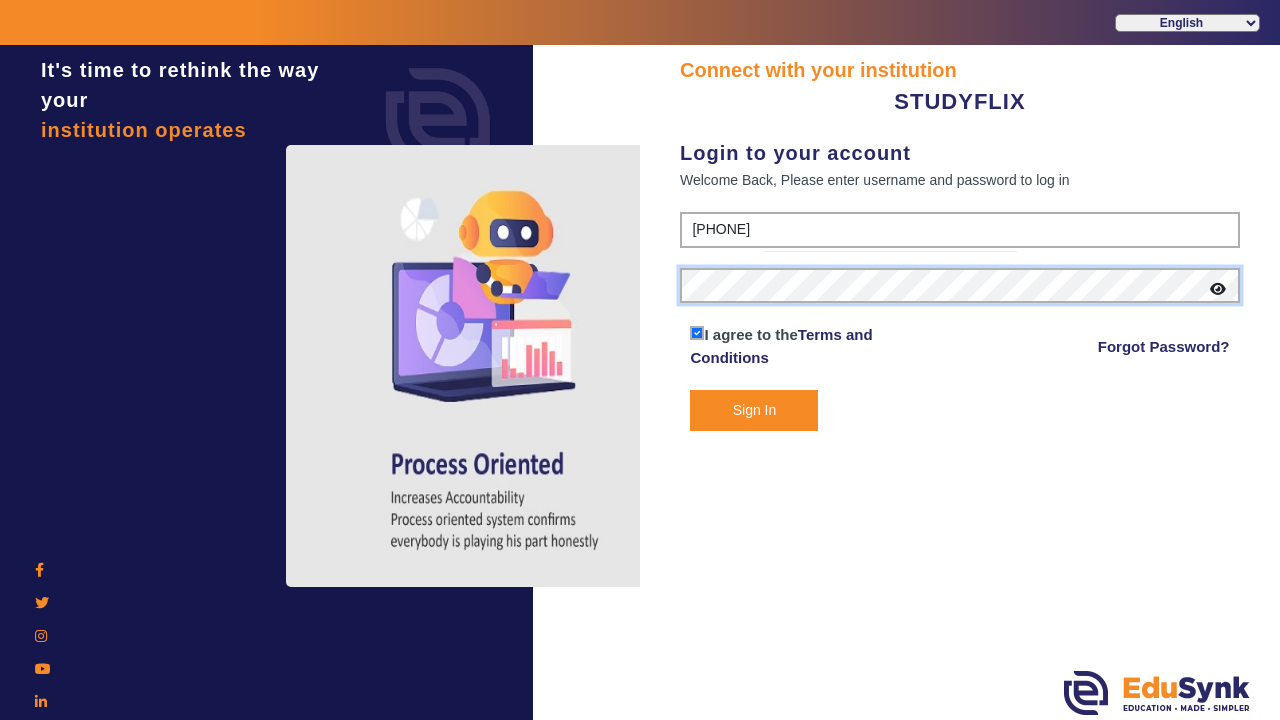 click on "Sign In" 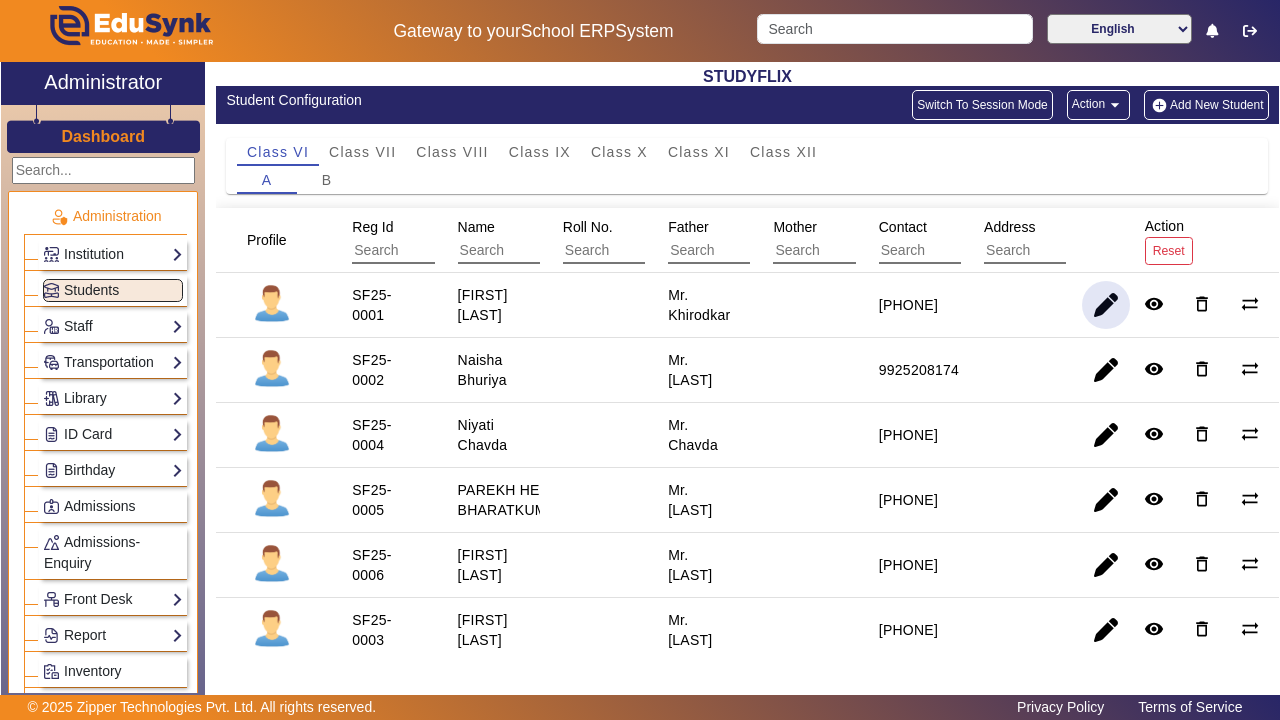 click at bounding box center (1106, 370) 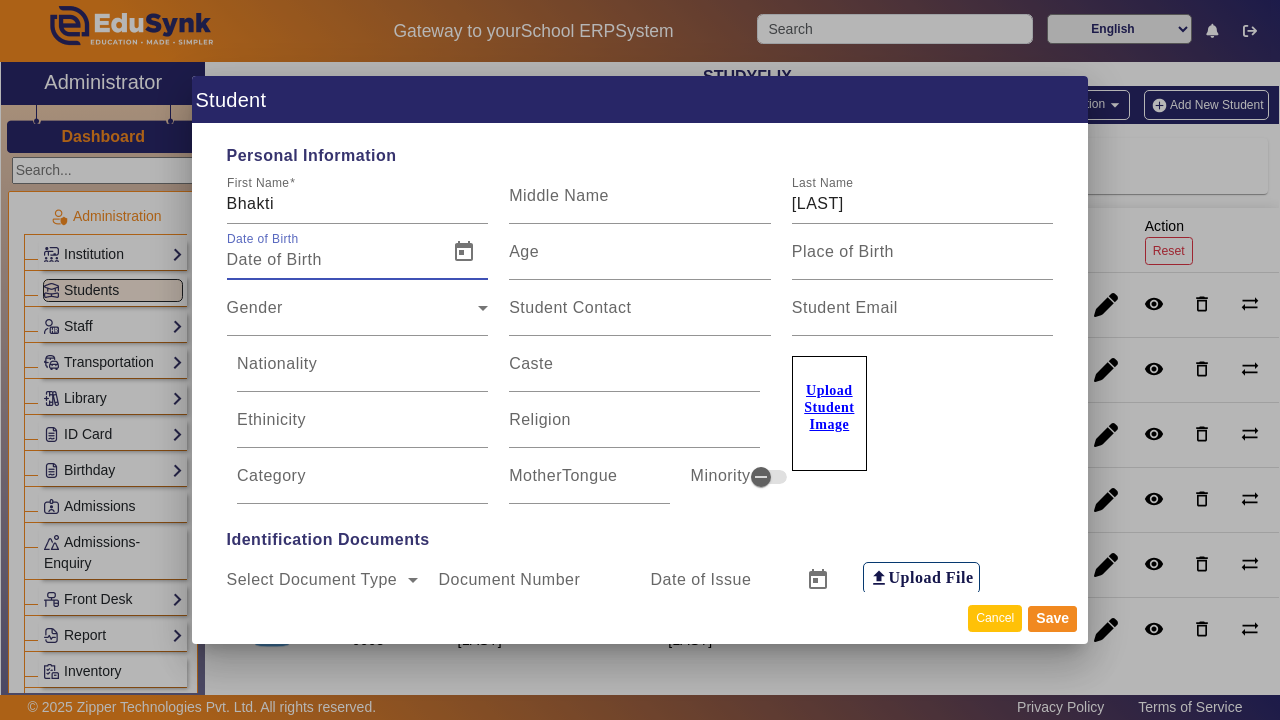 click on "Cancel" at bounding box center [995, 618] 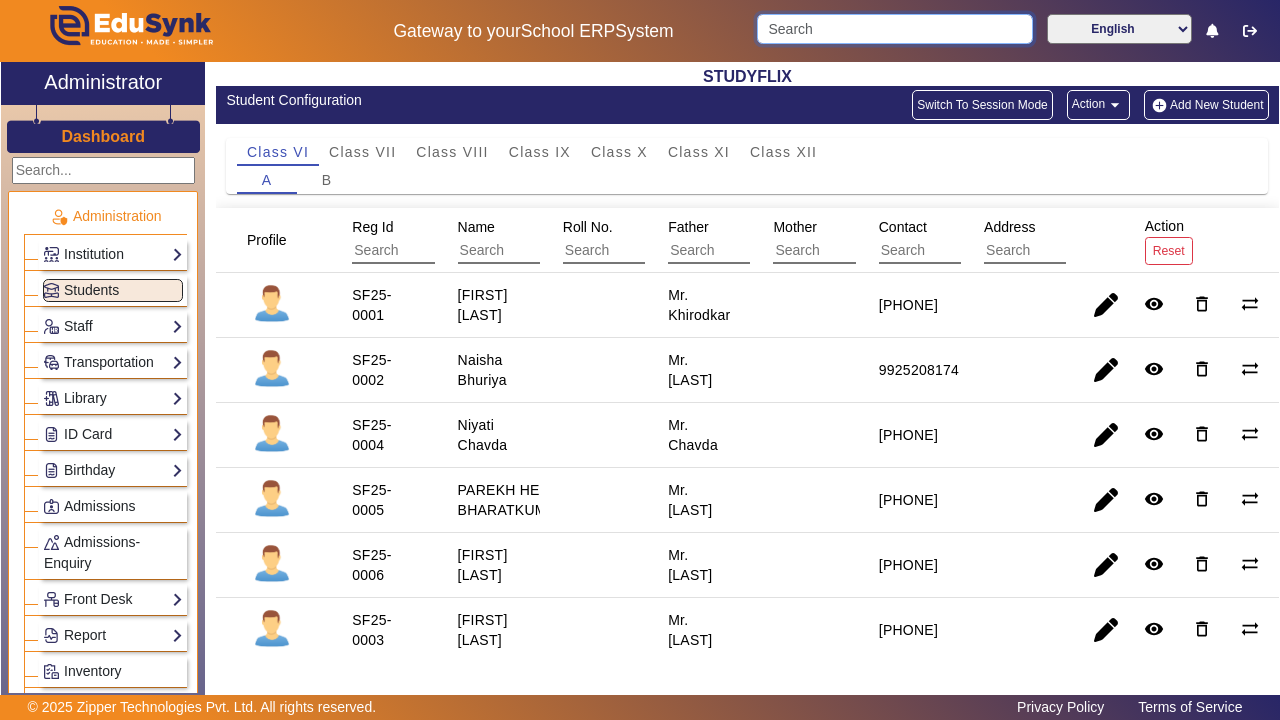 click at bounding box center [895, 29] 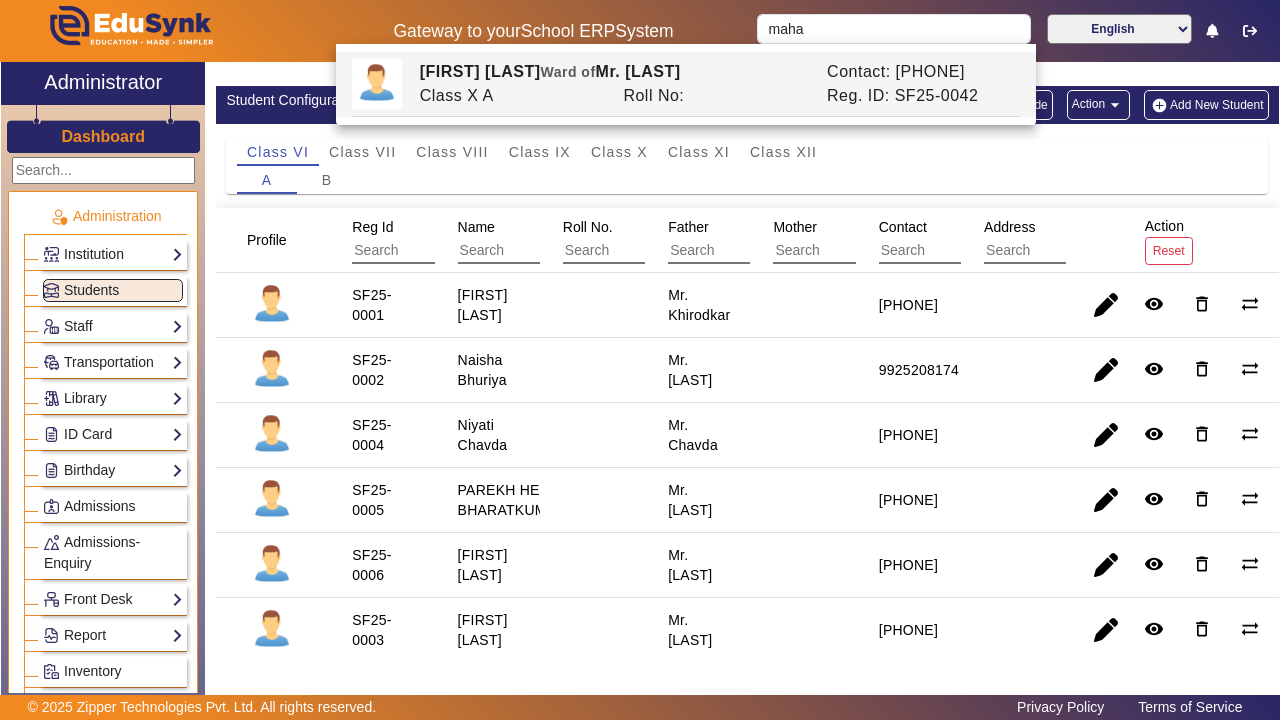 click on "Ward of" at bounding box center [568, 72] 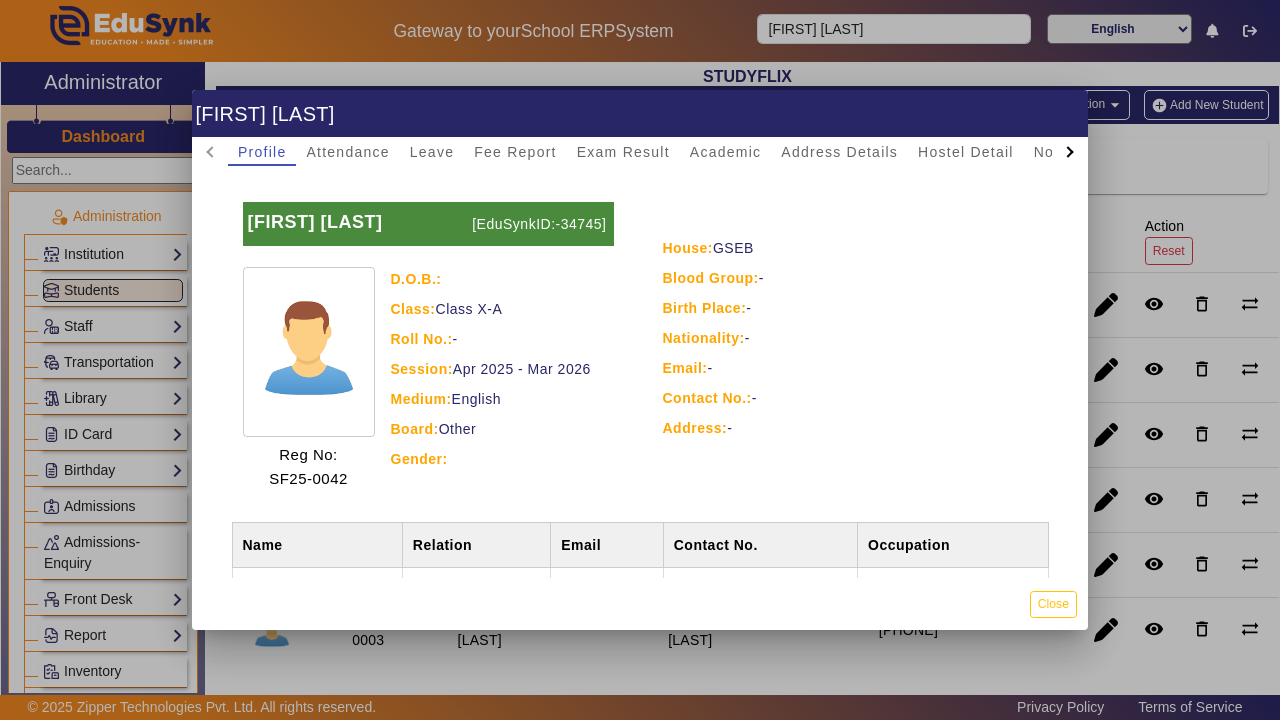 click on "Maharshi Agravat  [EduSynkID:-34745]" at bounding box center (428, 224) 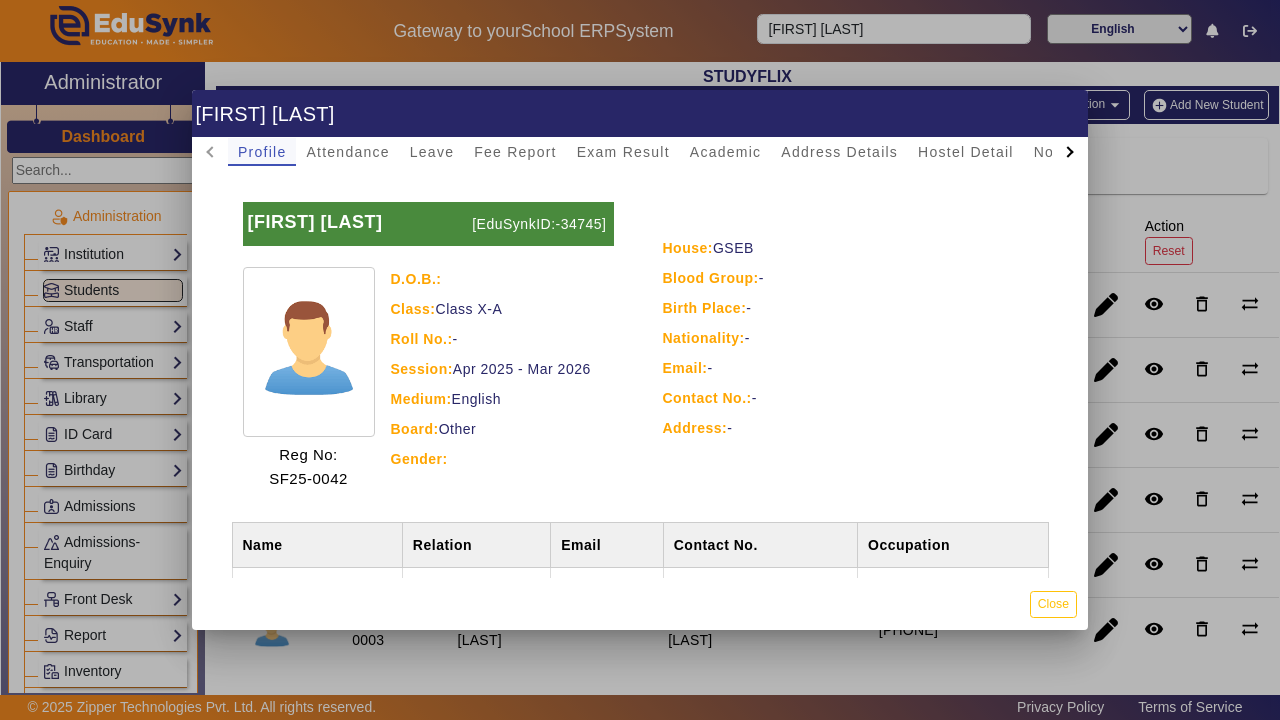 click on "Profile" at bounding box center [262, 152] 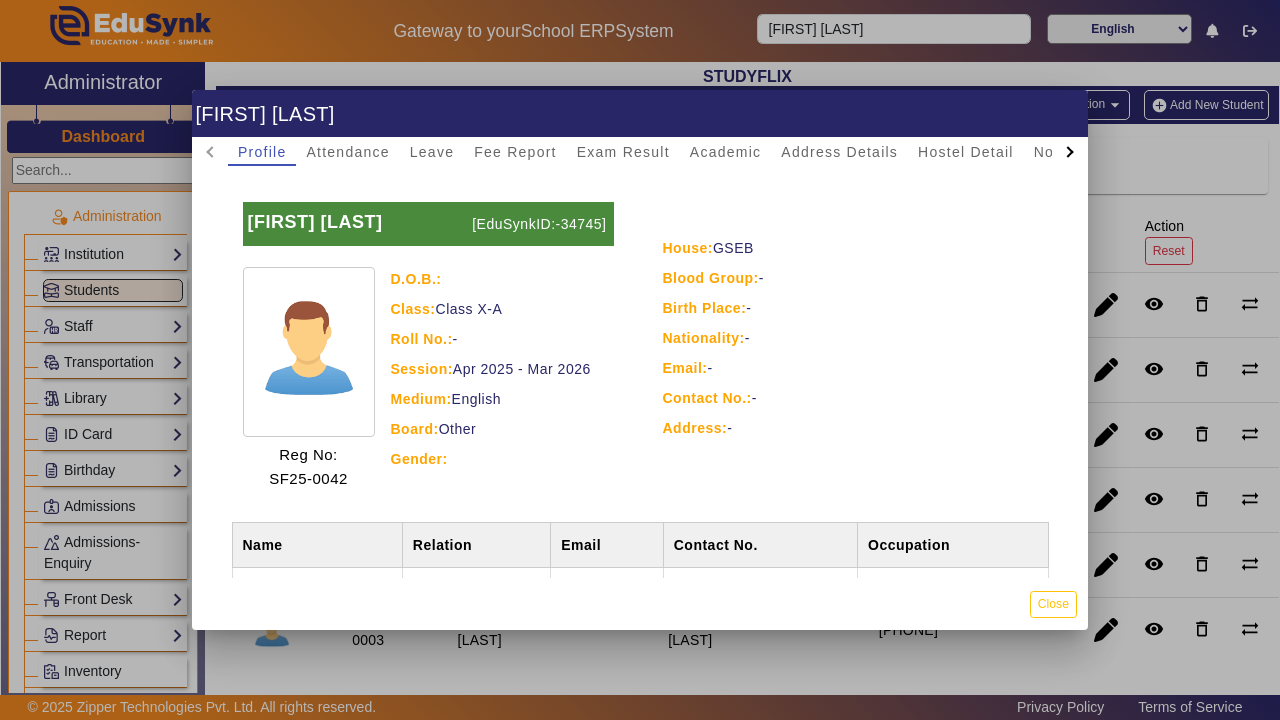 click on "Maharshi Agravat  [EduSynkID:-34745] Reg No: SF25-0042 D.O.B.:   Class:  Class X-A Roll No.:  - Session:  Apr 2025 - Mar 2026 Medium:  English Board:  Other Gender:   House:  GSEB Blood Group:  - Birth Place:  - Nationality:  - Email:  - Contact No.:  - Address:  - Name Relation Email Contact No. Occupation Mr. Agravat   Father - 9638295009 -" at bounding box center (640, 372) 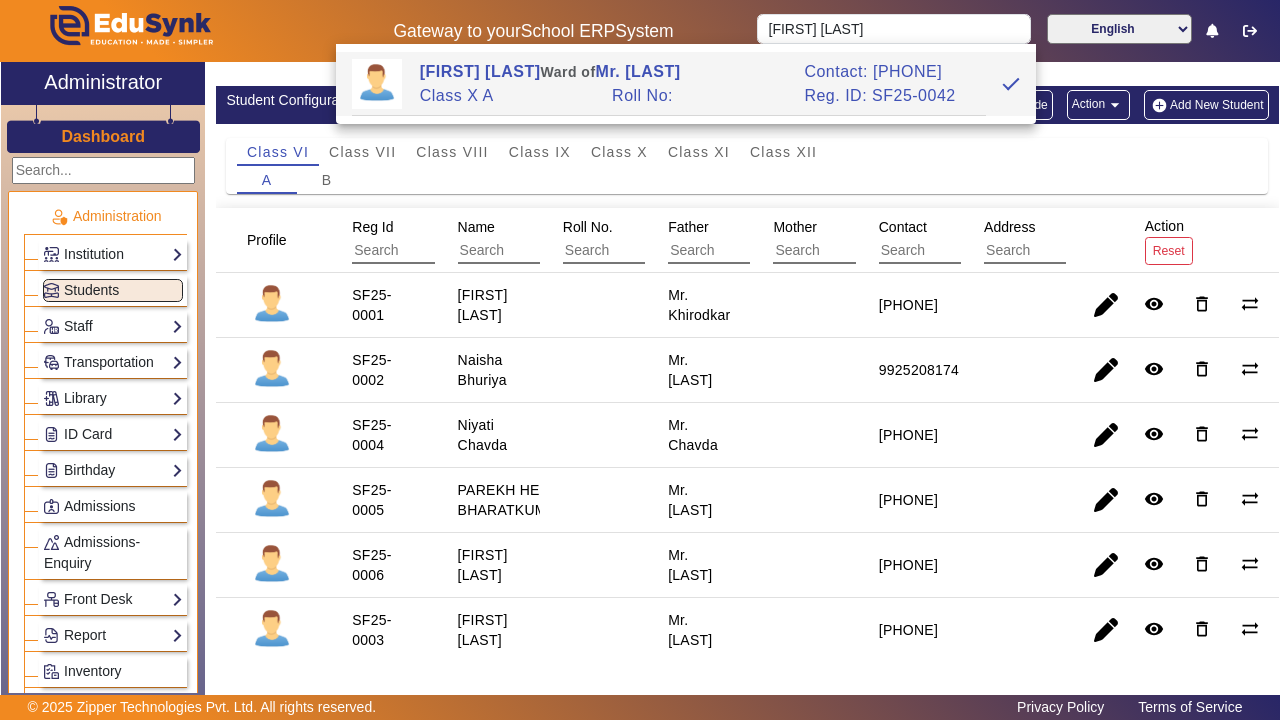 click at bounding box center (1011, 84) 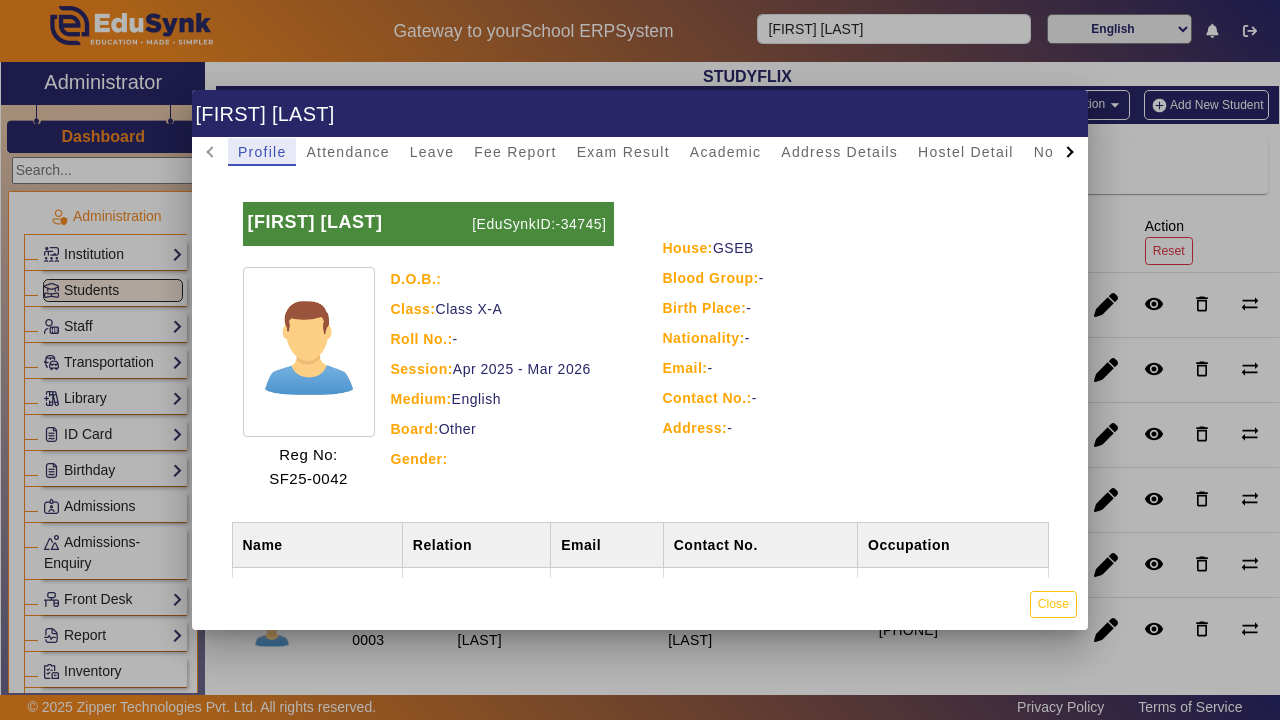 click at bounding box center (640, 360) 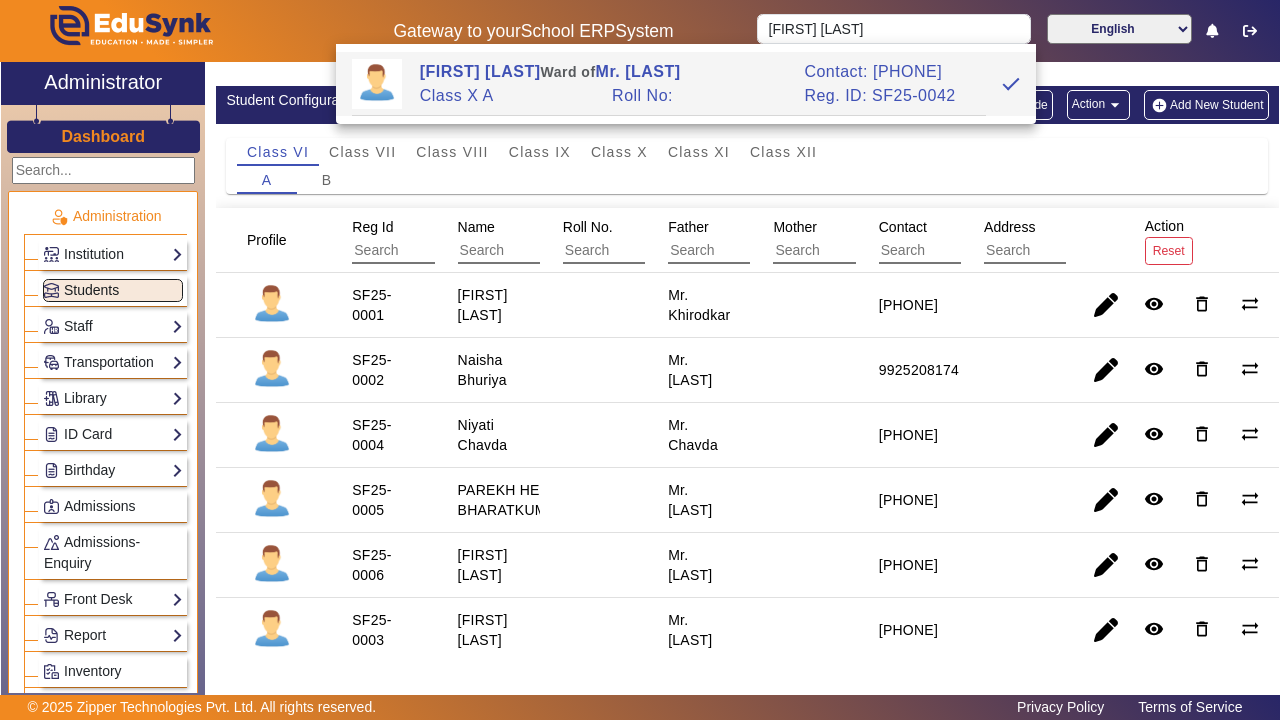 click on "Students" 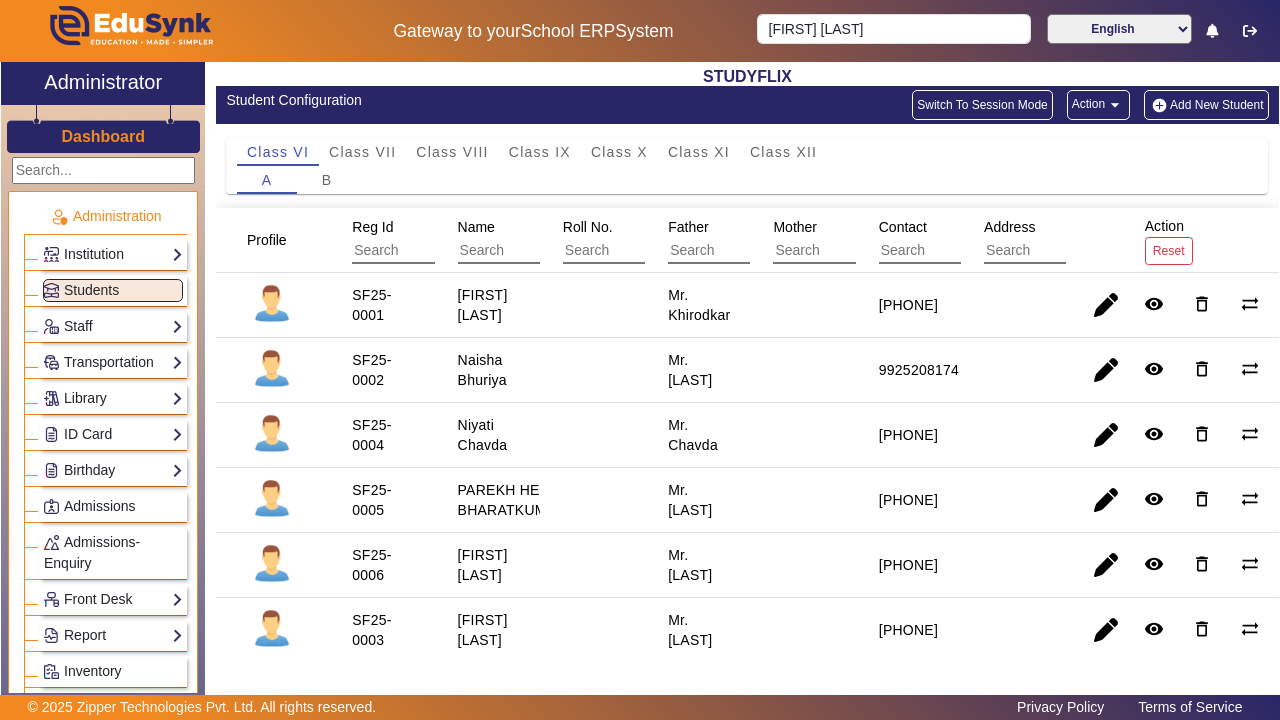 click at bounding box center (802, 370) 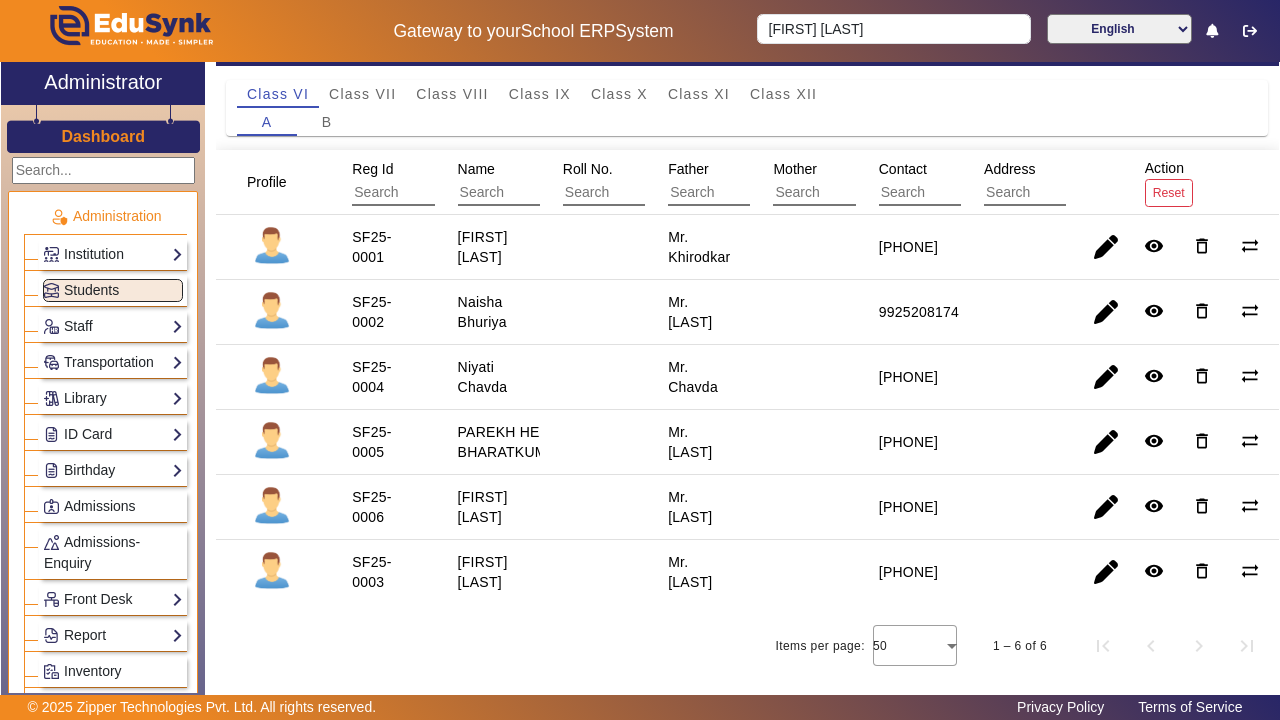 scroll, scrollTop: 57, scrollLeft: 0, axis: vertical 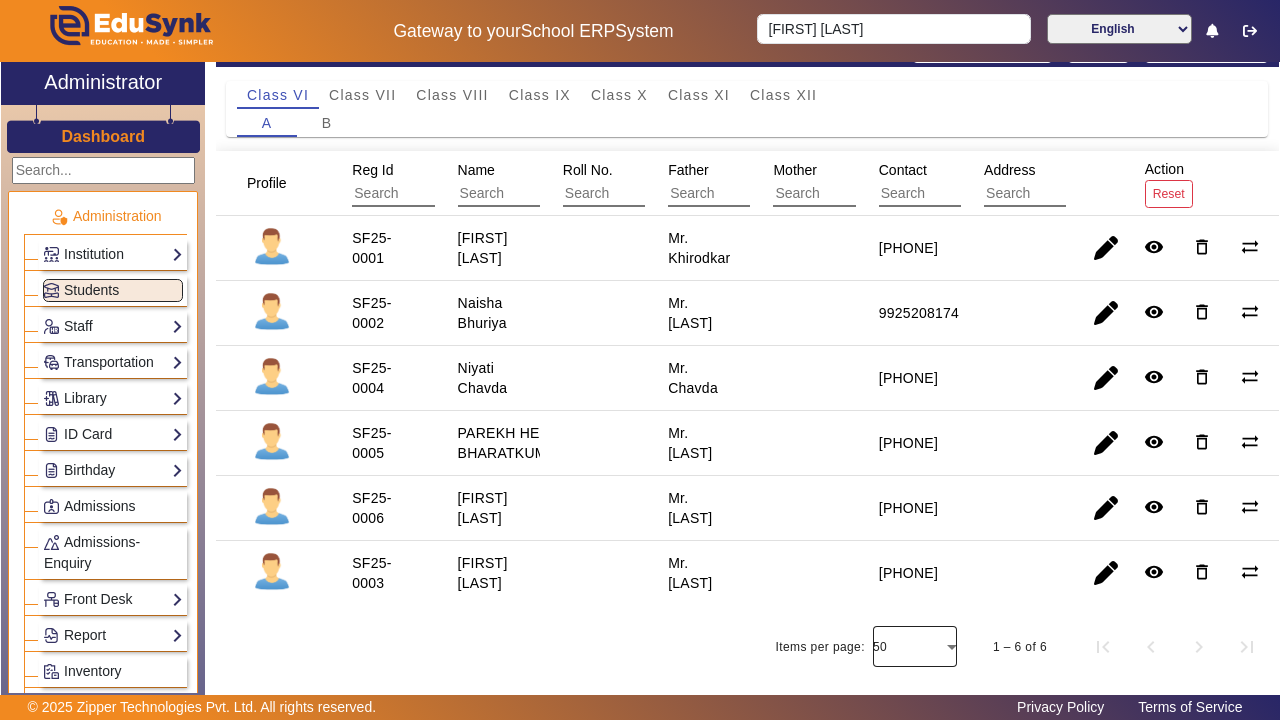 click 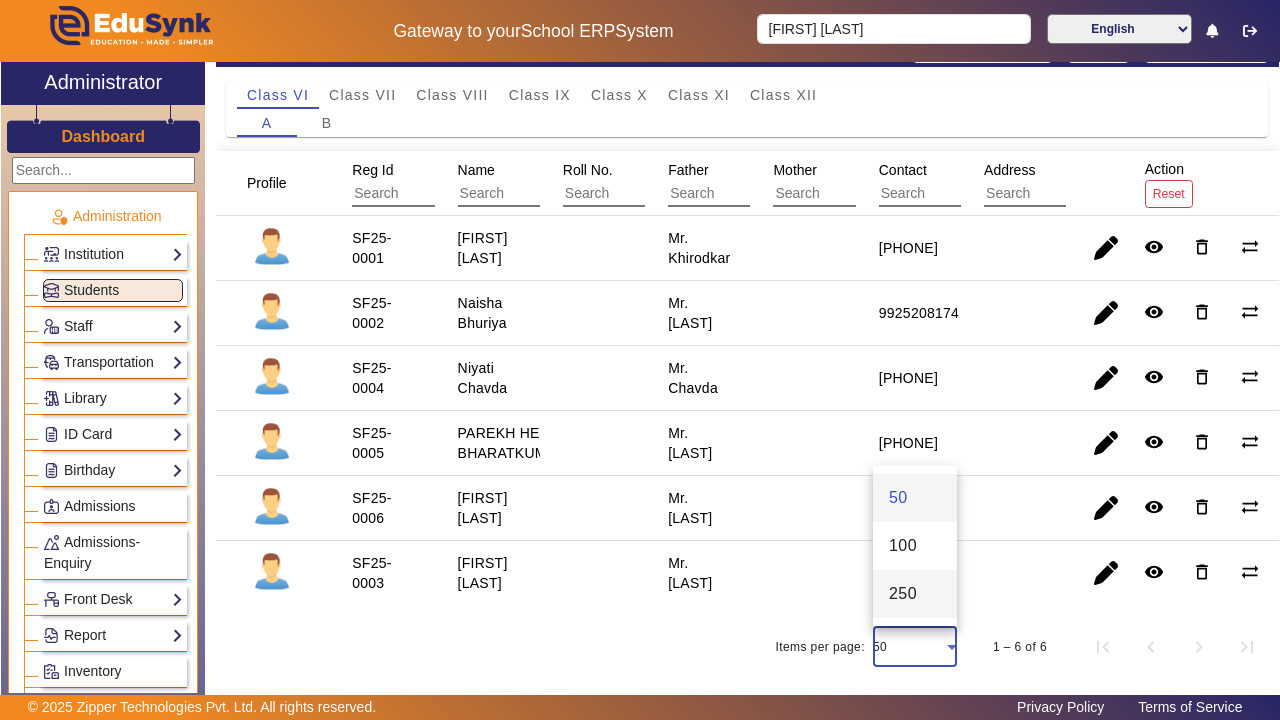 click on "250" at bounding box center (915, 594) 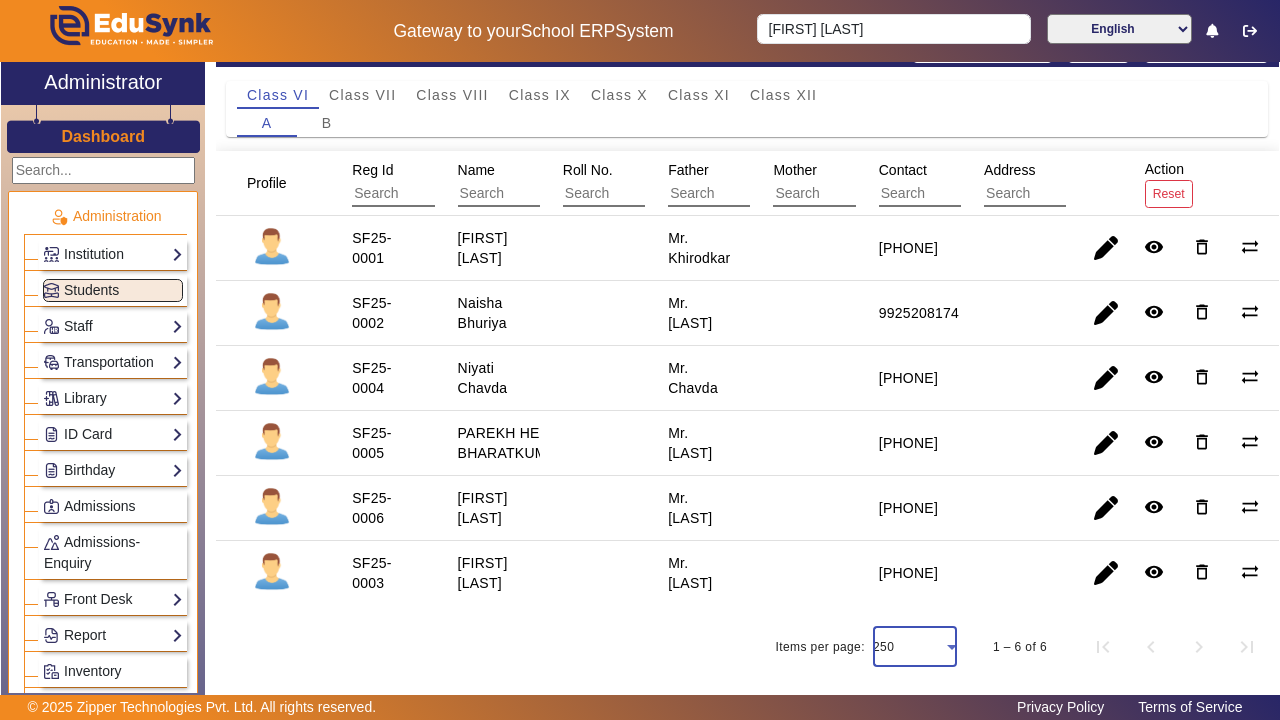 click on "Action Reset" at bounding box center [1172, 183] 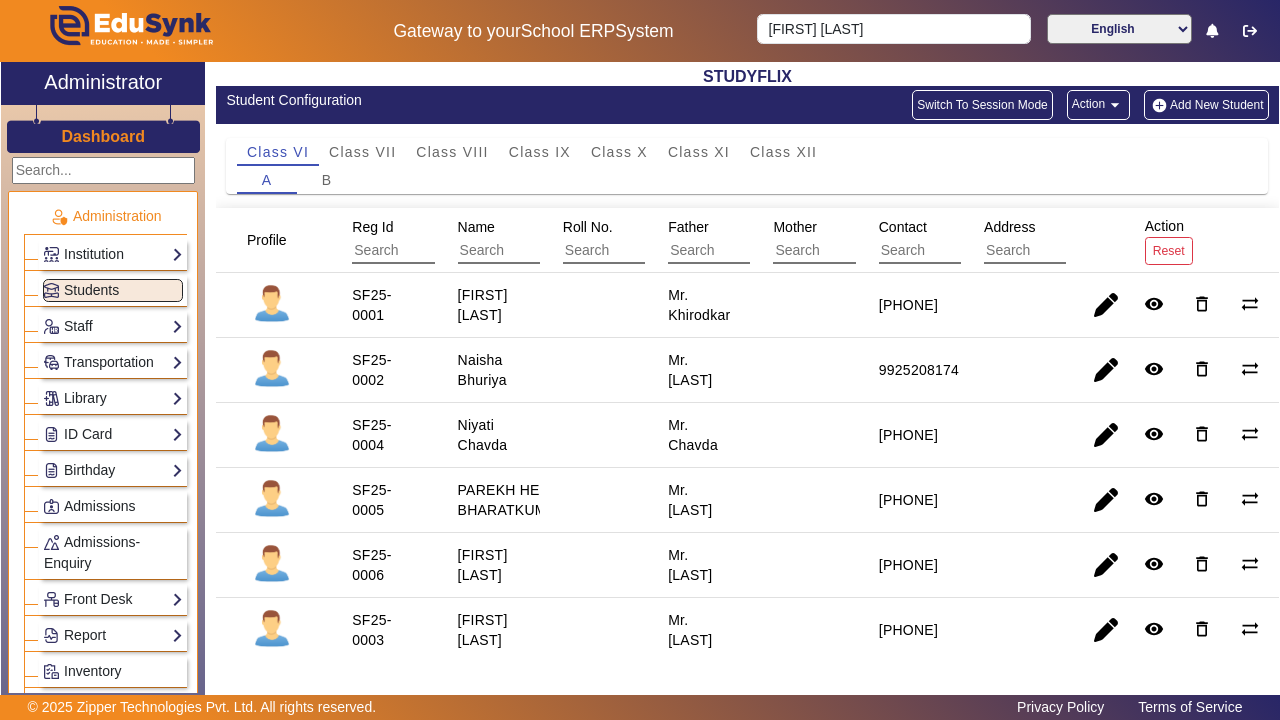 scroll, scrollTop: 0, scrollLeft: 0, axis: both 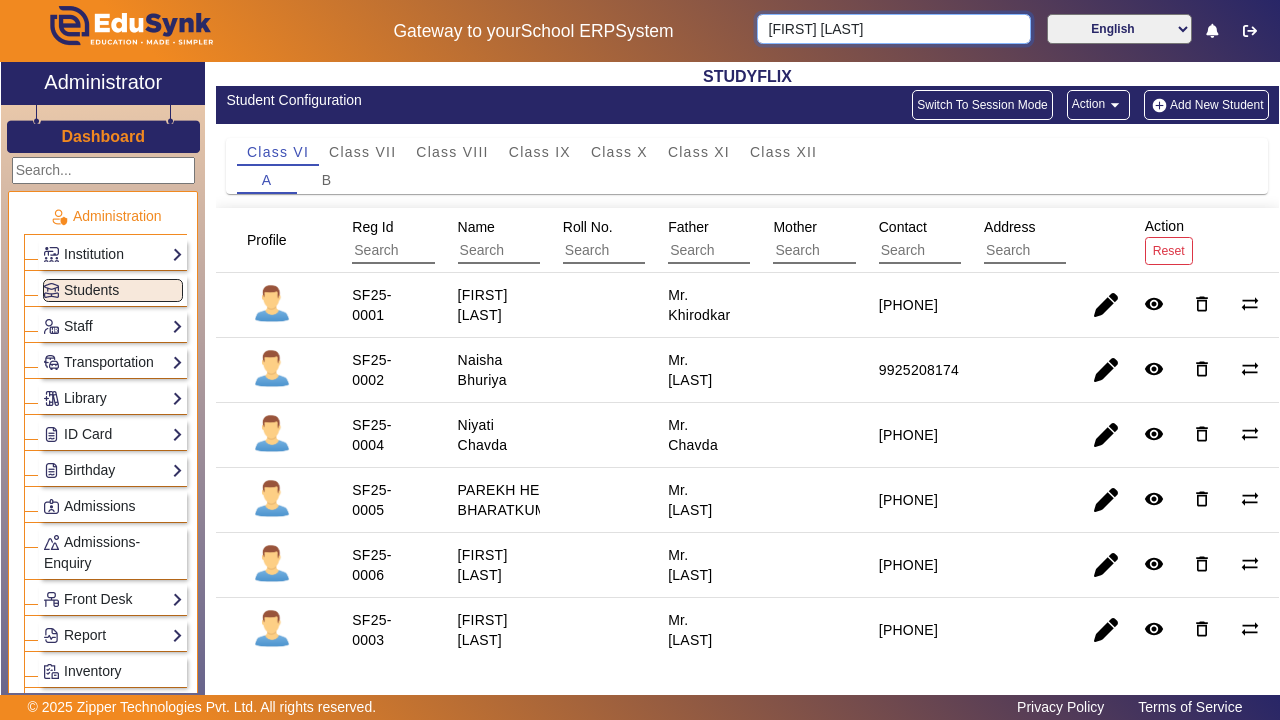 click on "[FIRST] [LAST]" at bounding box center (894, 29) 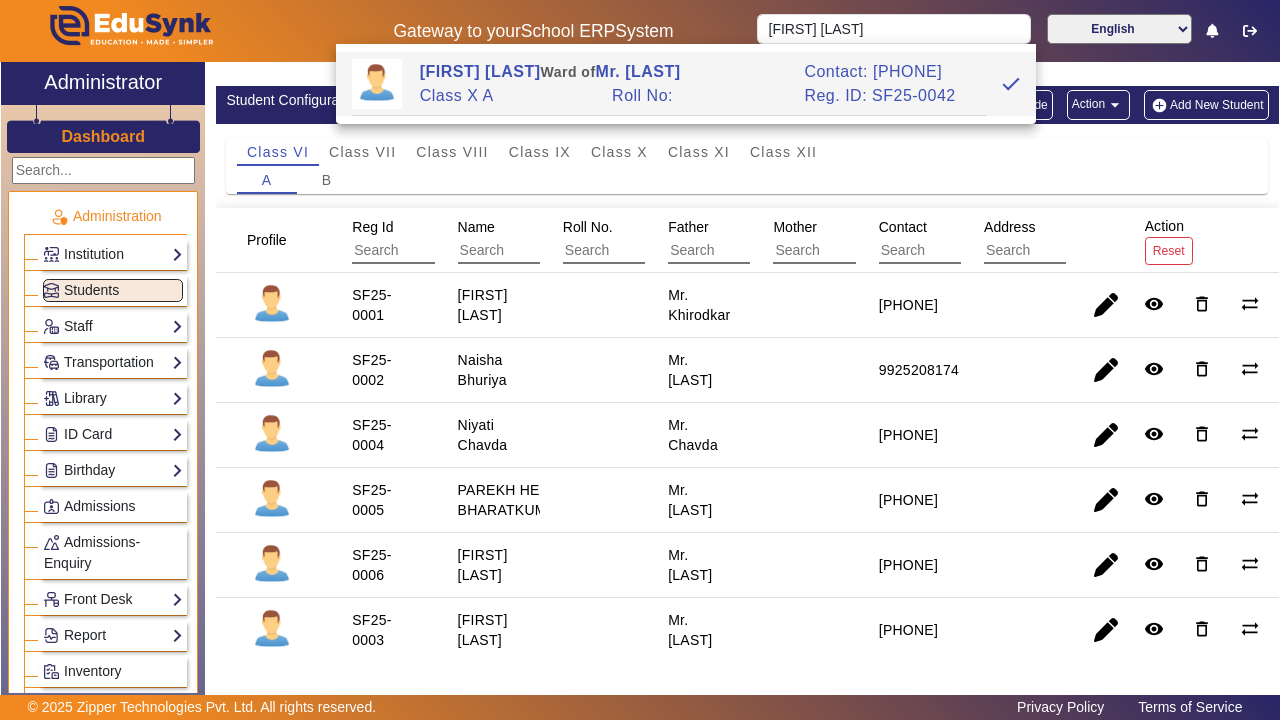 click on "Maharshi Agravat   Ward of  Mr. Agravat" at bounding box center [601, 72] 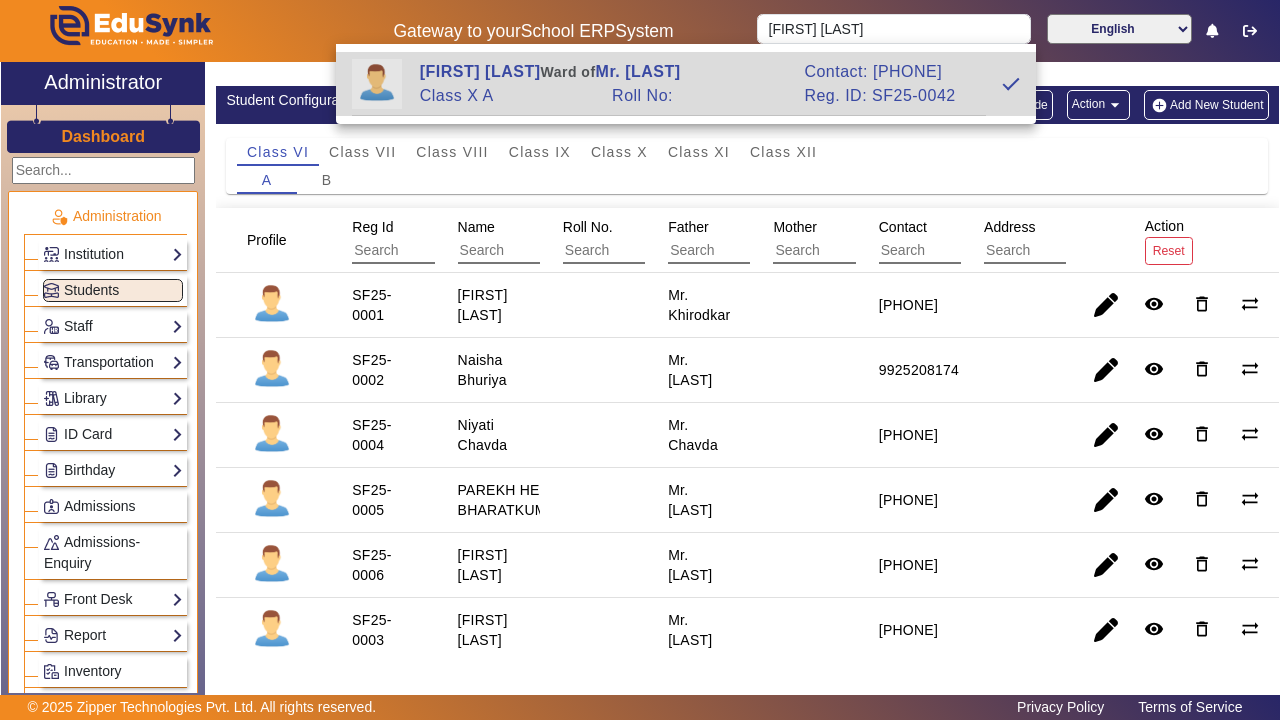 click on "Maharshi Agravat   Ward of  Mr. Agravat" at bounding box center (601, 72) 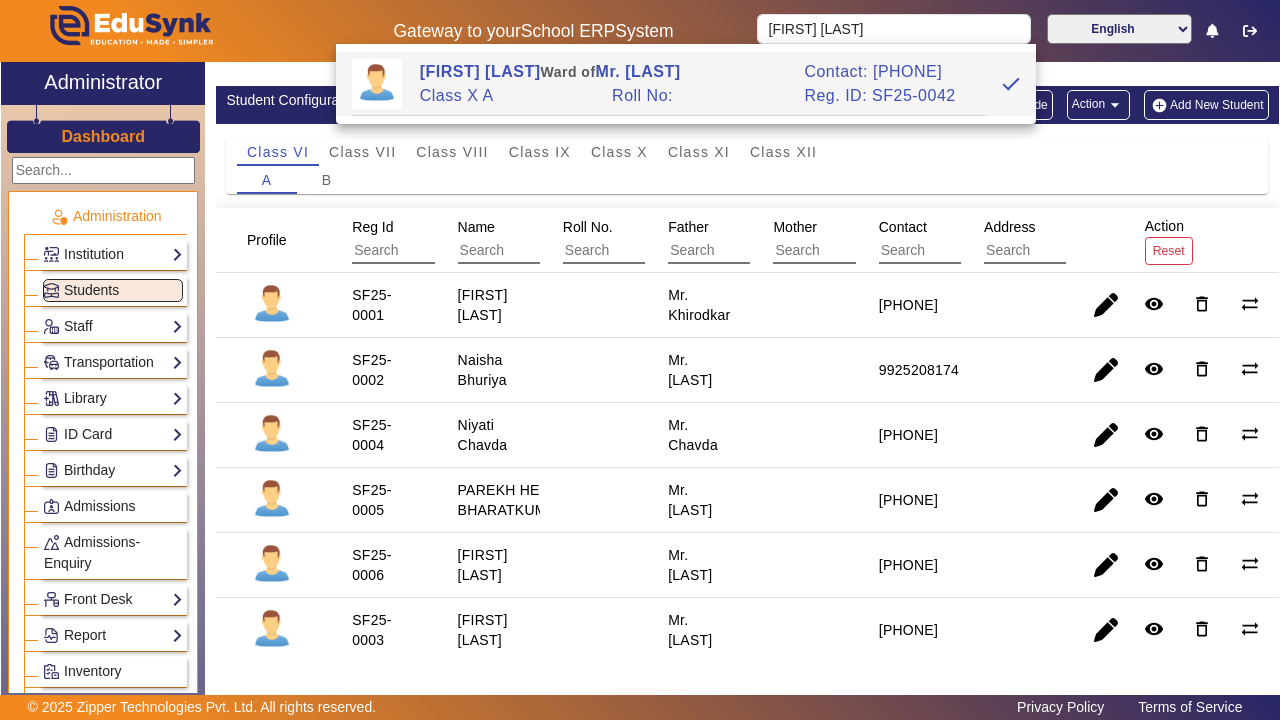click on "Maharshi Agravat   Ward of  Mr. Agravat" at bounding box center [601, 72] 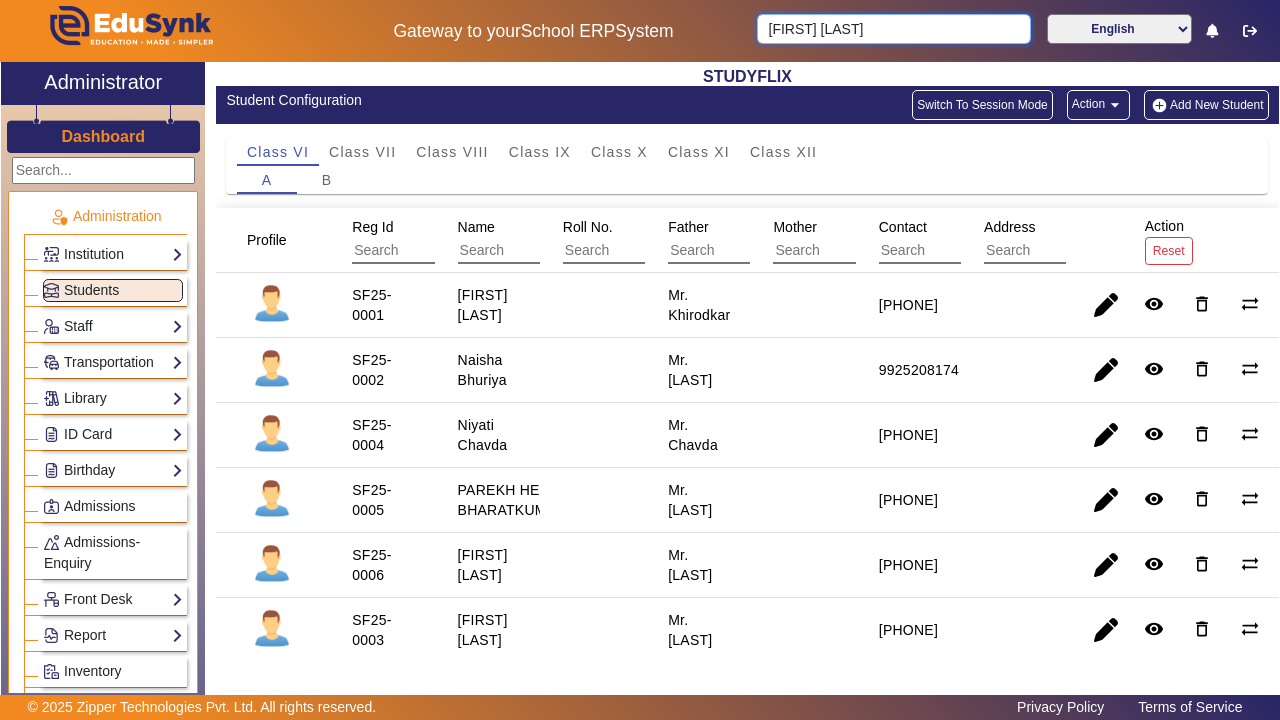 type on "[FIRST] [LAST]" 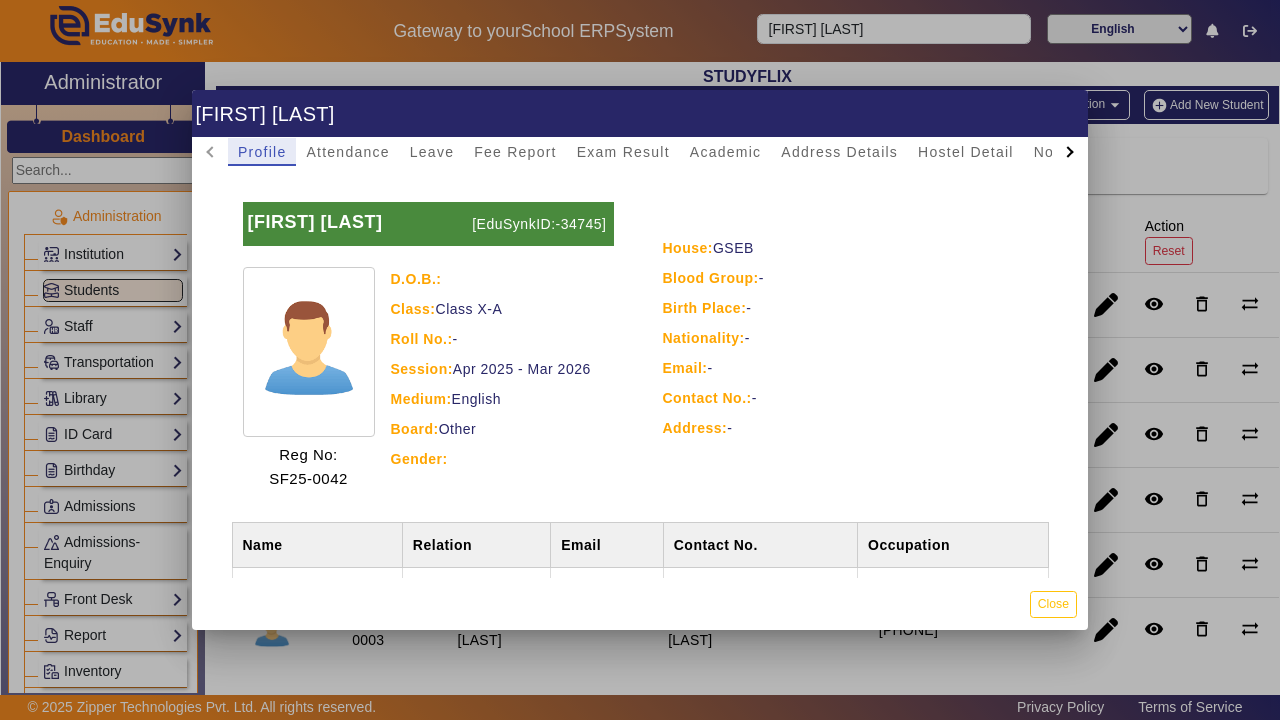 click at bounding box center (309, 352) 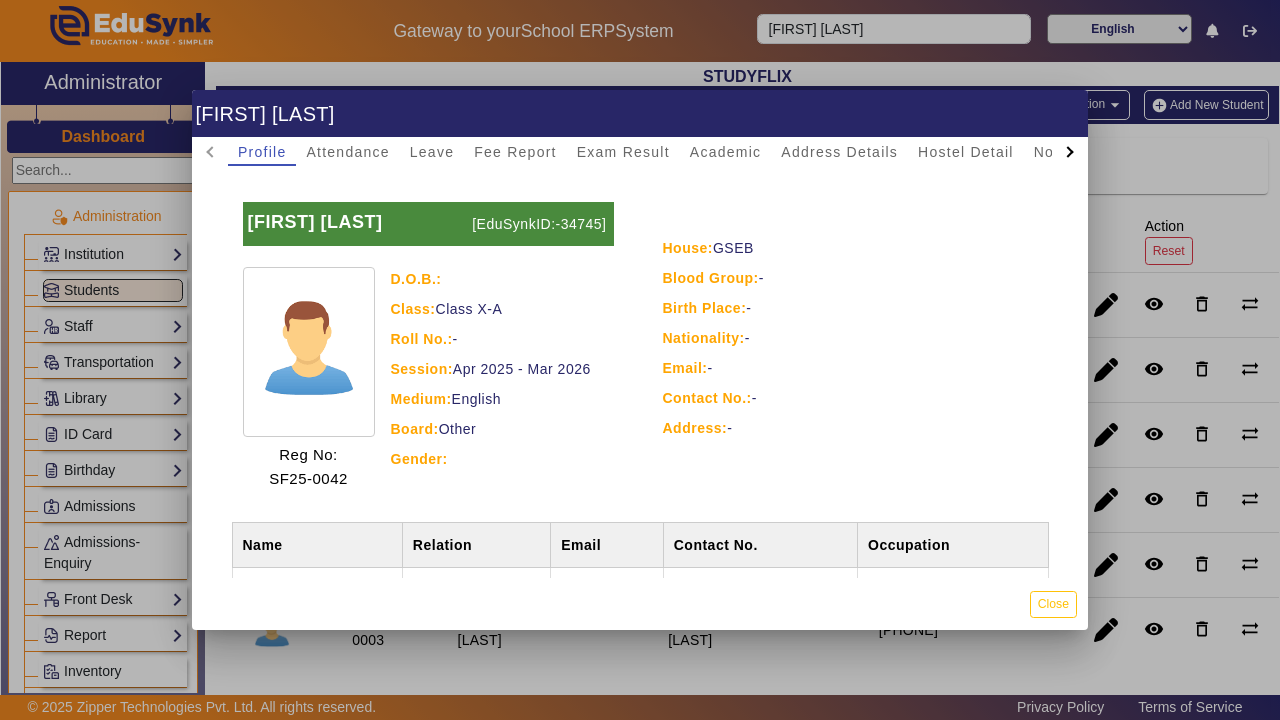 click on "D.O.B.:" at bounding box center (502, 279) 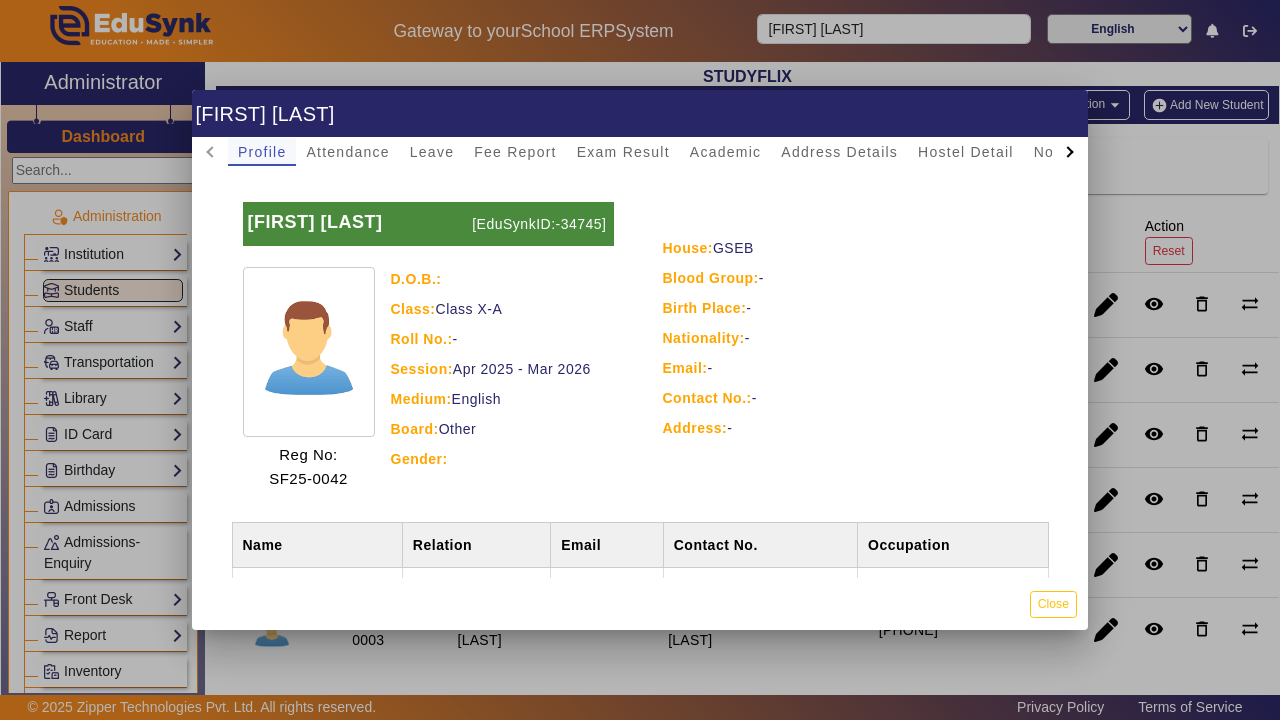 click on "Profile" at bounding box center [262, 152] 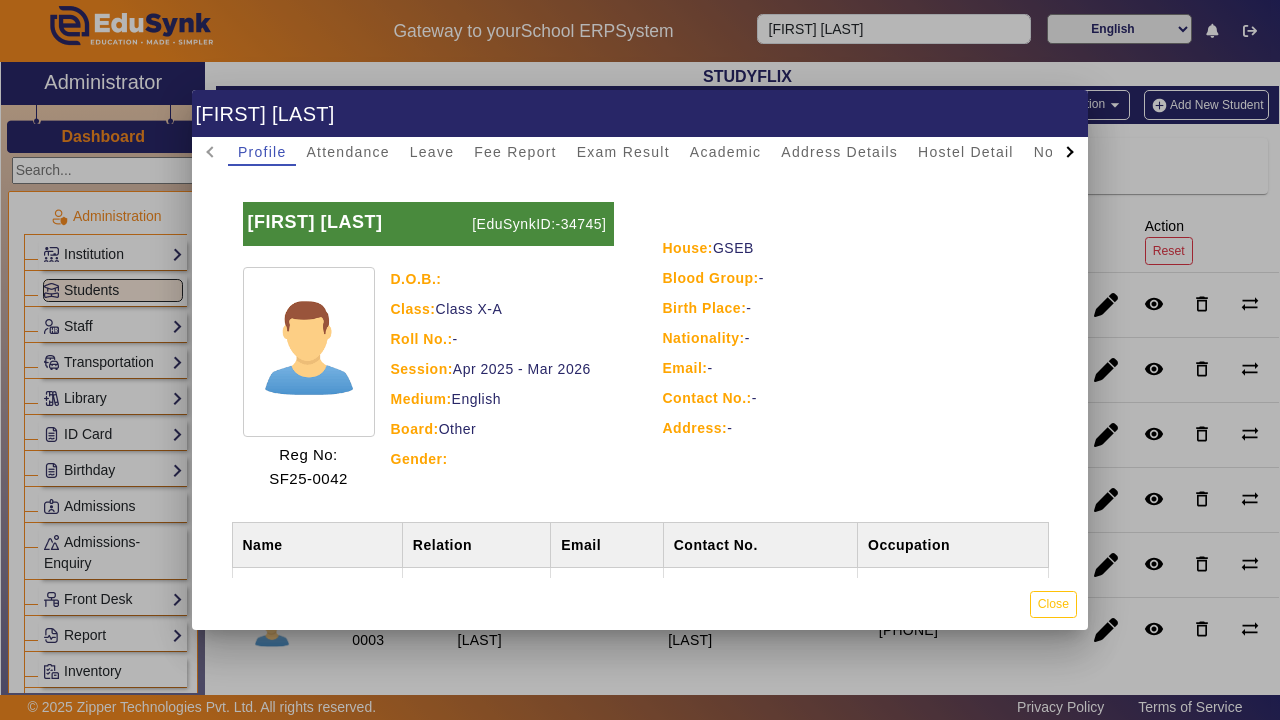 click on "[FIRST] [LAST]" at bounding box center [313, 224] 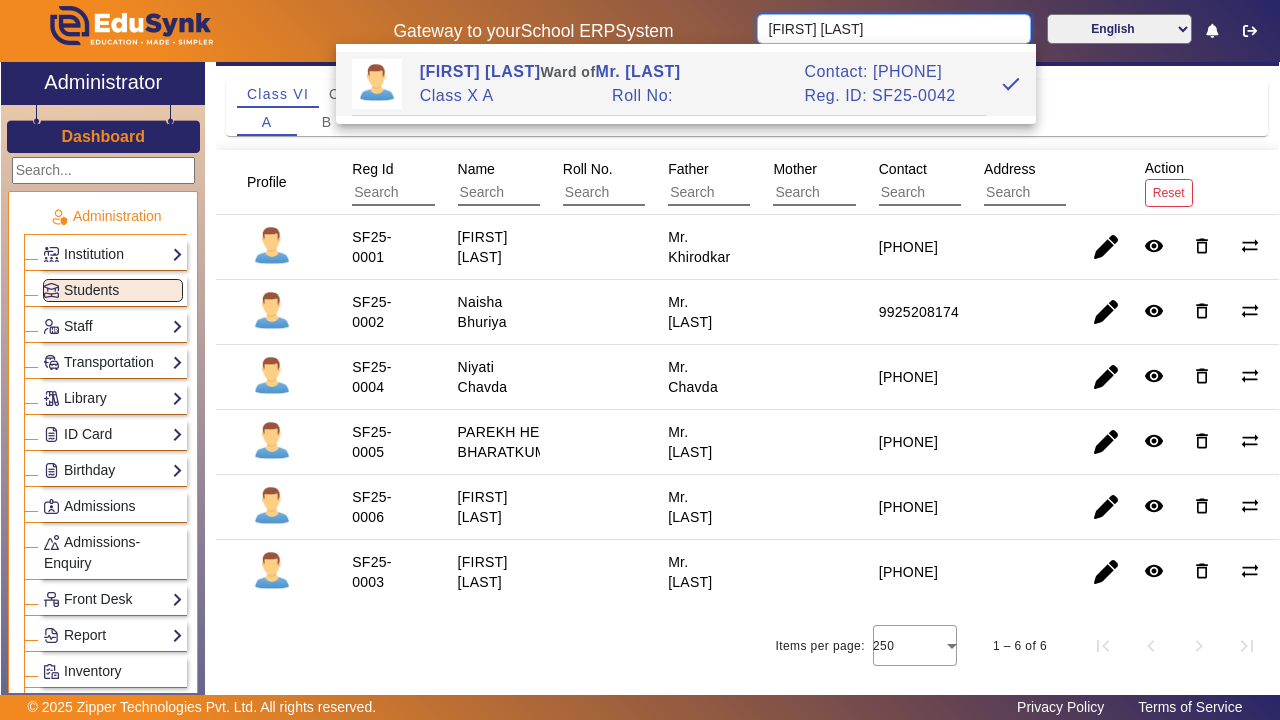 scroll, scrollTop: 57, scrollLeft: 0, axis: vertical 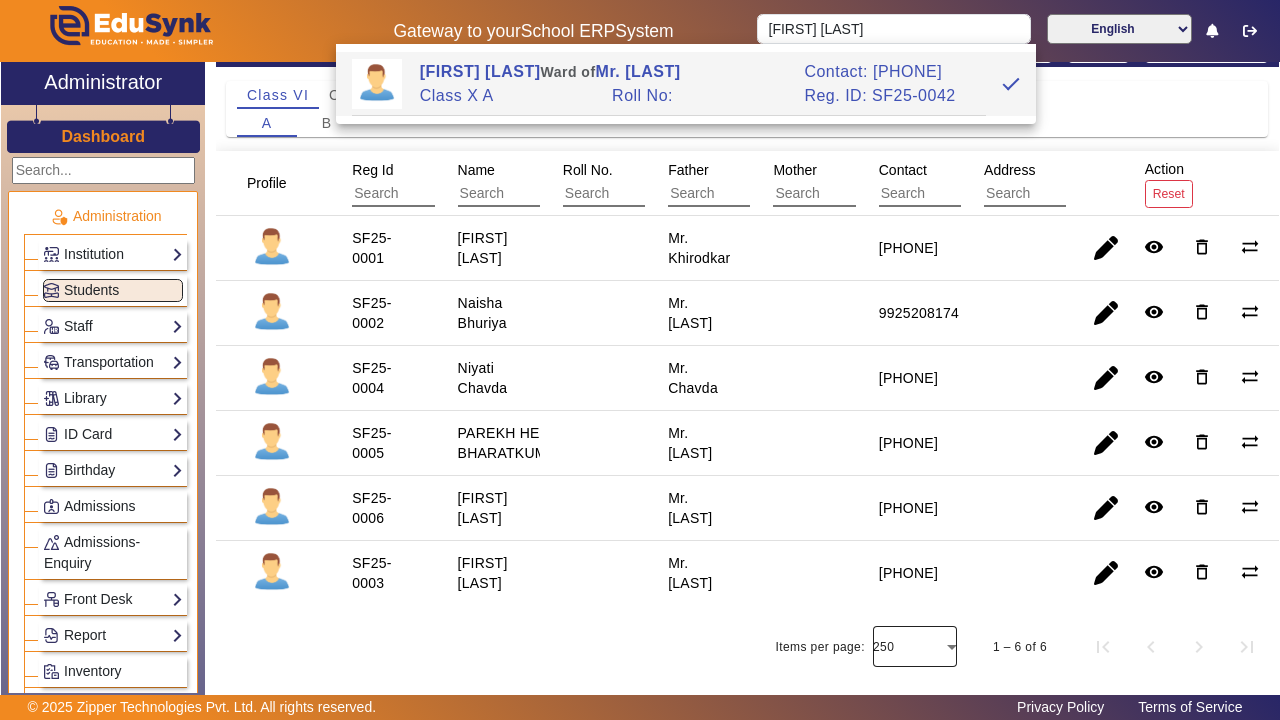 click 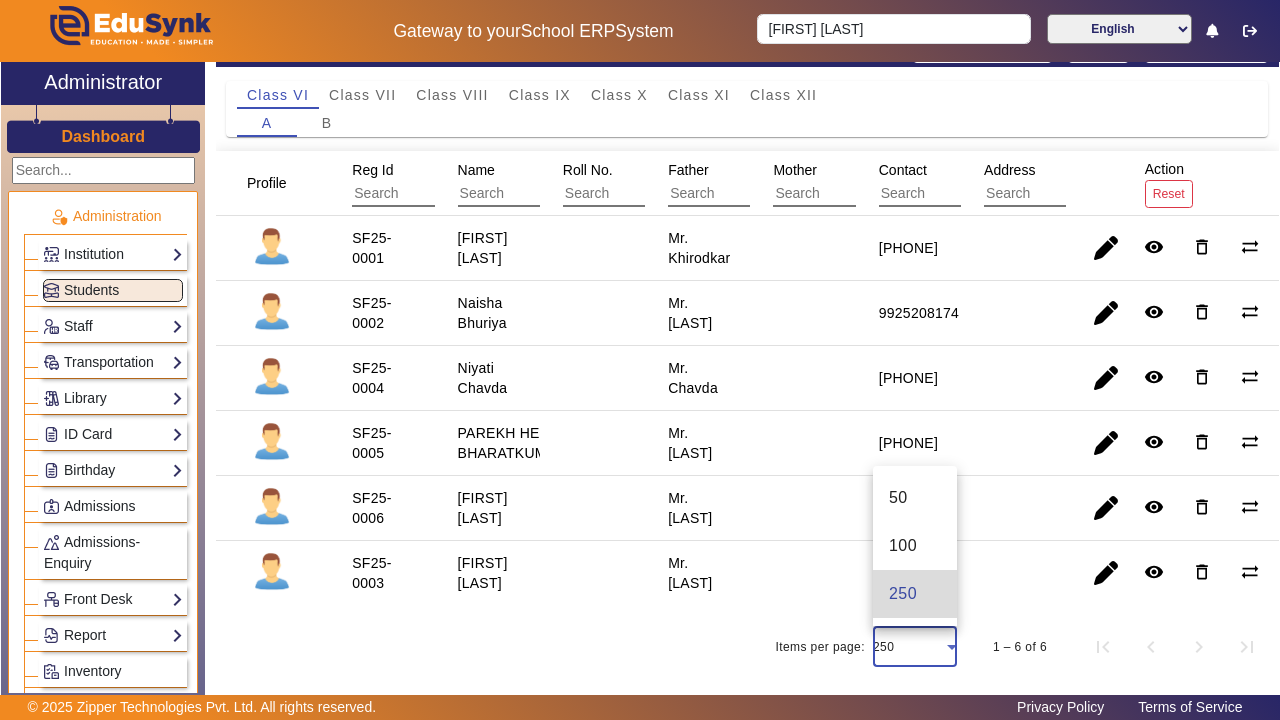 click on "250" at bounding box center (915, 594) 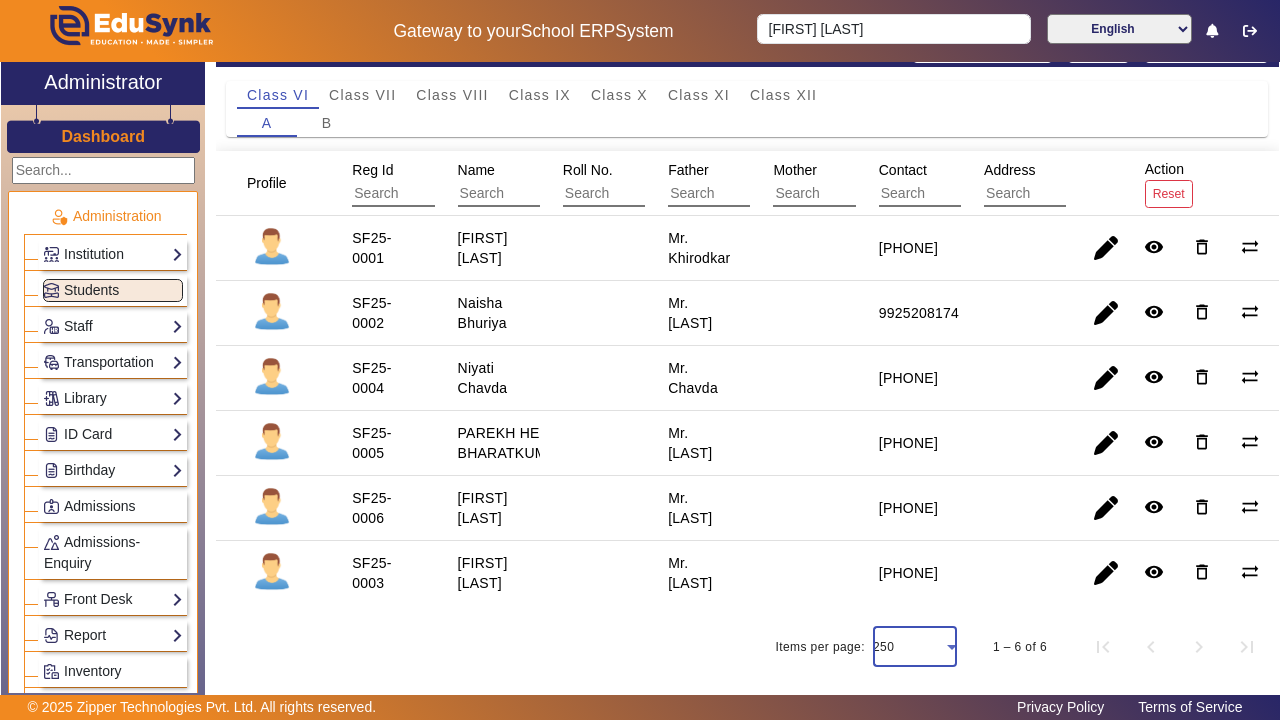 click on "1 – 6 of 6" 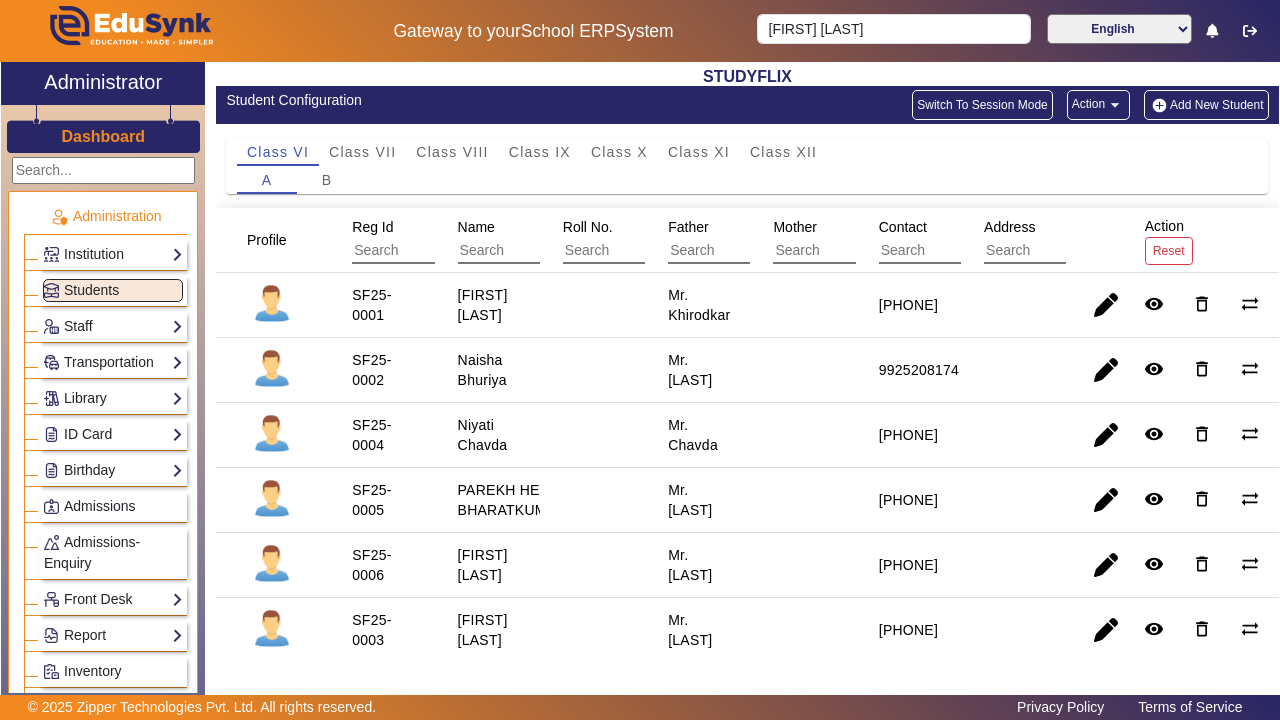 scroll, scrollTop: 0, scrollLeft: 0, axis: both 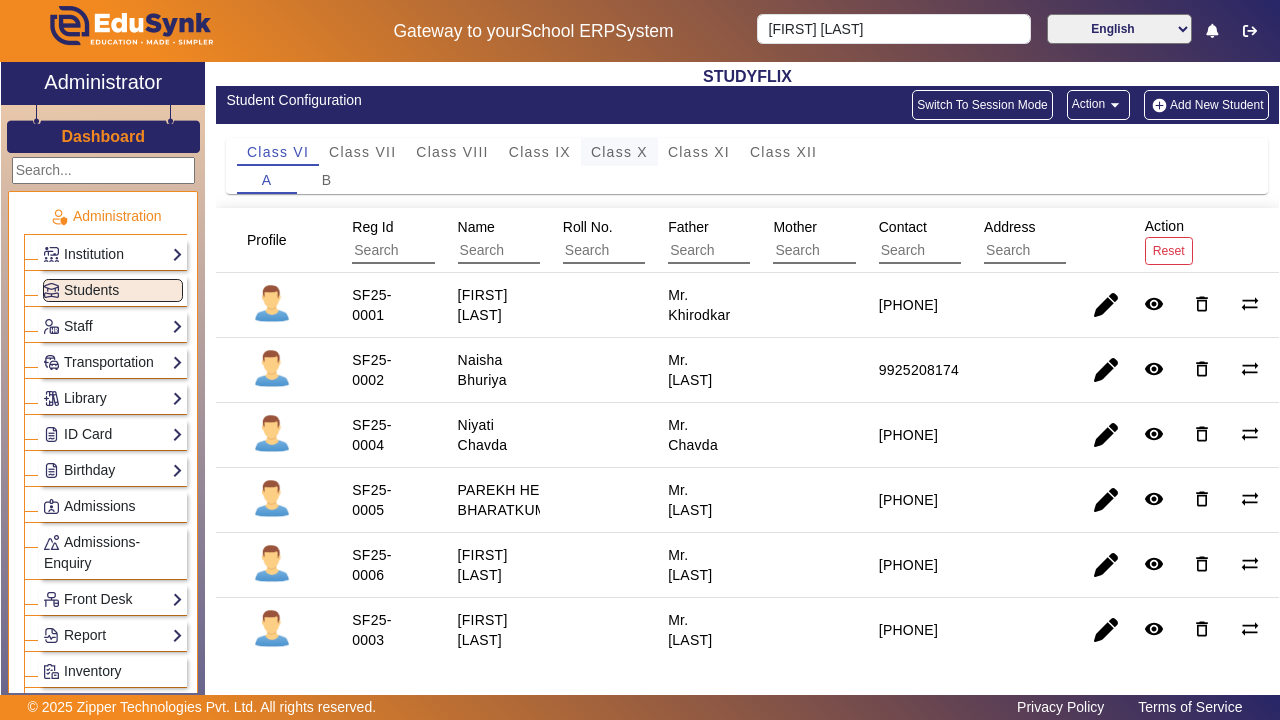 click on "Class X" at bounding box center [619, 152] 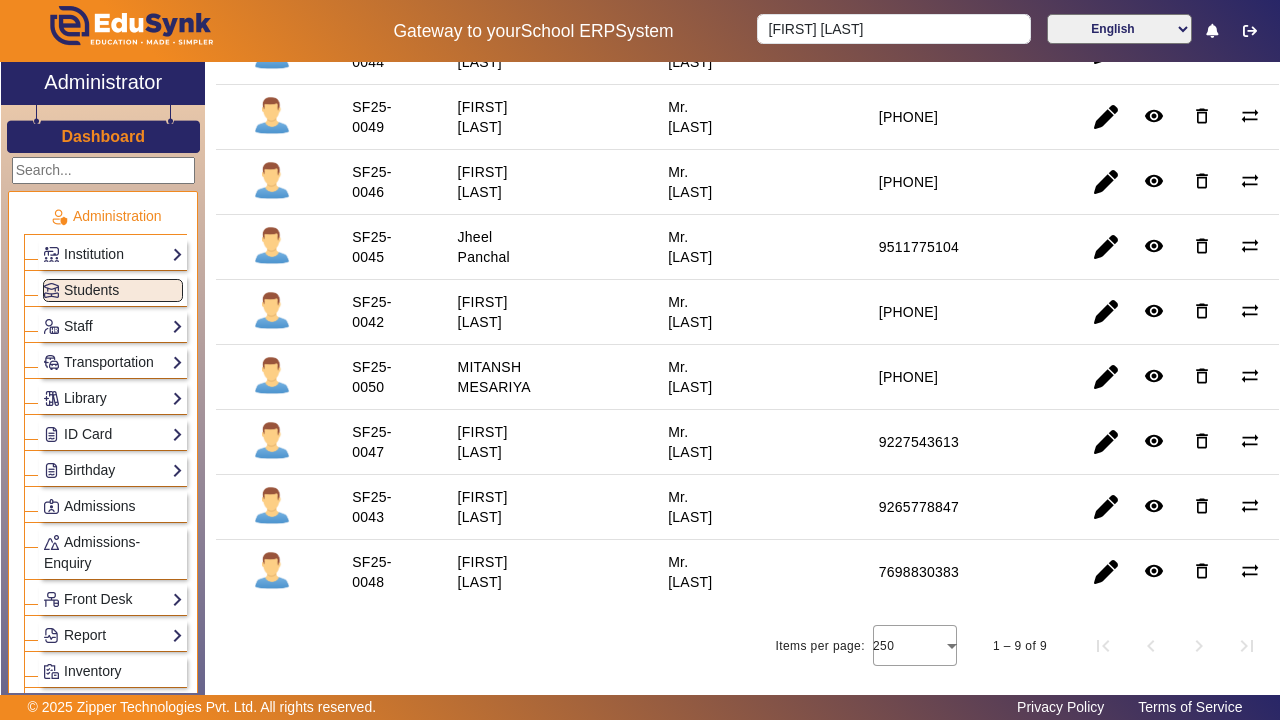 scroll, scrollTop: 262, scrollLeft: 0, axis: vertical 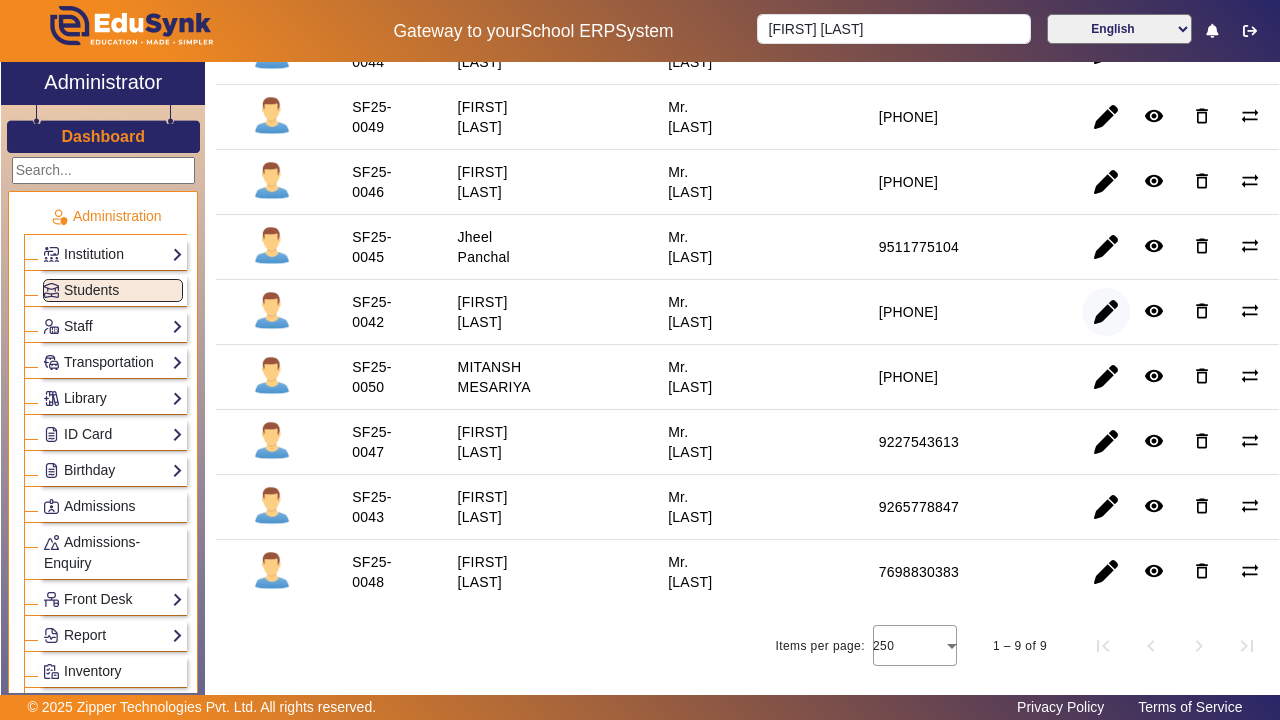 click at bounding box center (1106, 377) 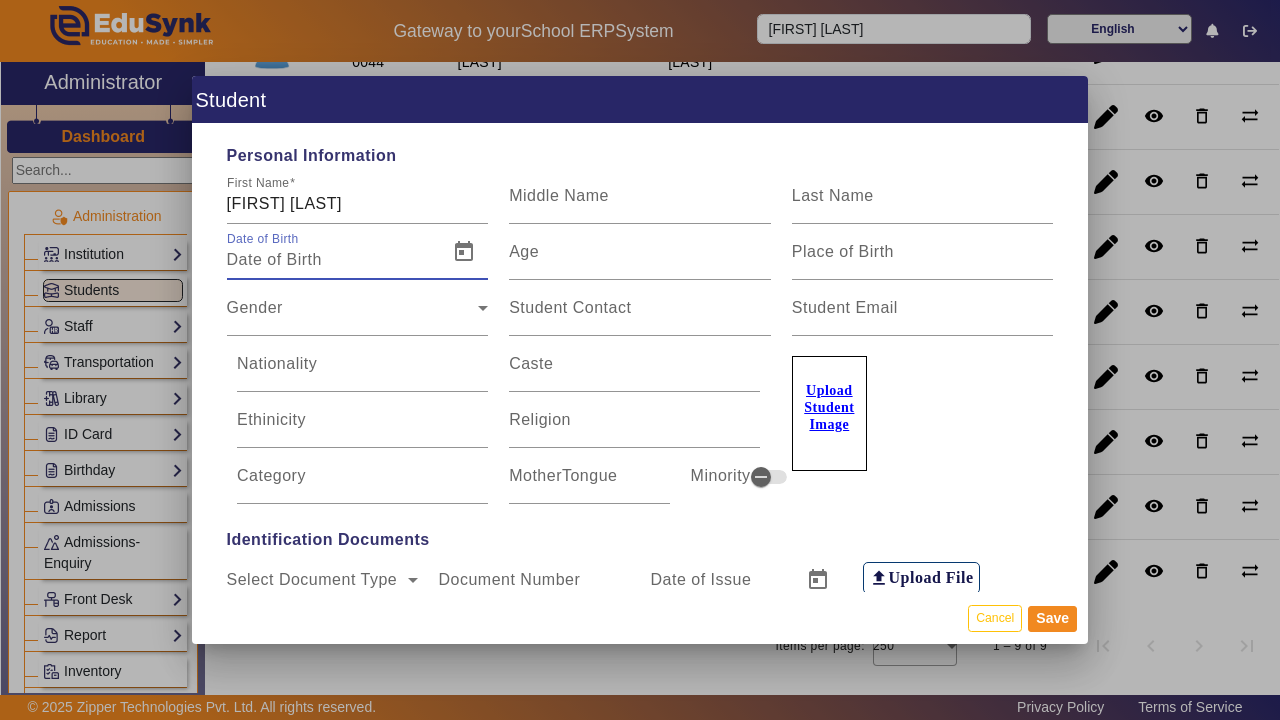 type on "[DATE]" 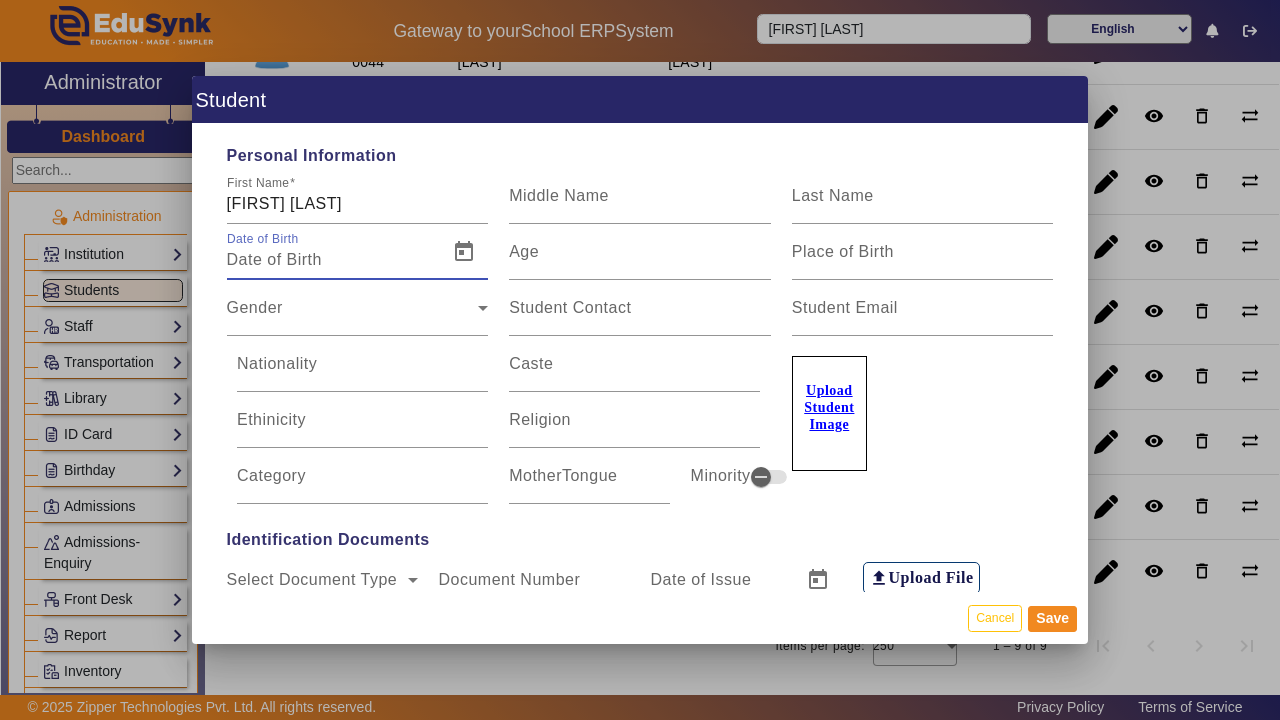 type on "2023 Yrs, 7 Months, 3 Days" 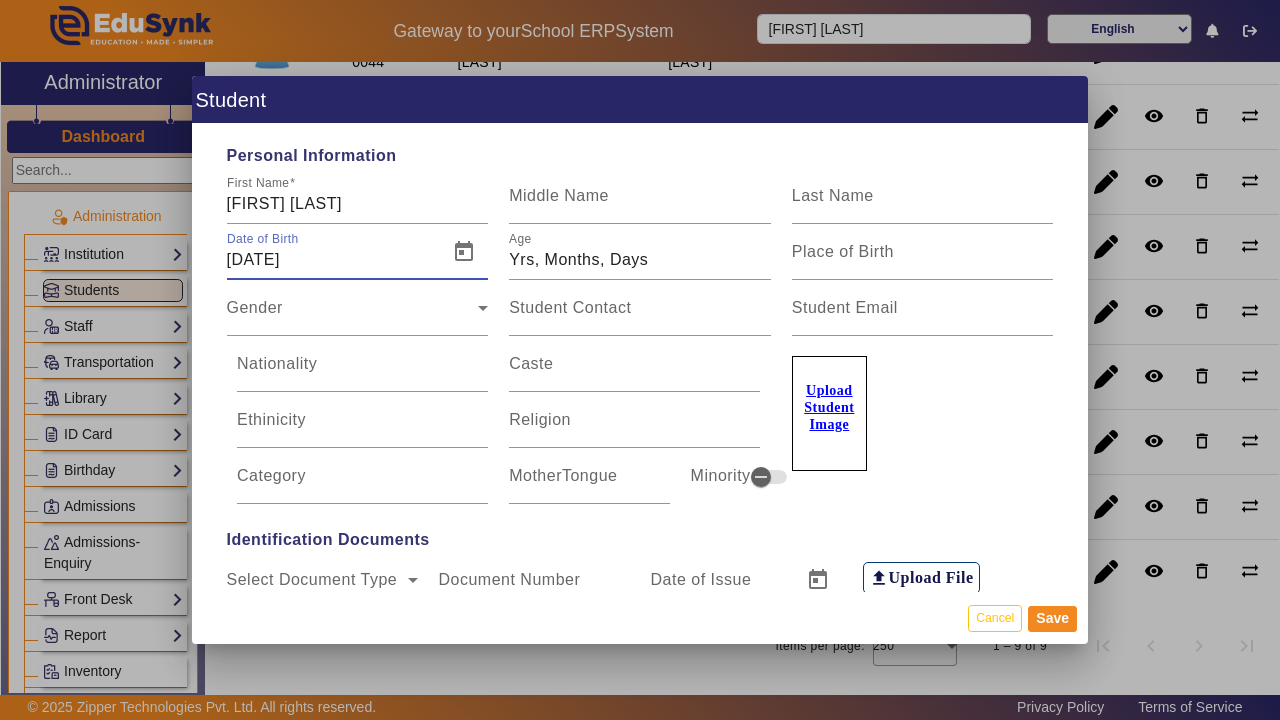 type on "01/01/20021" 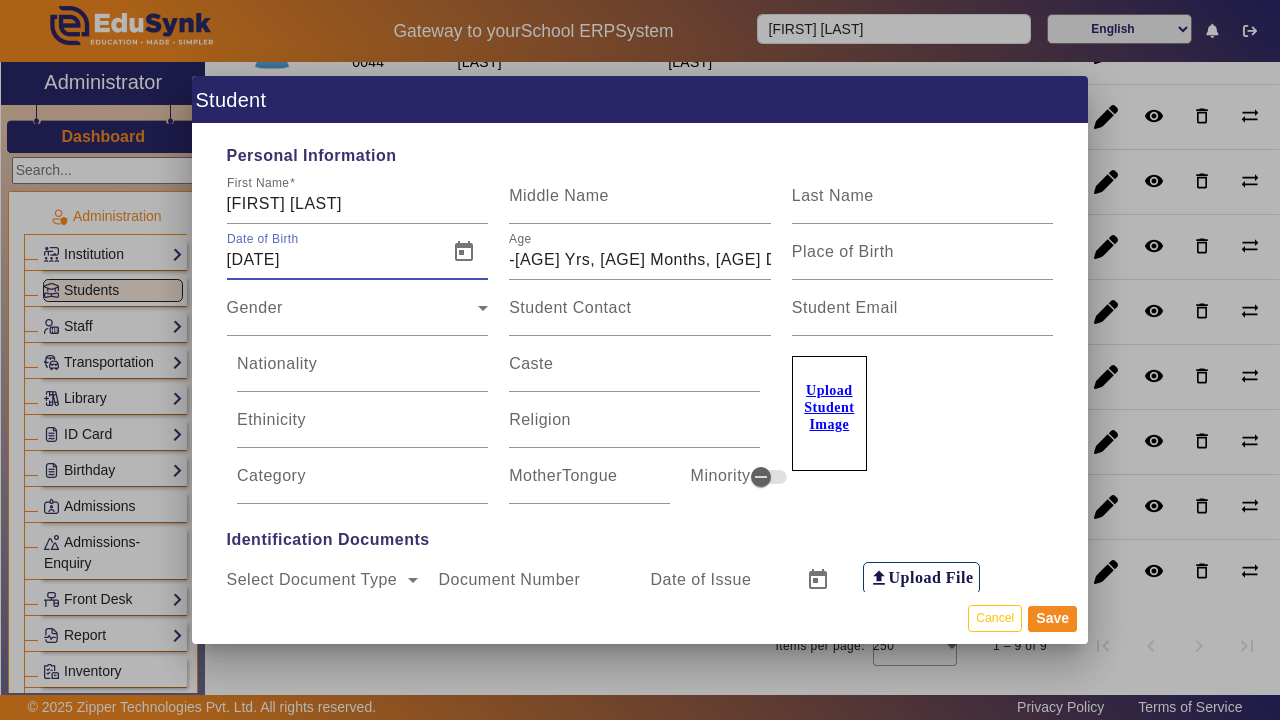 type on "[DATE]" 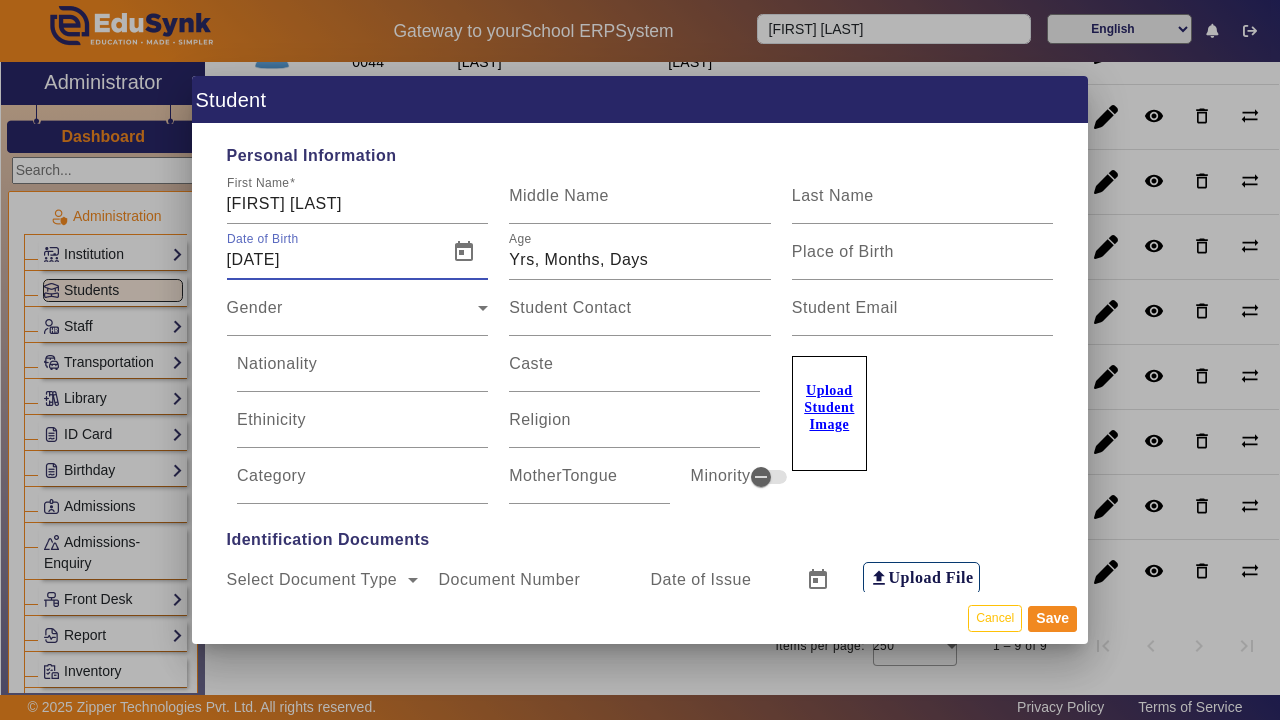 click on "[DATE]" at bounding box center [332, 260] 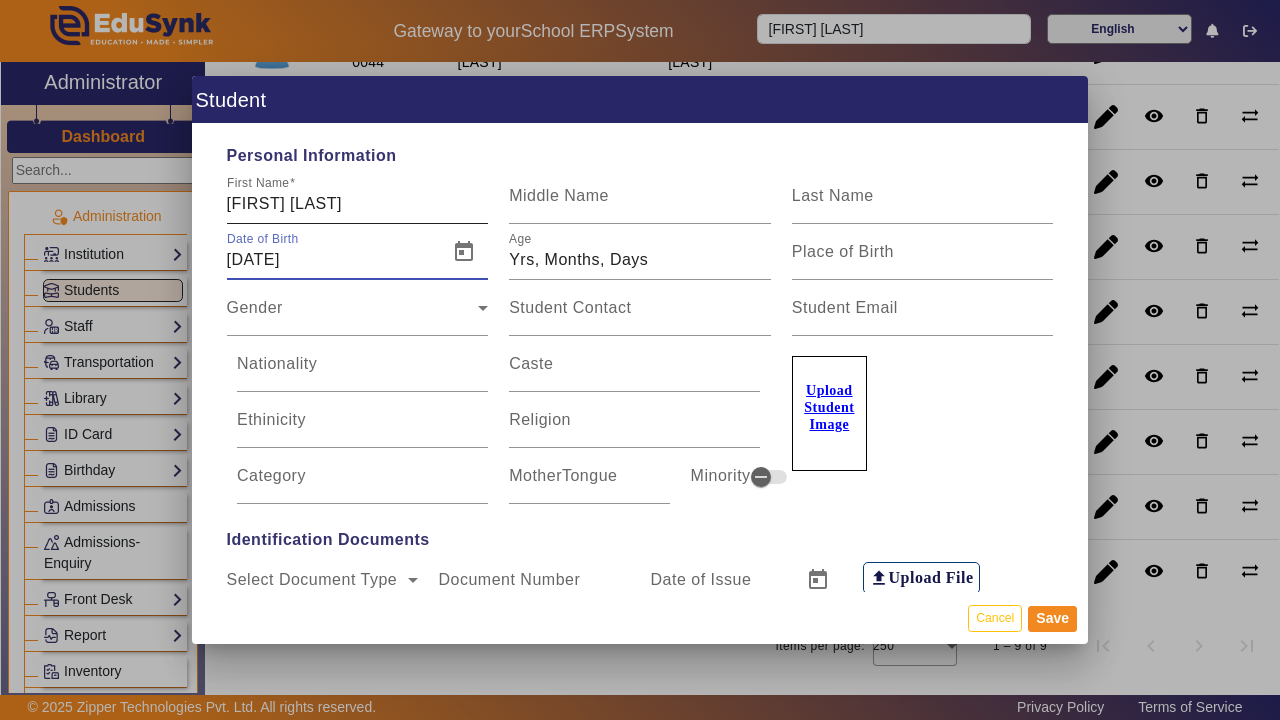 type on "[DATE]" 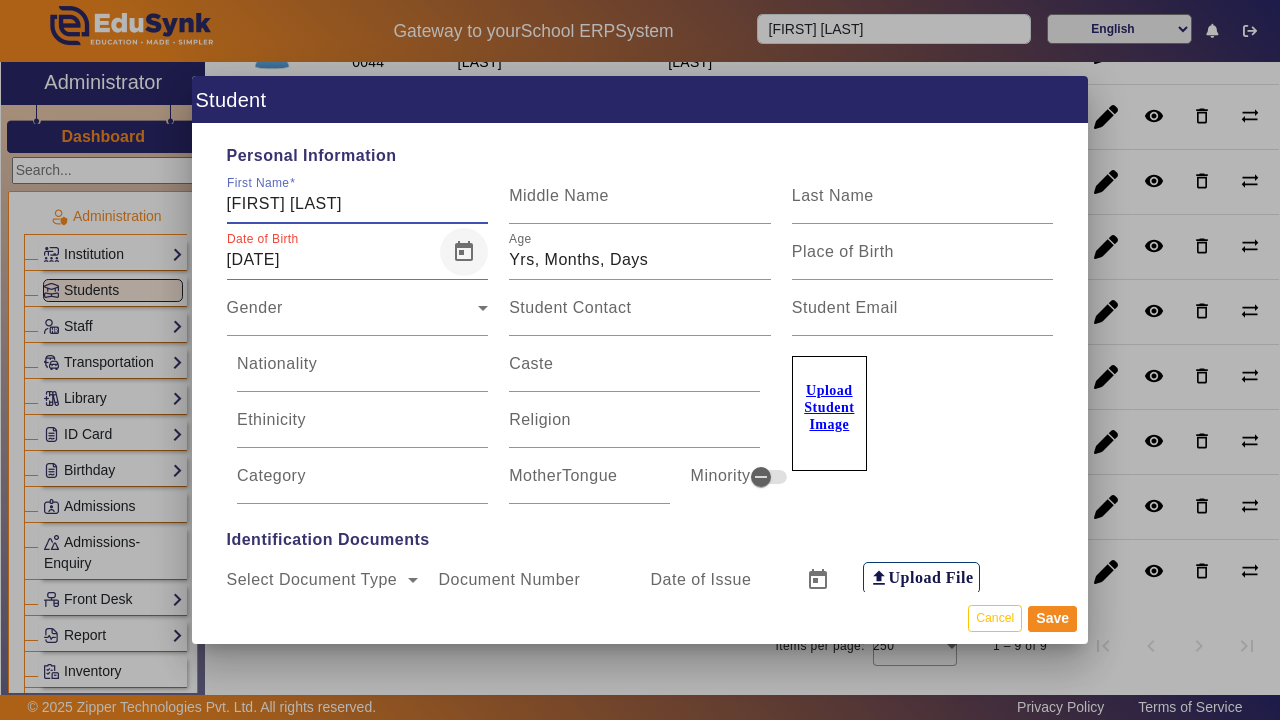 click at bounding box center (464, 252) 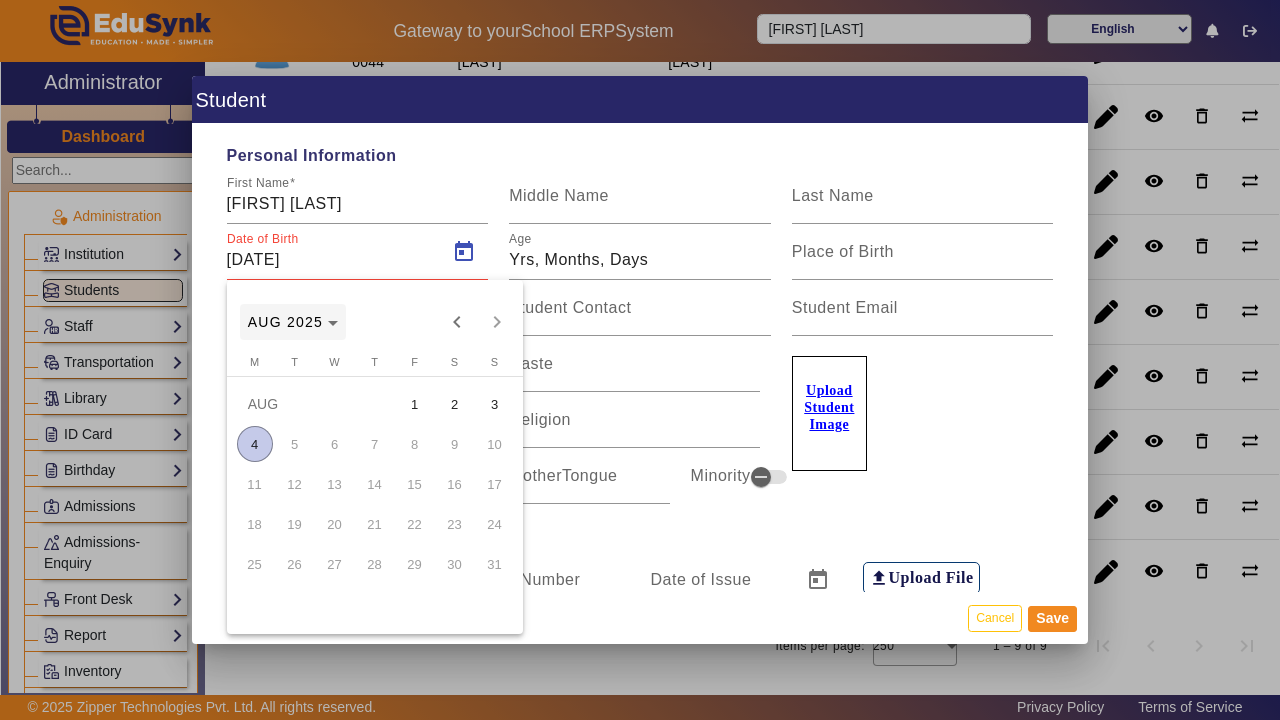 click on "AUG 2025" at bounding box center (293, 322) 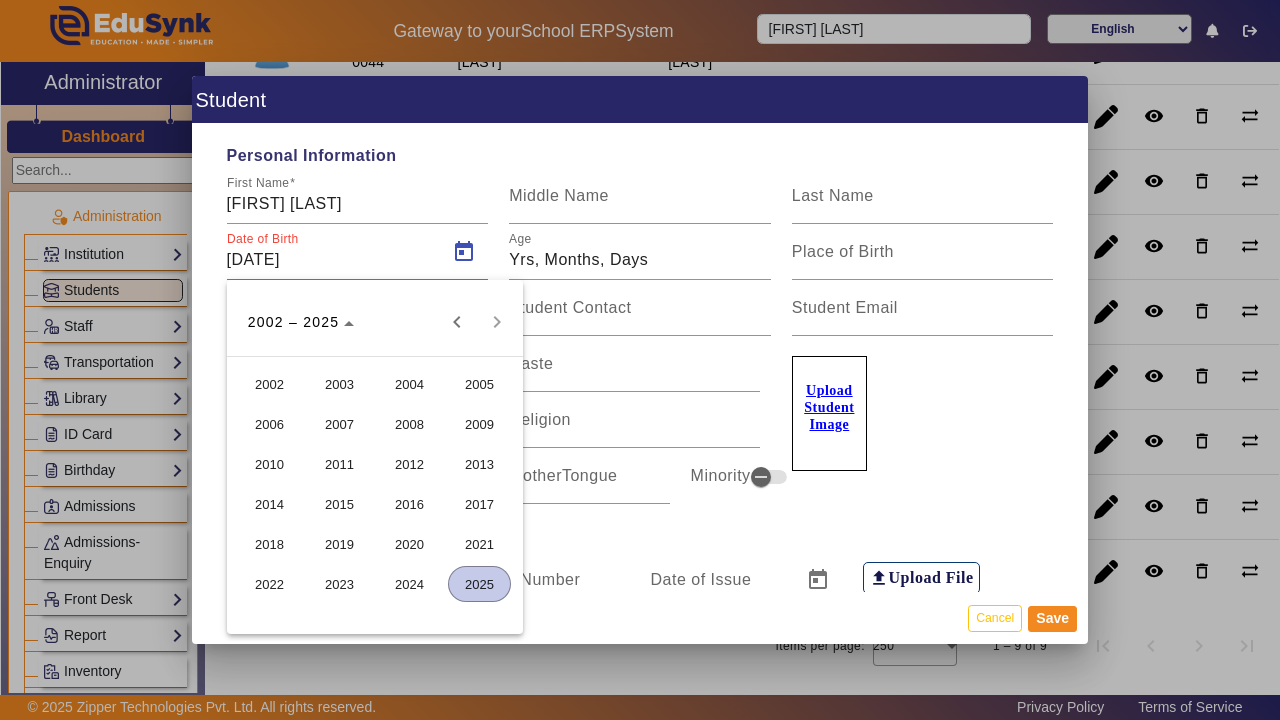 click on "2011" at bounding box center [339, 464] 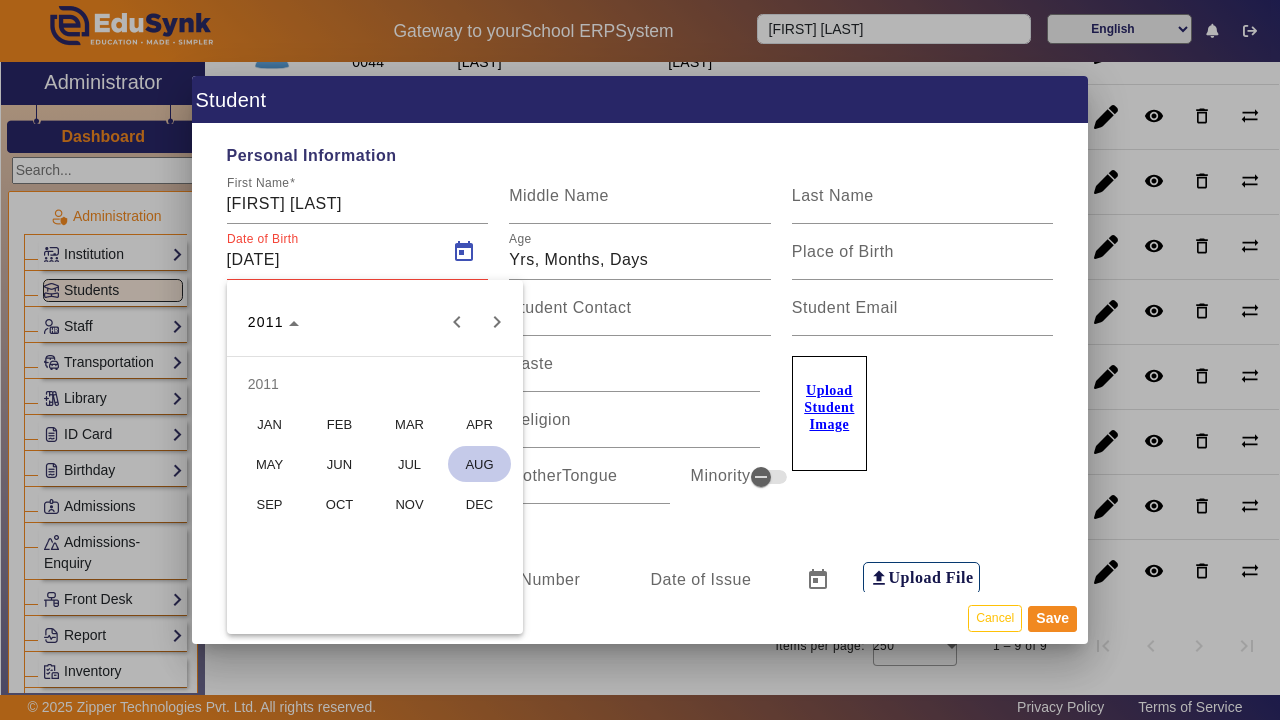 click on "JAN" at bounding box center [269, 424] 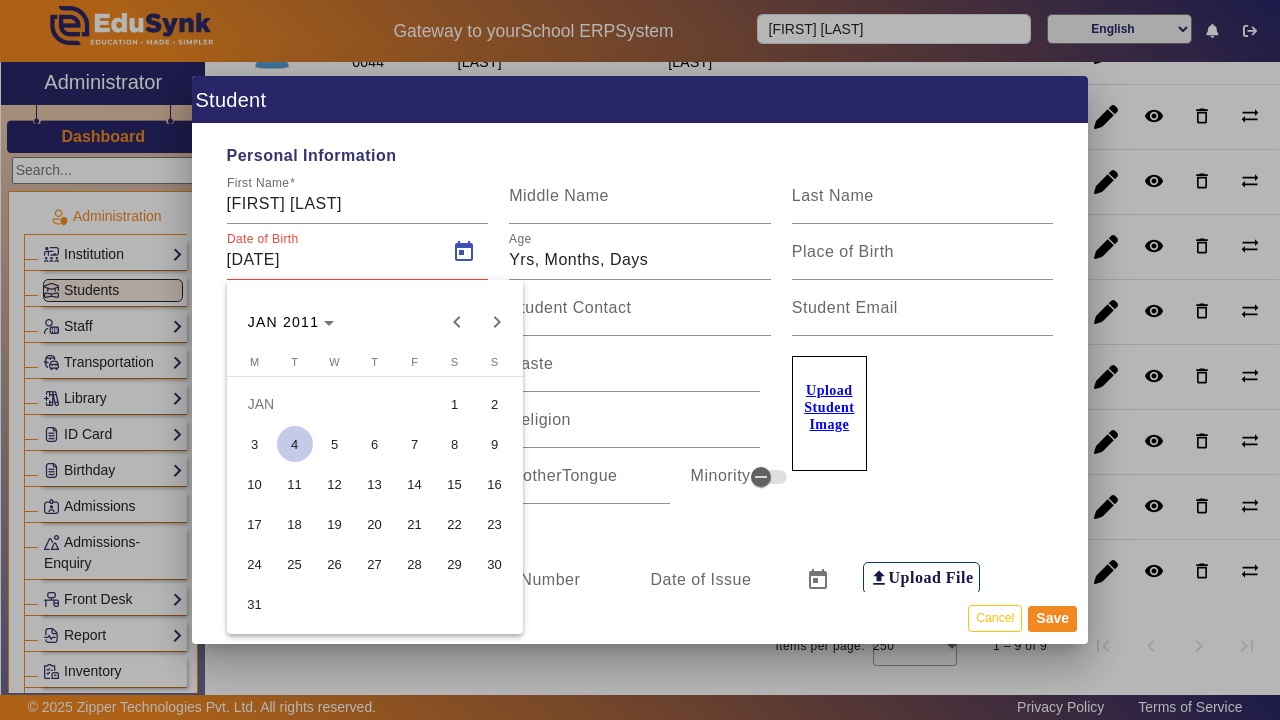 click on "21" at bounding box center (415, 524) 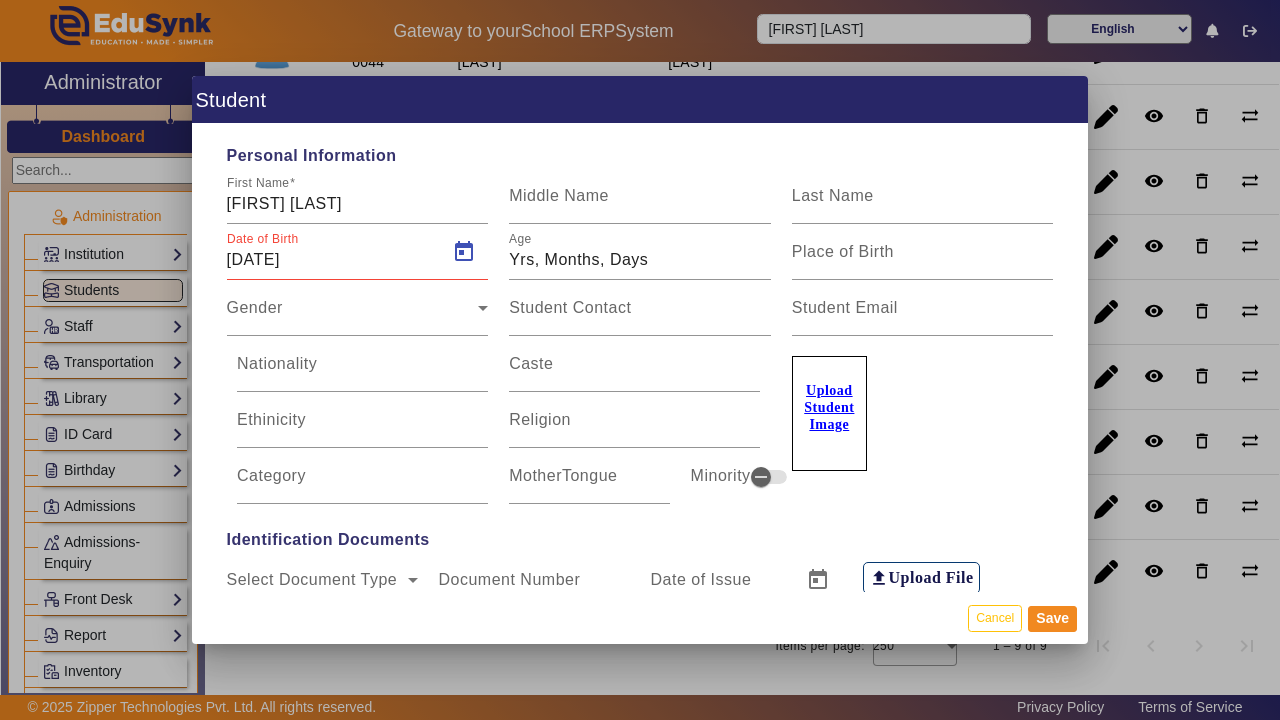 type on "[AGE]" 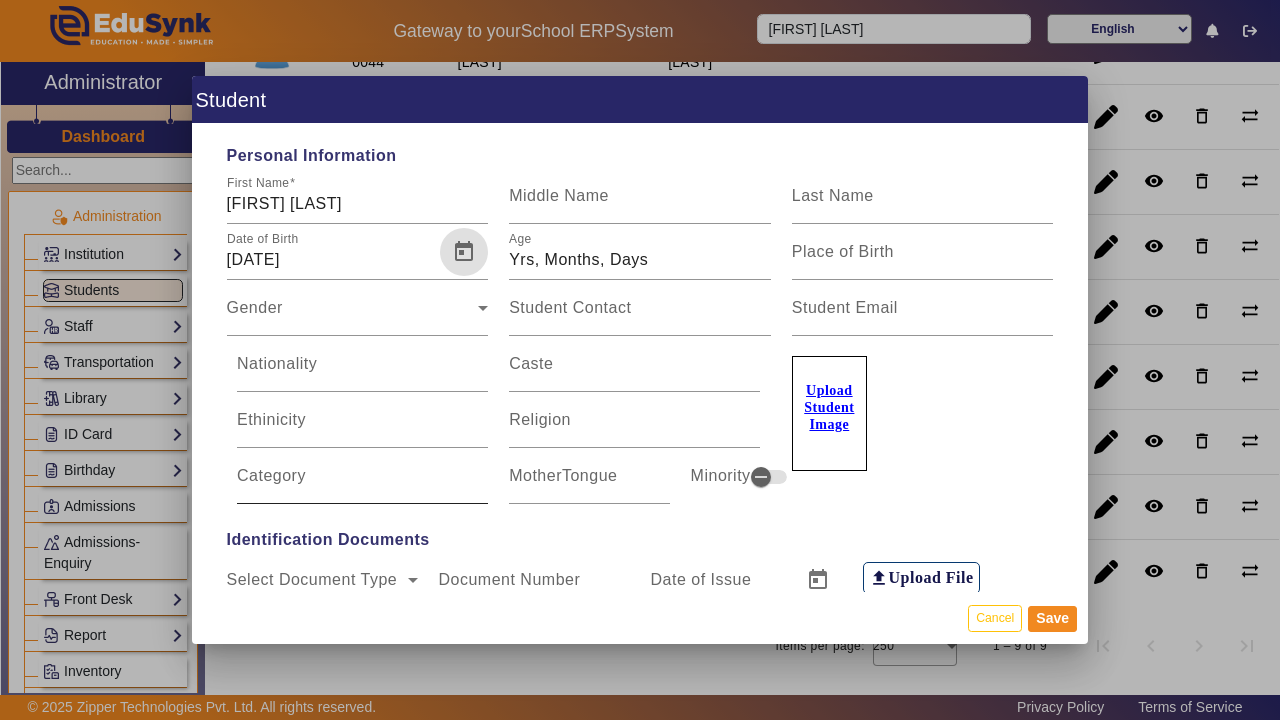click on "Category" at bounding box center [362, 484] 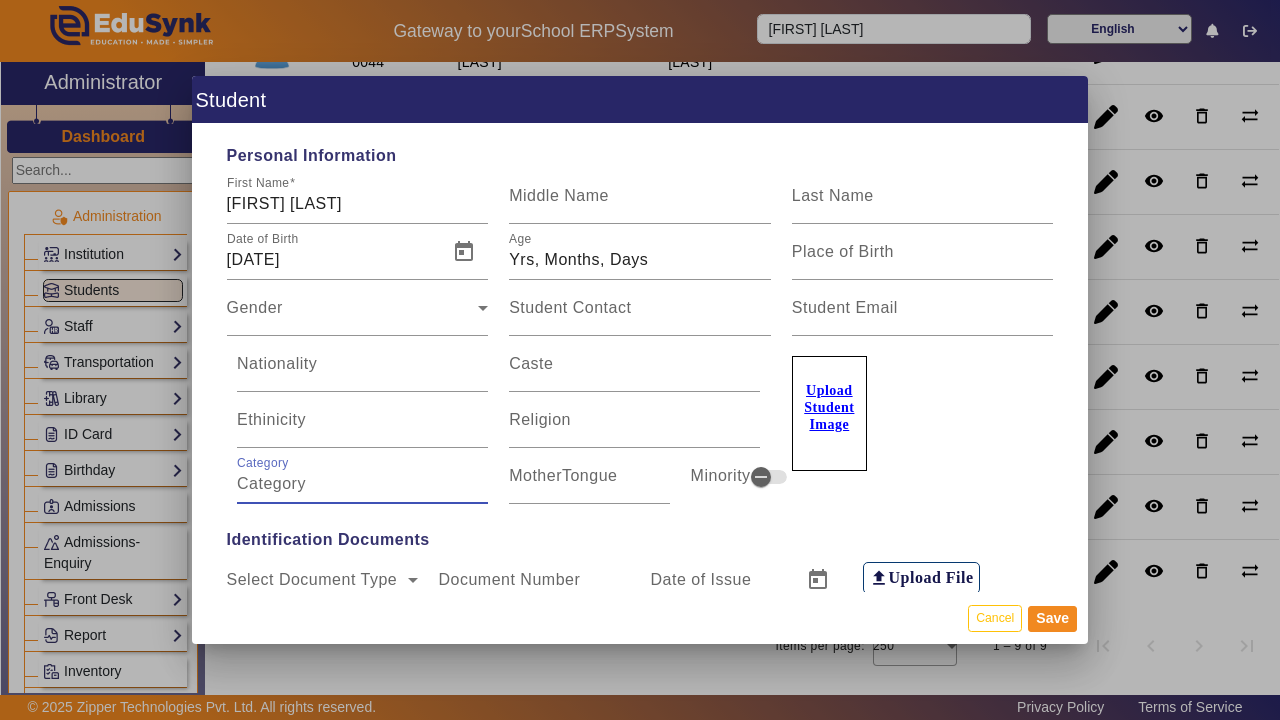 type on "g" 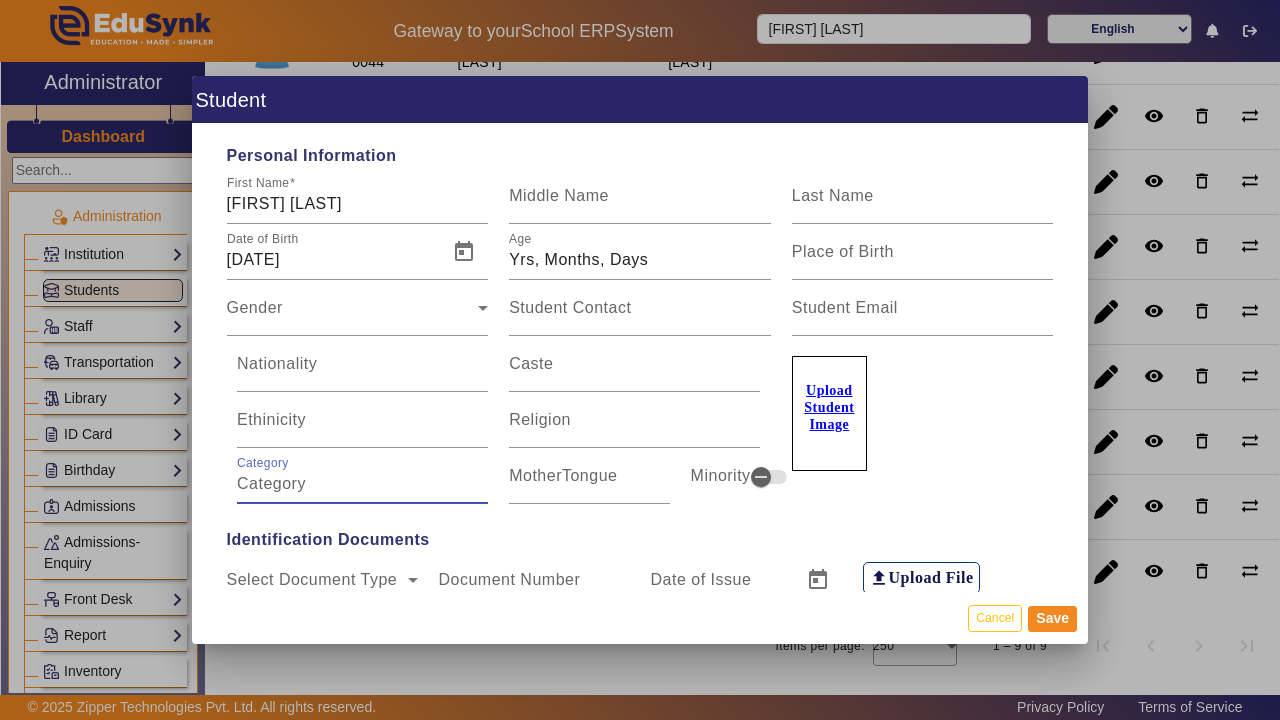 type on "g" 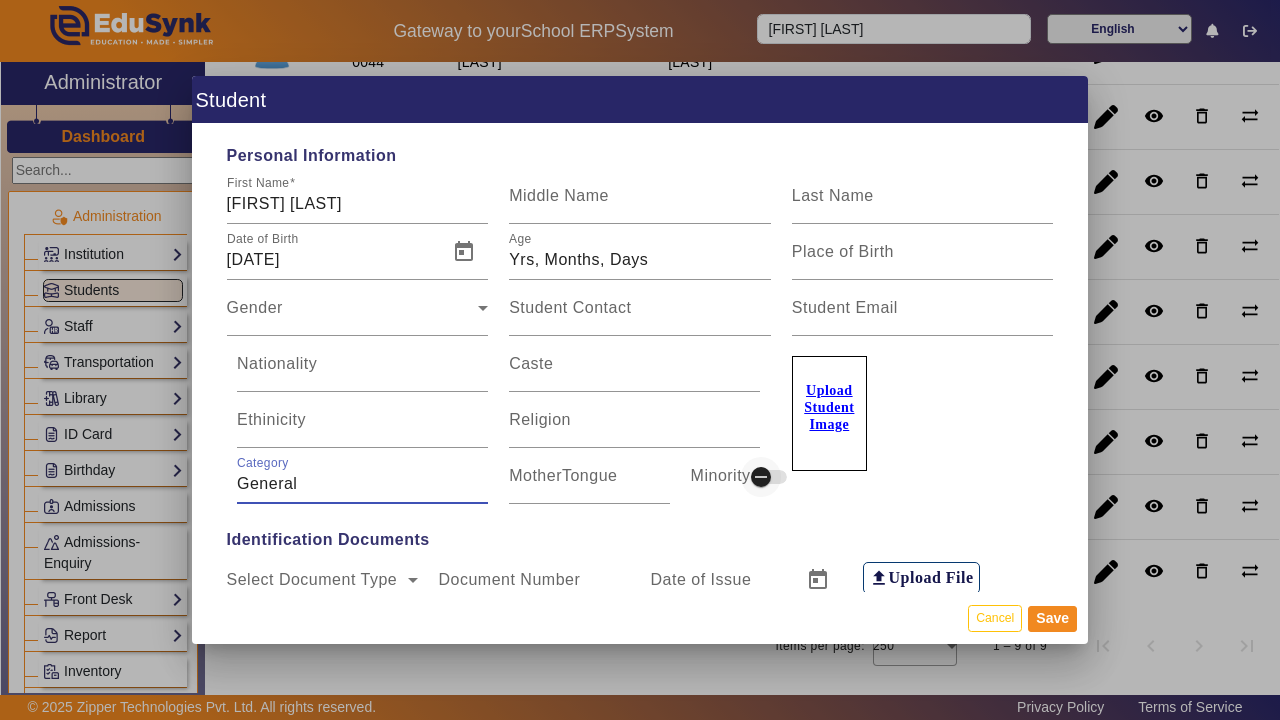 type on "General" 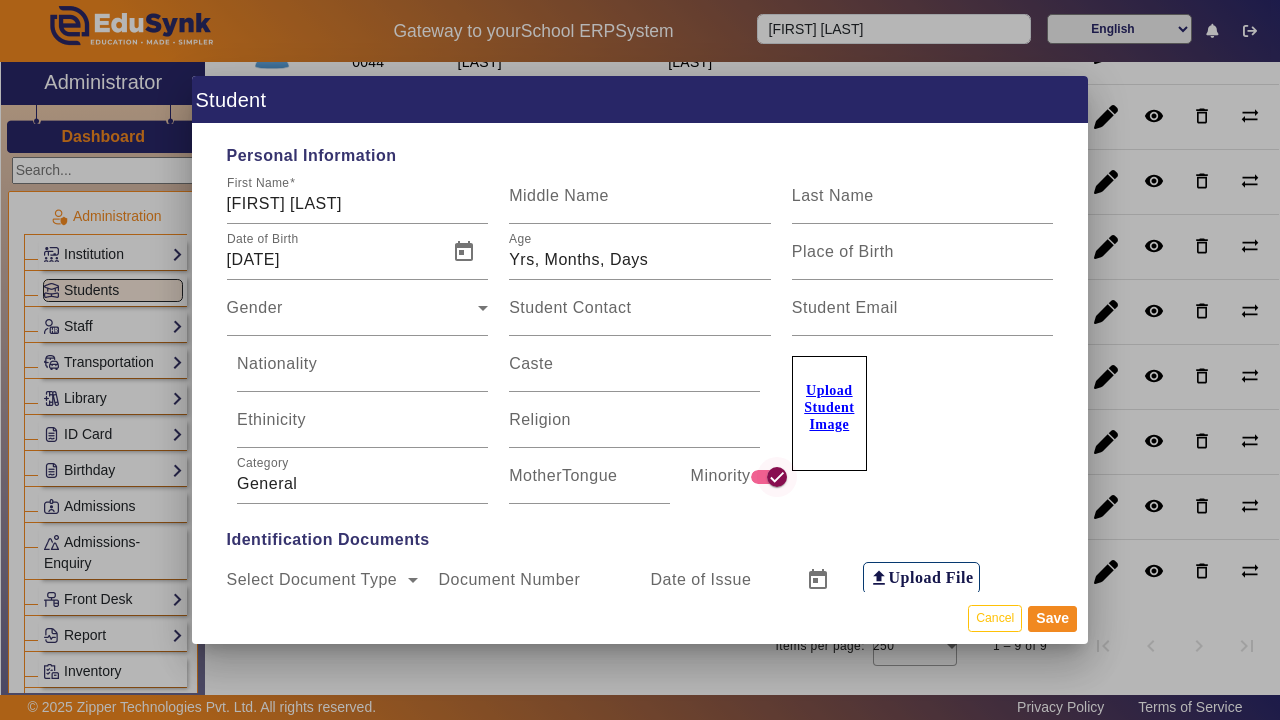 click 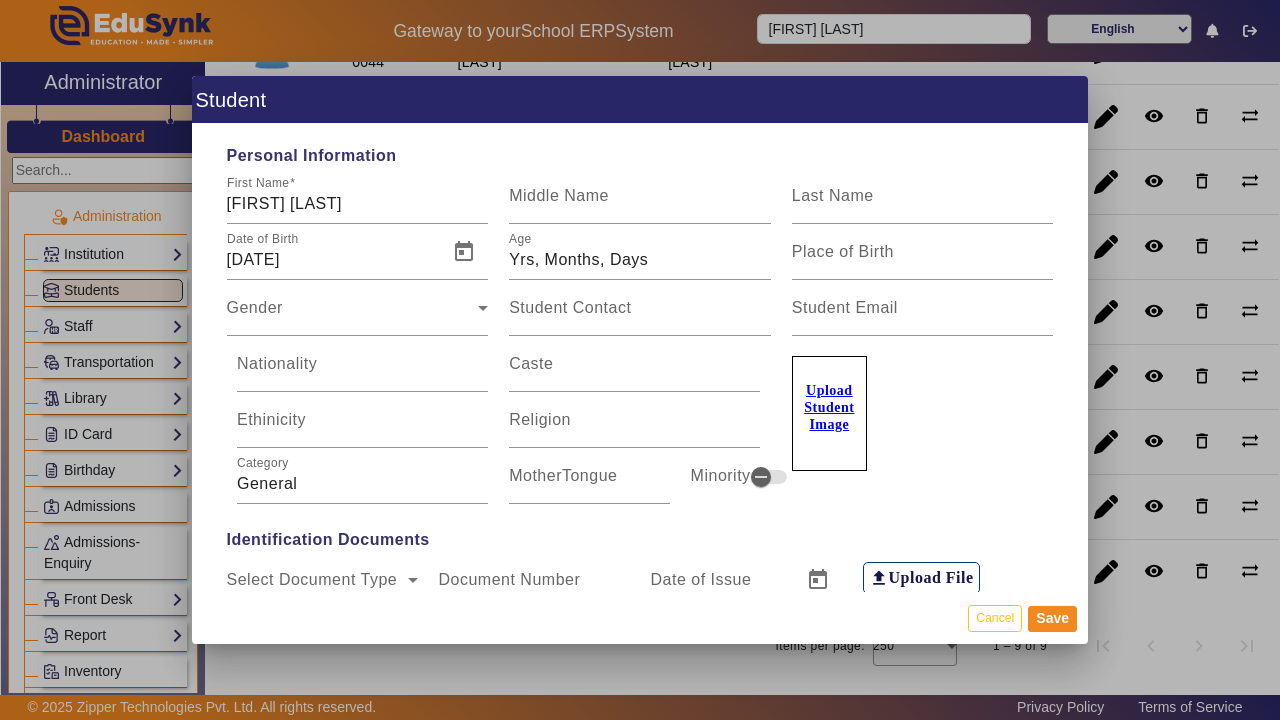 click on "Upload Student Image" at bounding box center (922, 420) 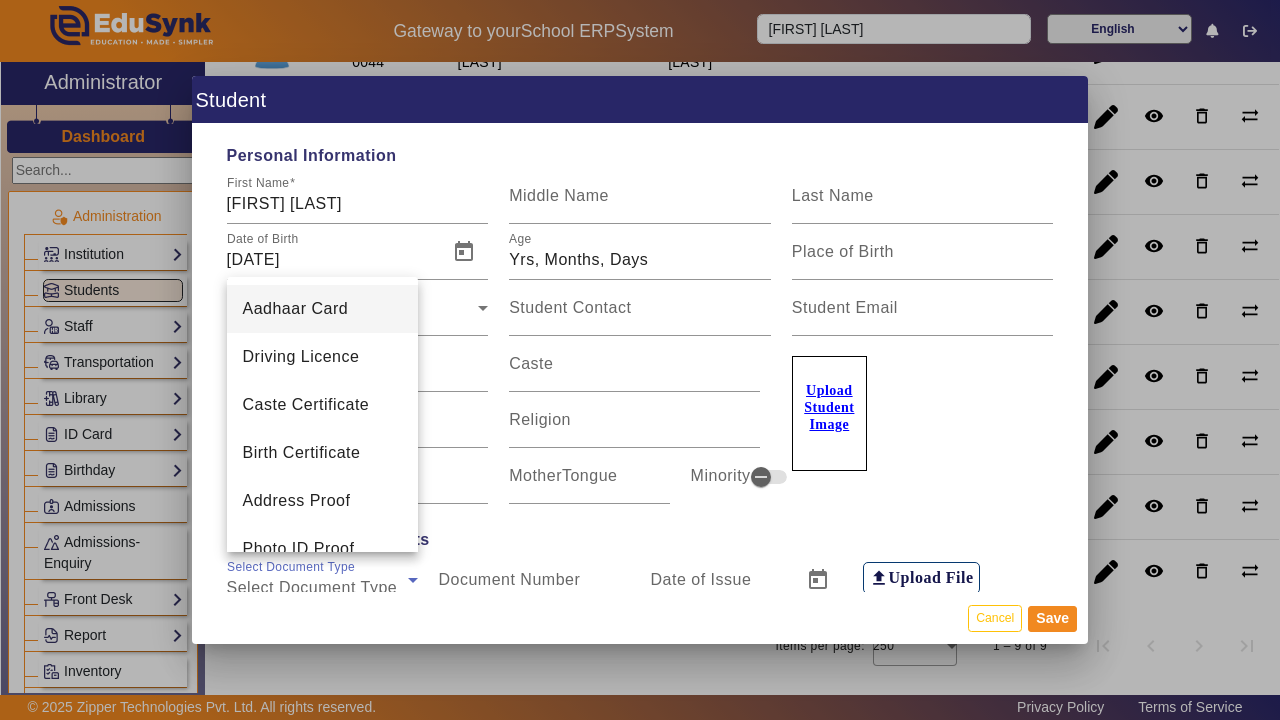 click at bounding box center [640, 360] 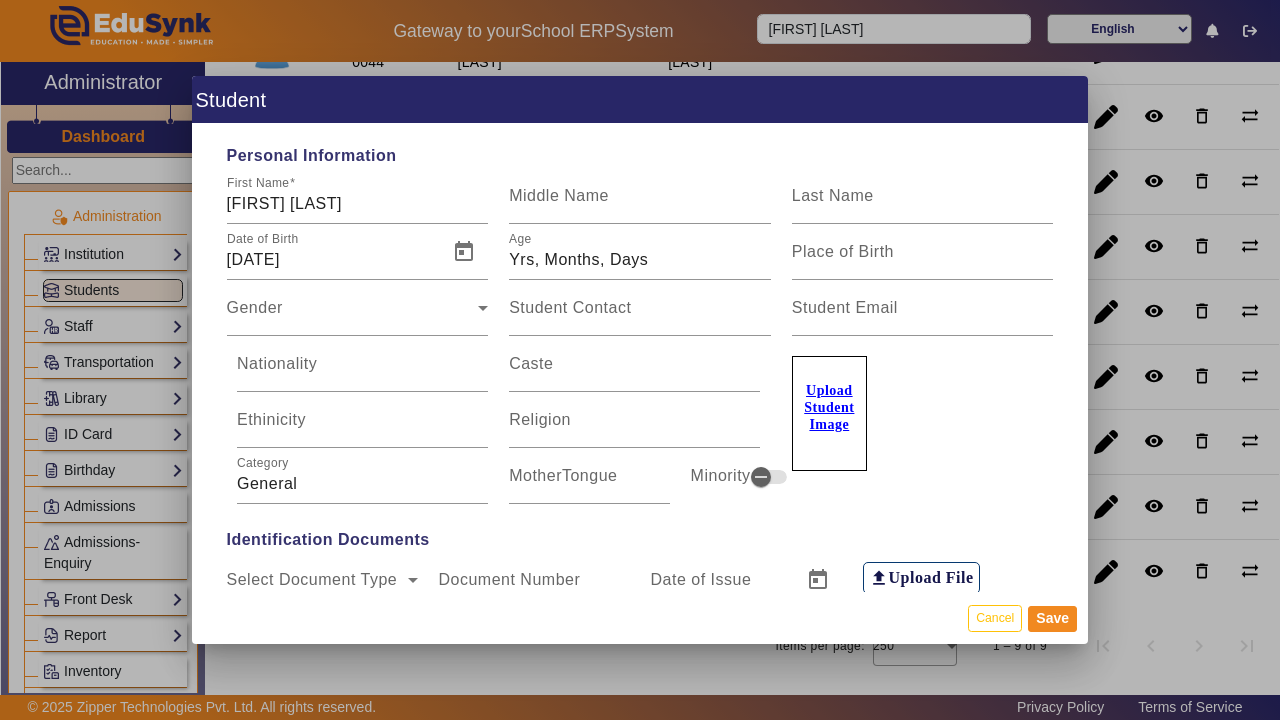 click on "Document Number" at bounding box center (510, 579) 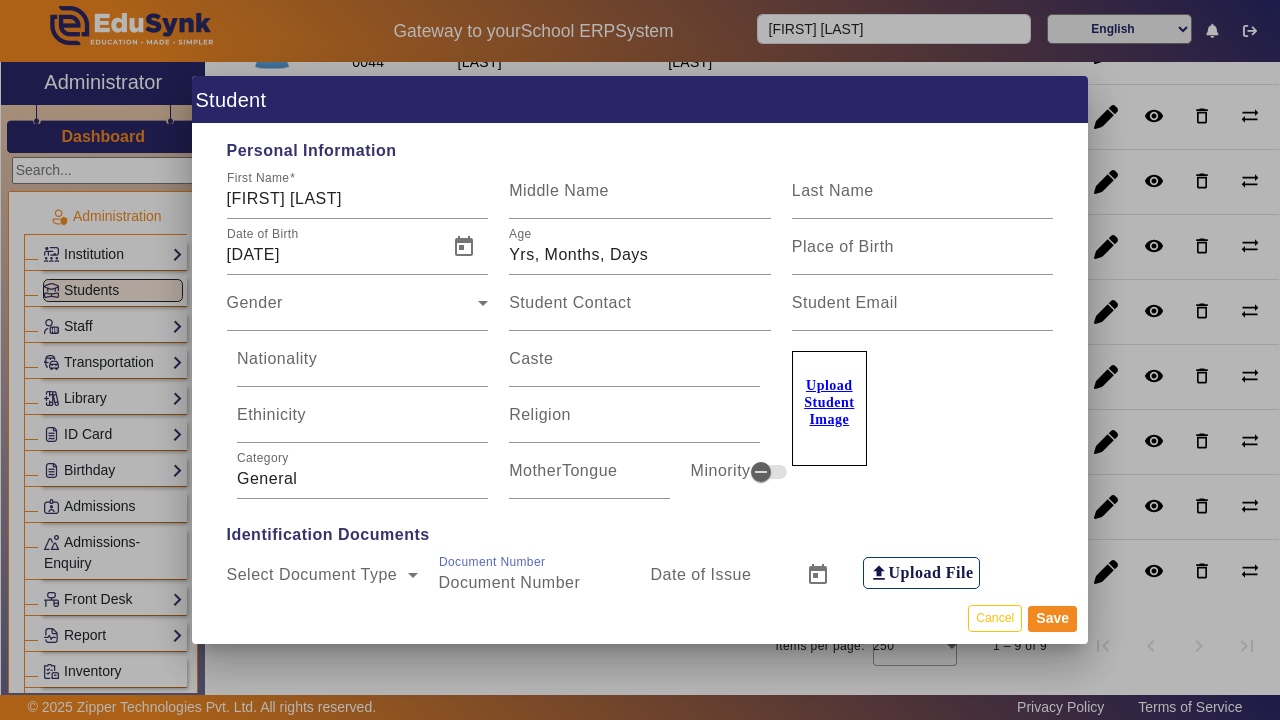 click on "Date of Issue" at bounding box center [701, 574] 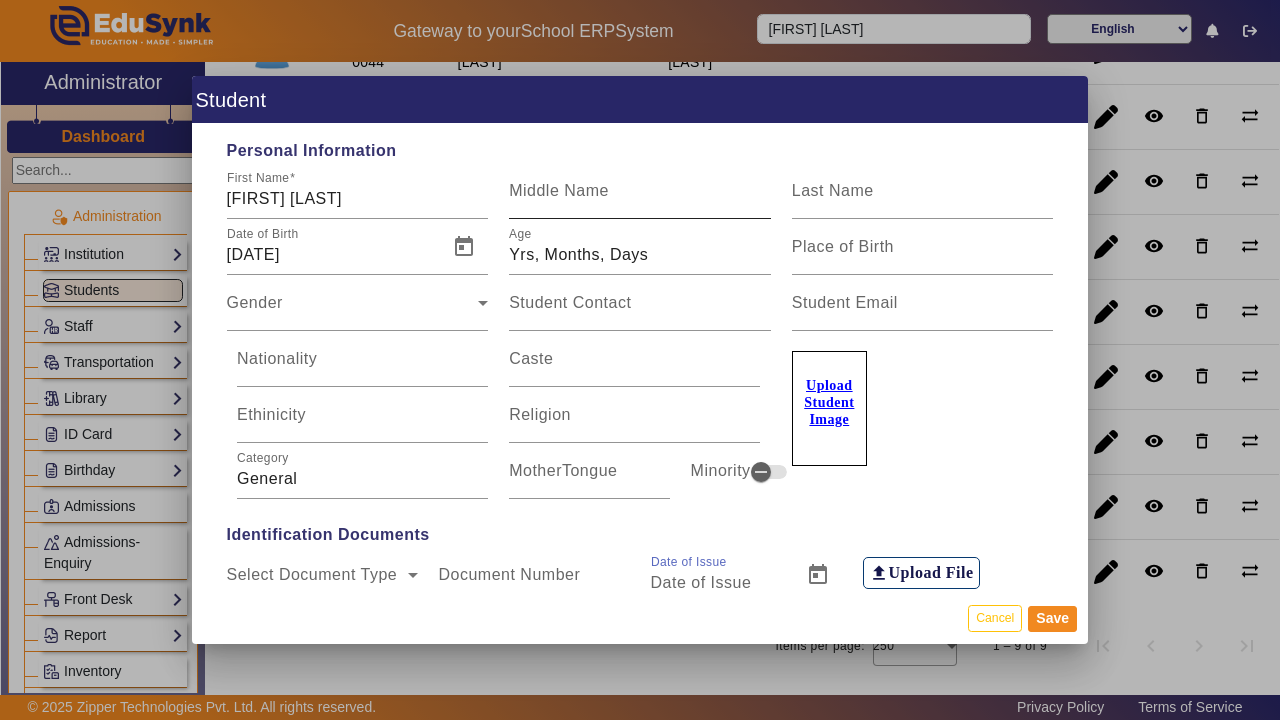 click on "Middle Name" at bounding box center [559, 190] 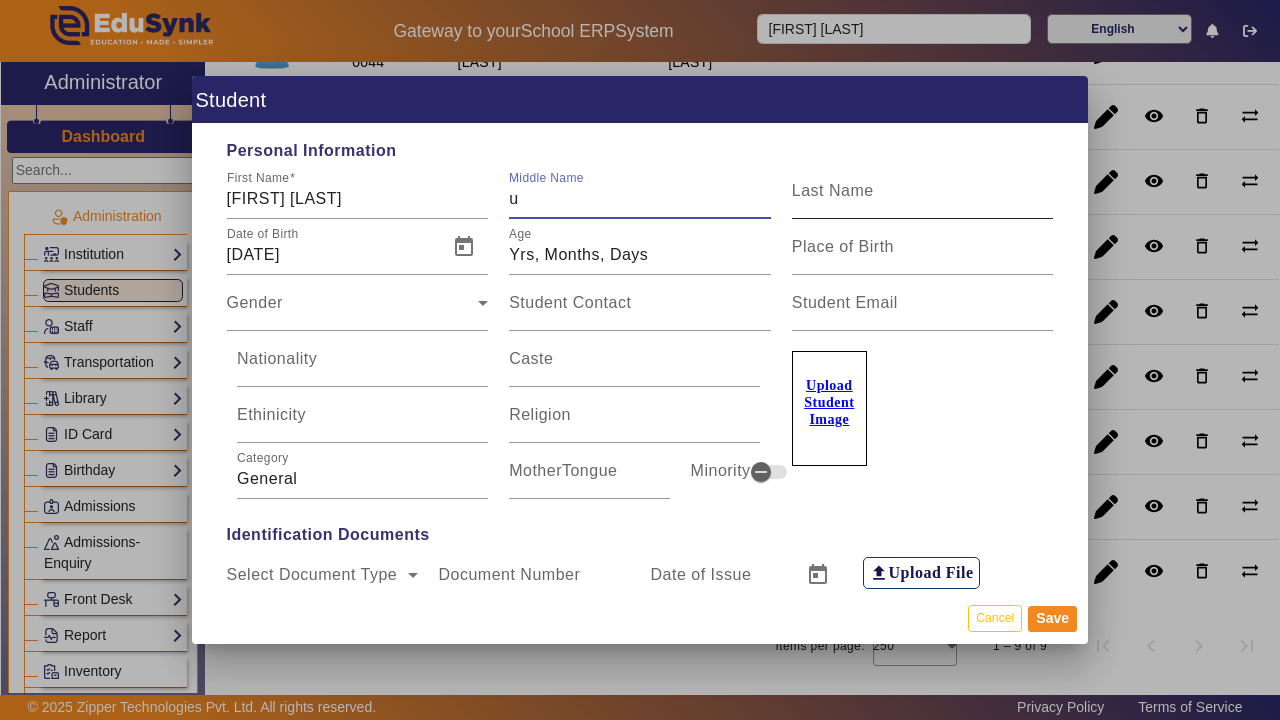 type on "u" 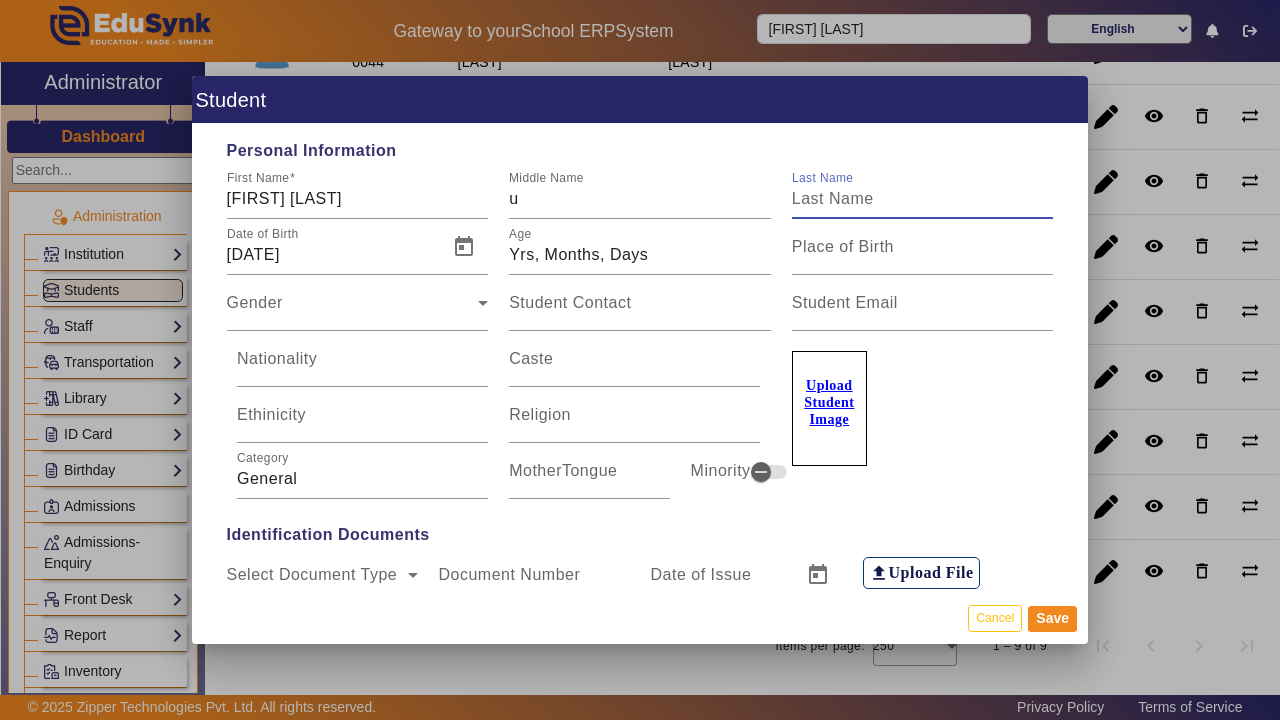 type on "a" 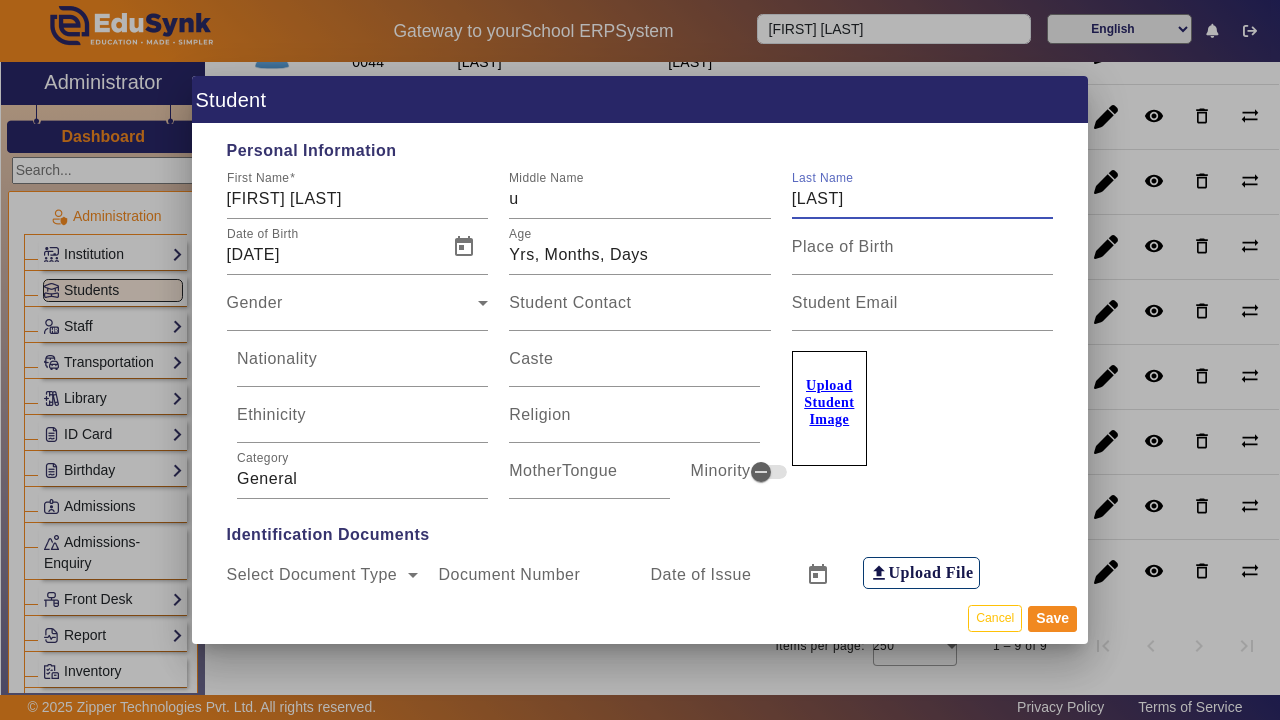 type on "[LAST]" 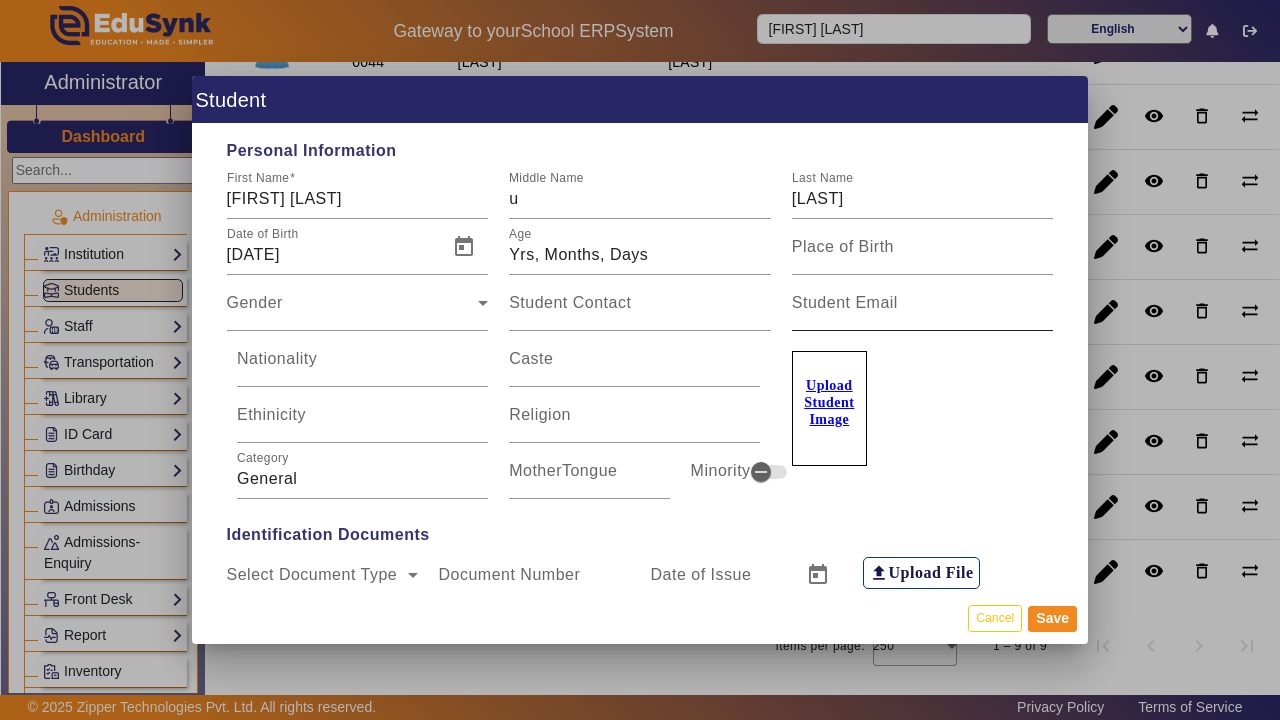 click on "Student Email" at bounding box center [845, 302] 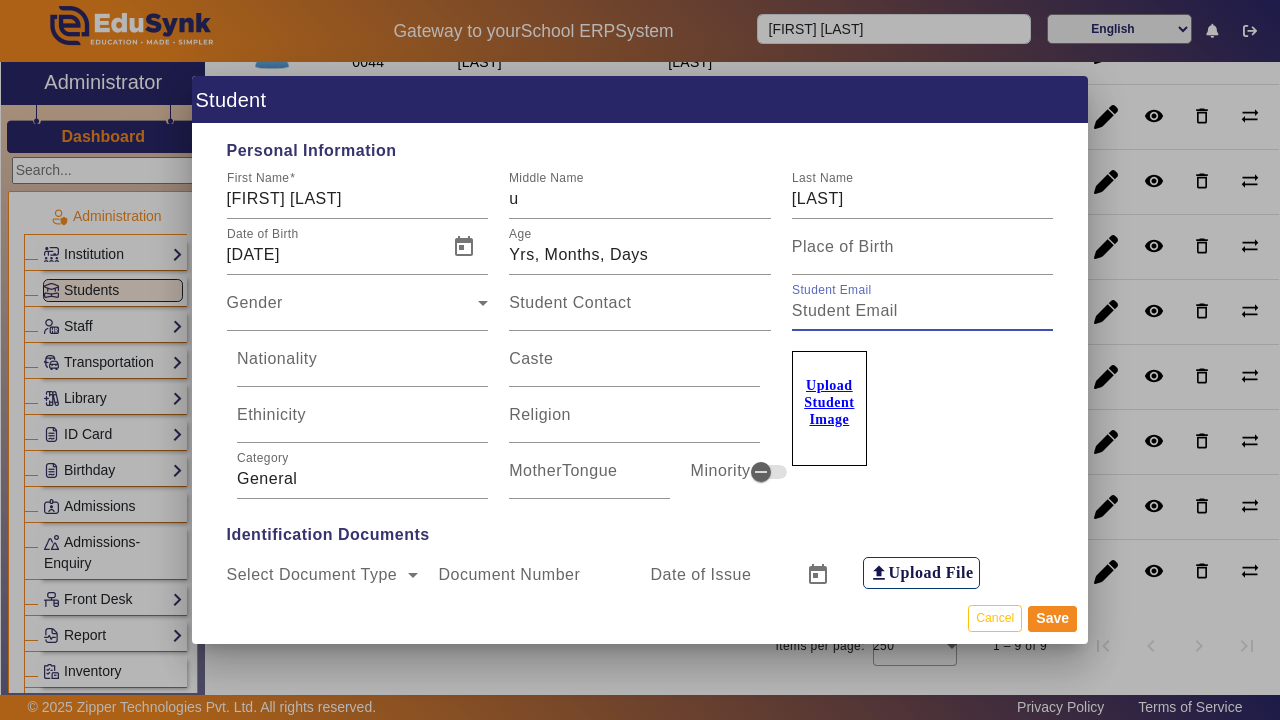 click on "Upload Student Image" at bounding box center [922, 415] 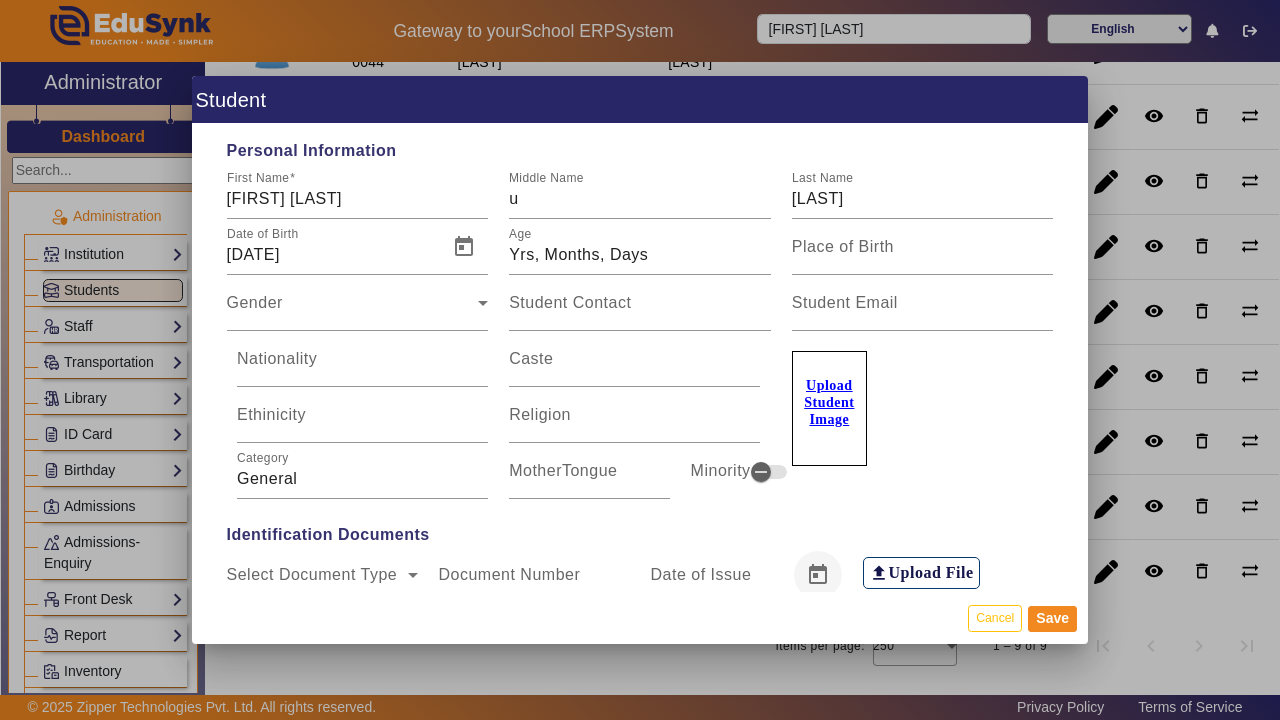 click 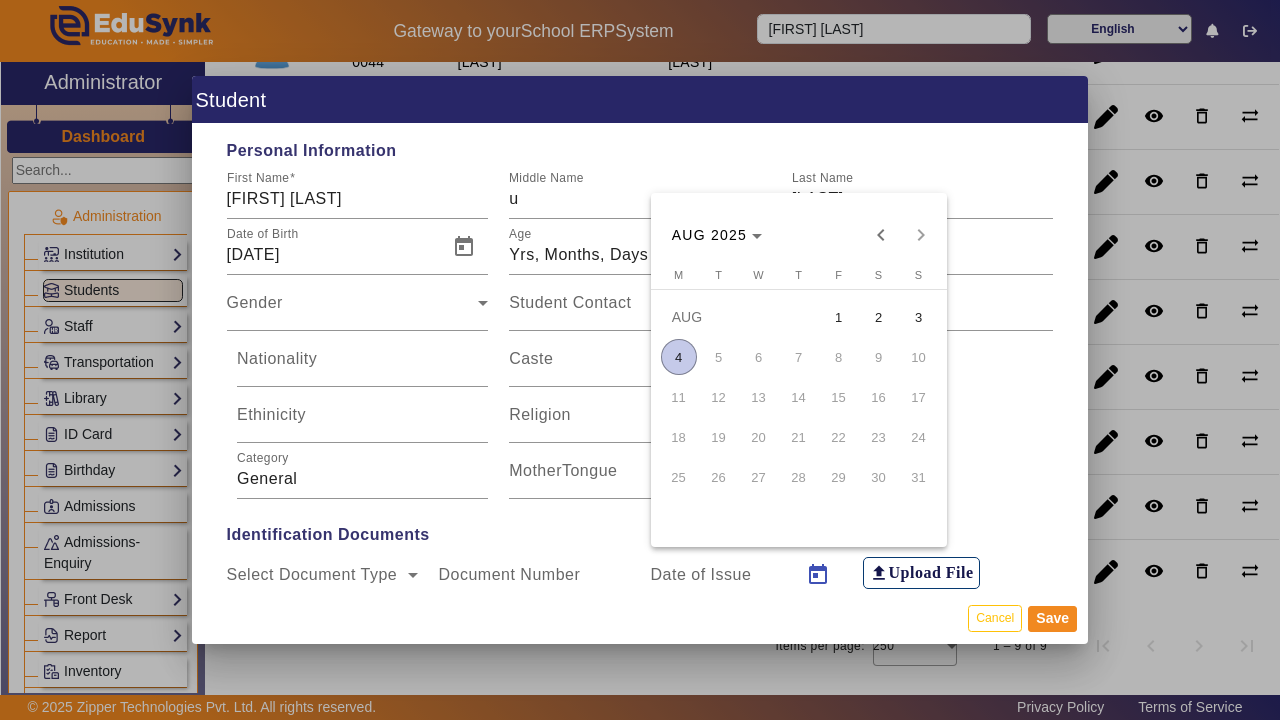 click at bounding box center [640, 360] 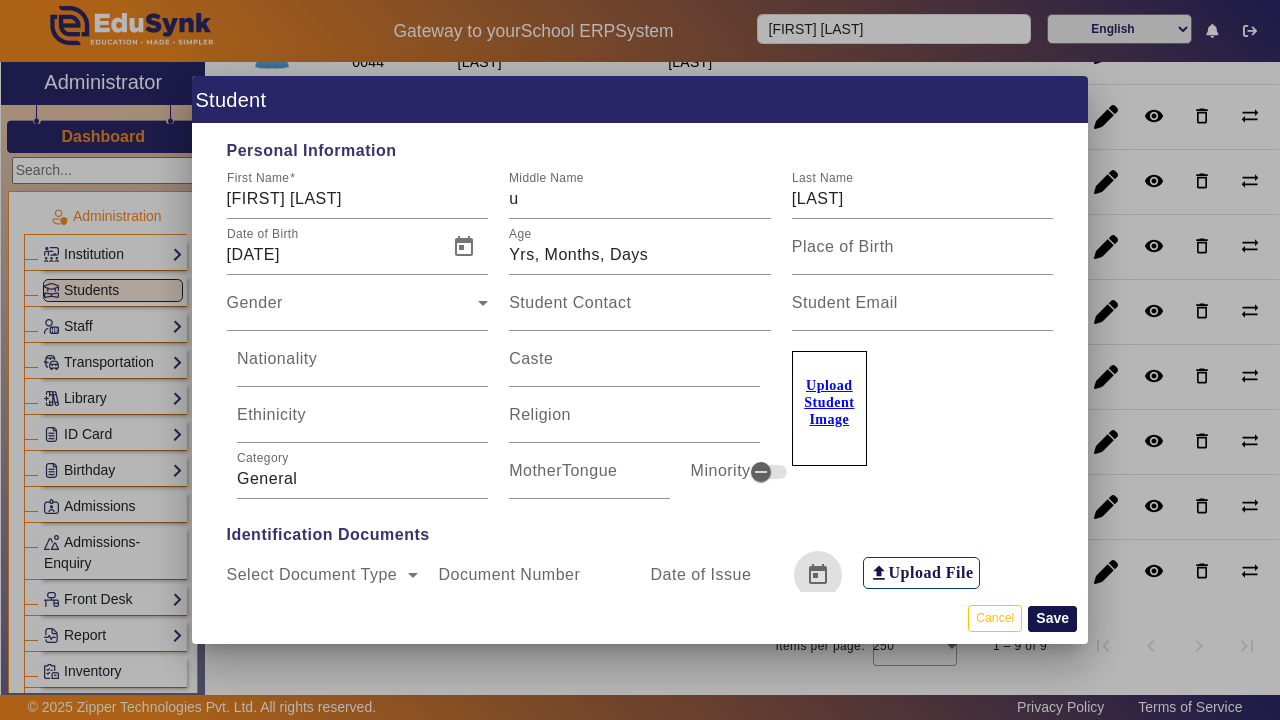 scroll, scrollTop: 12, scrollLeft: 0, axis: vertical 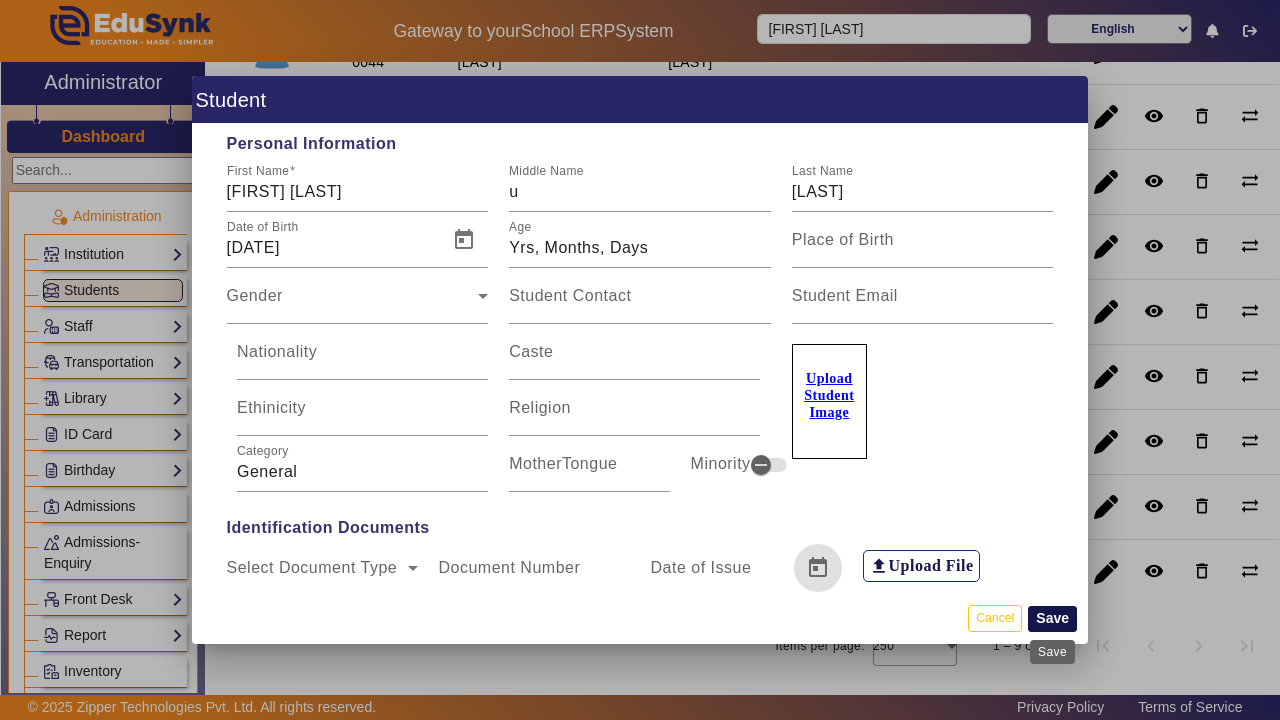click on "Save" at bounding box center [1052, 619] 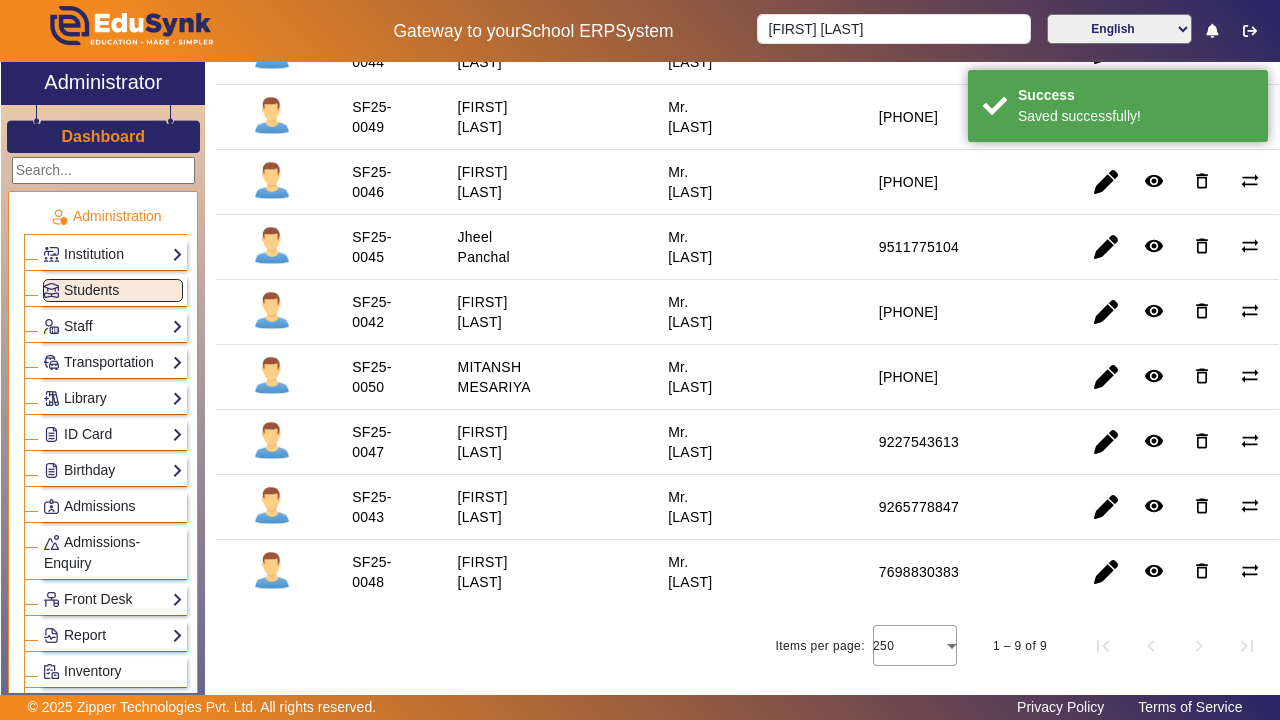 scroll, scrollTop: 0, scrollLeft: 0, axis: both 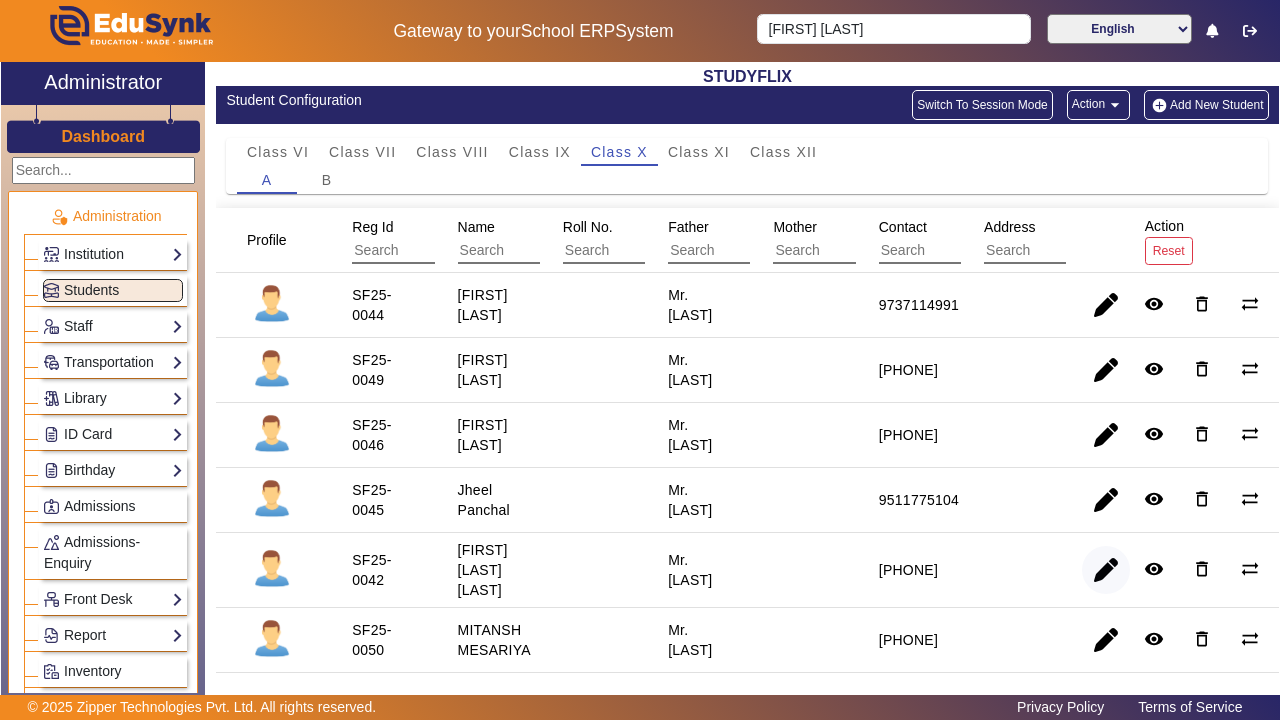 click at bounding box center (1106, 640) 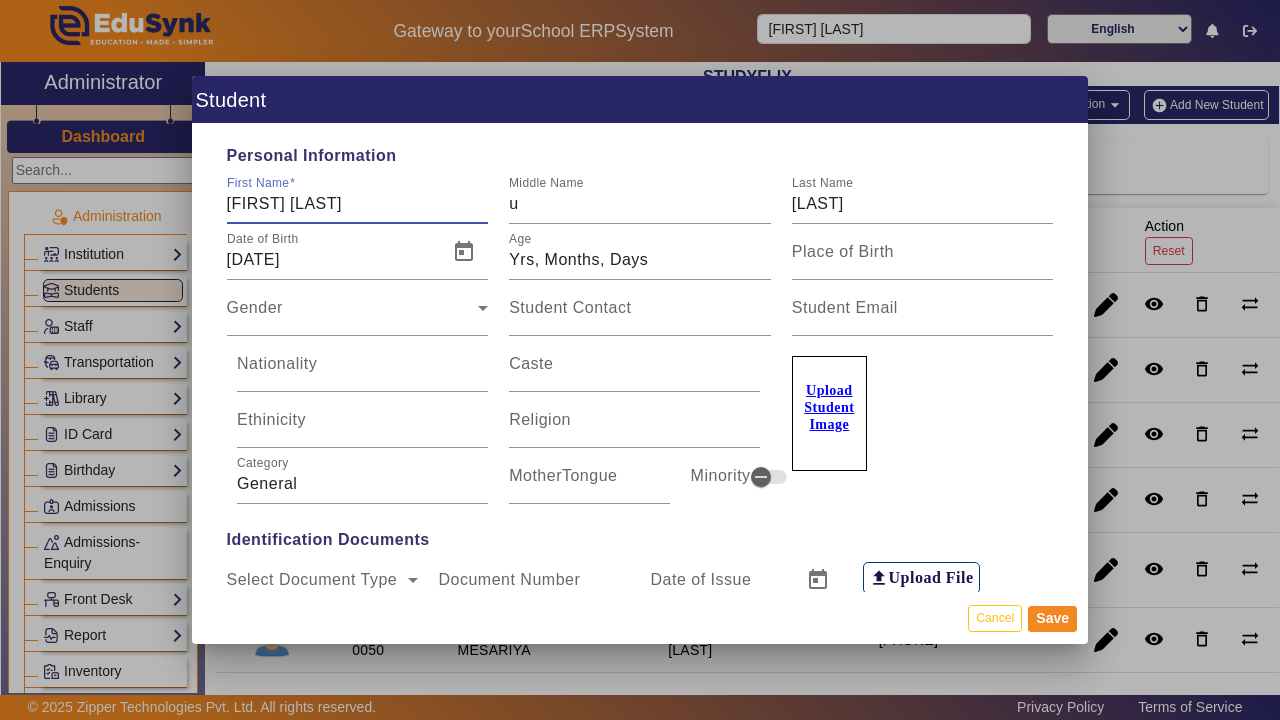 click on "Upload Student Image" at bounding box center (922, 420) 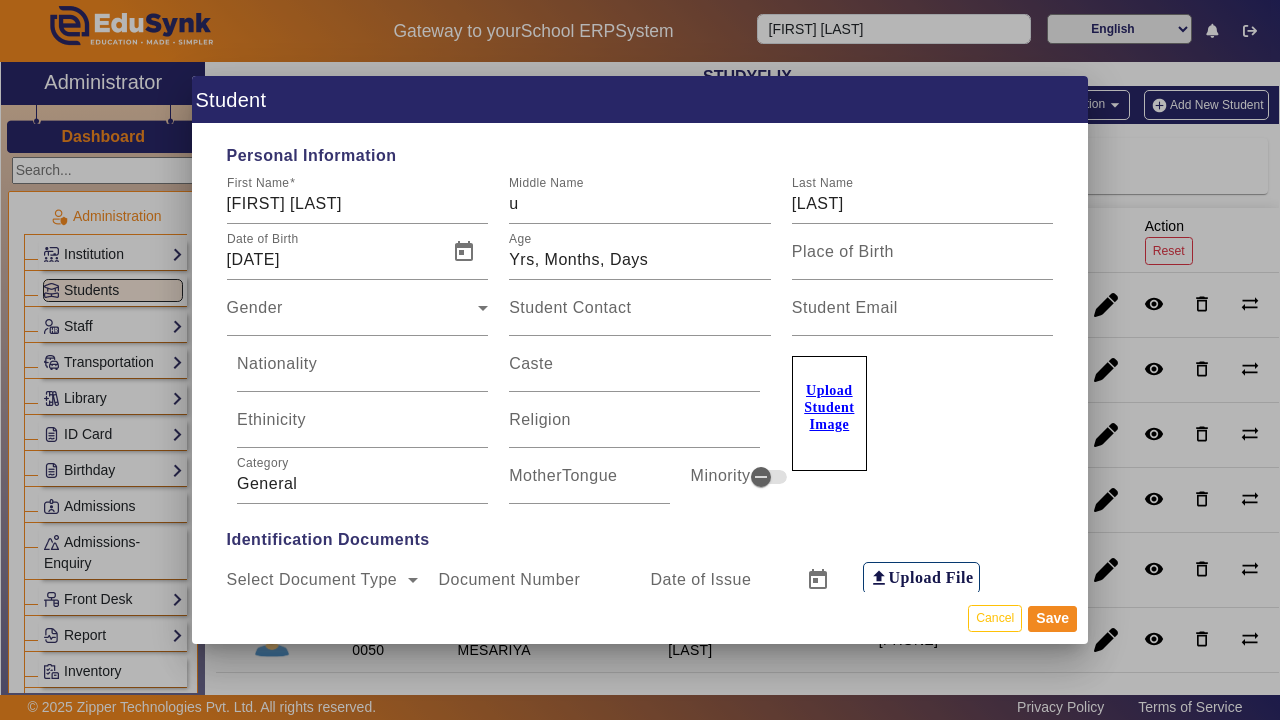 click on "Upload Student Image" at bounding box center (922, 420) 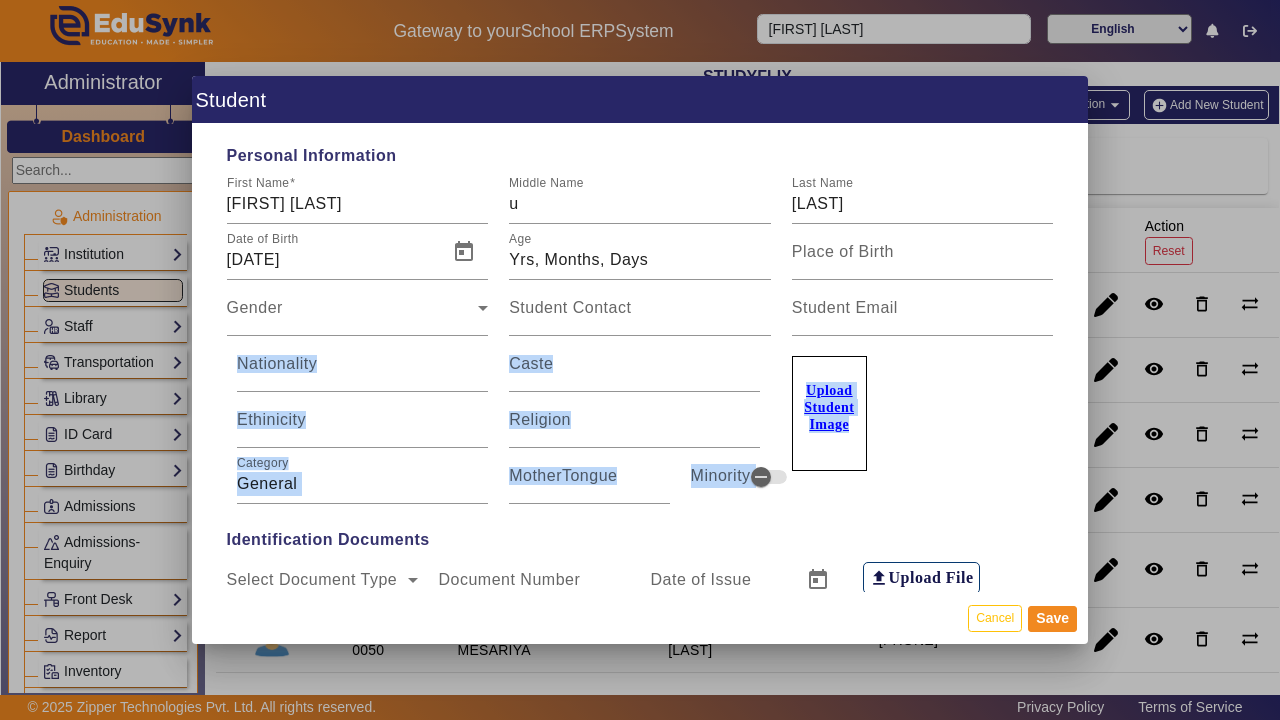 click on "Upload Student Image" at bounding box center [922, 420] 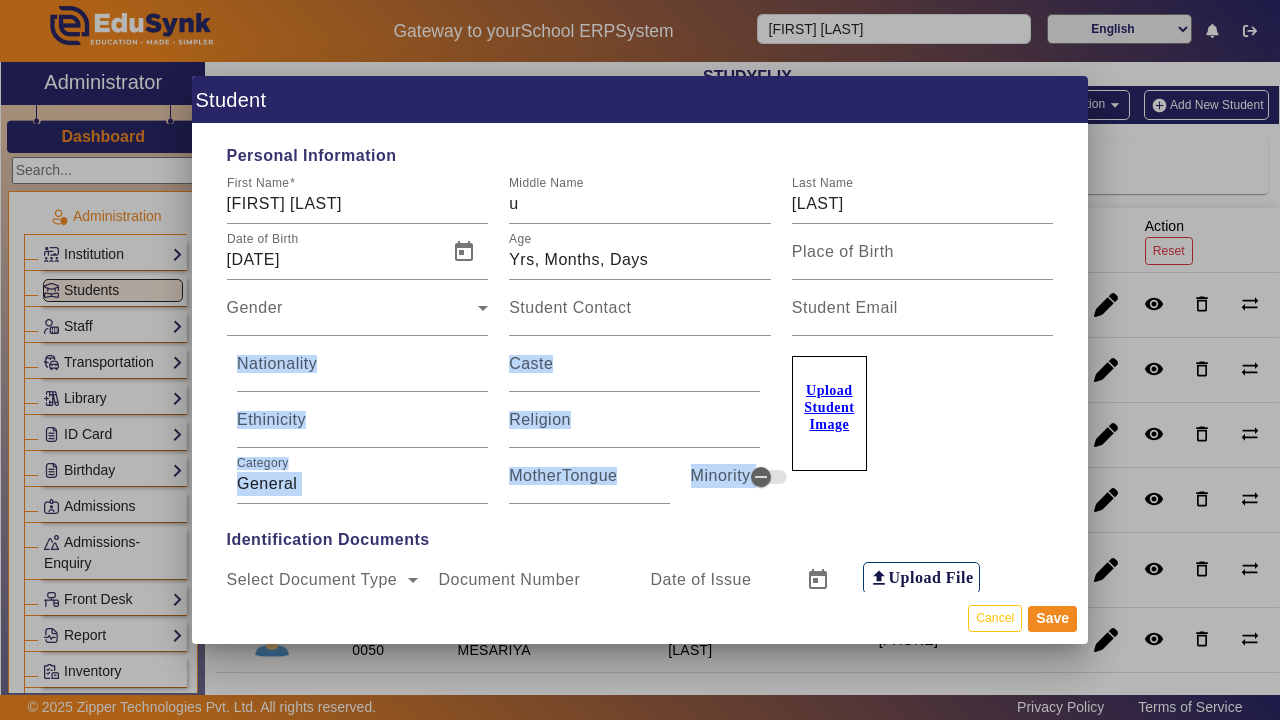 click on "Personal Information First Name Maharshi Agravat Middle Name u Last Name Agravat Date of Birth 21/01/2011 Age 14 Yrs, 6 Months, 14 Days Place of Birth Gender Gender Student Contact Student Email Nationality Caste Ethinicity Religion Category General MotherTongue Minority Upload Student Image Identification Documents Select Document Type Select Document Type Document Number Date of Issue file_upload Upload File Select Document Type Select Document Type Document Number Date of Issue file_upload Upload File Permanent Address Address Line 1 Address Line 2 Address Line 3 Select Country Select State City Pin Code  My Correspondence address is same as the permanent address.  Correspondence Address Address Line 1 Address Line 2 Address Line 3 Select Country Select State City Pin Code Institution Related Information EduSynkID 34745 Card ID Registration Id SF25-0042 Affiliation No Class/Batch Information Class Type Class X Section A Roll No. House GSEB Admission Information Admission Session My Shannen Admission Date" at bounding box center (640, 358) 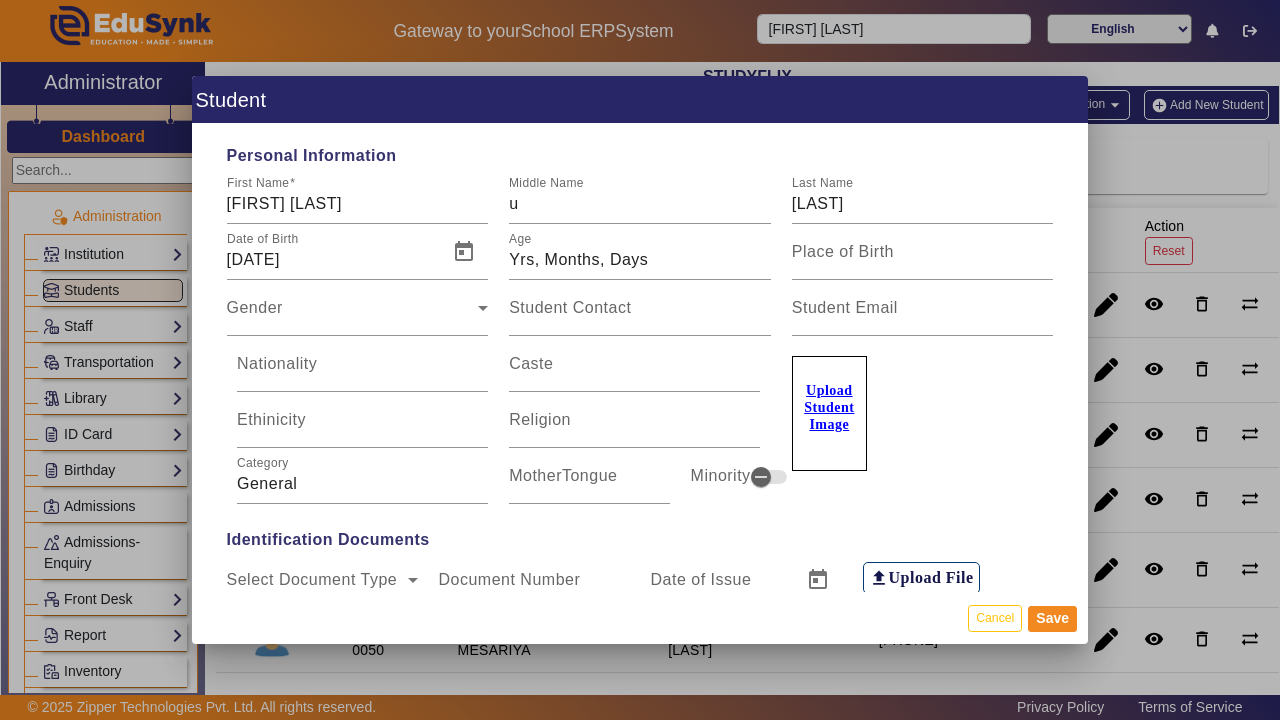 click on "file_upload Upload File" 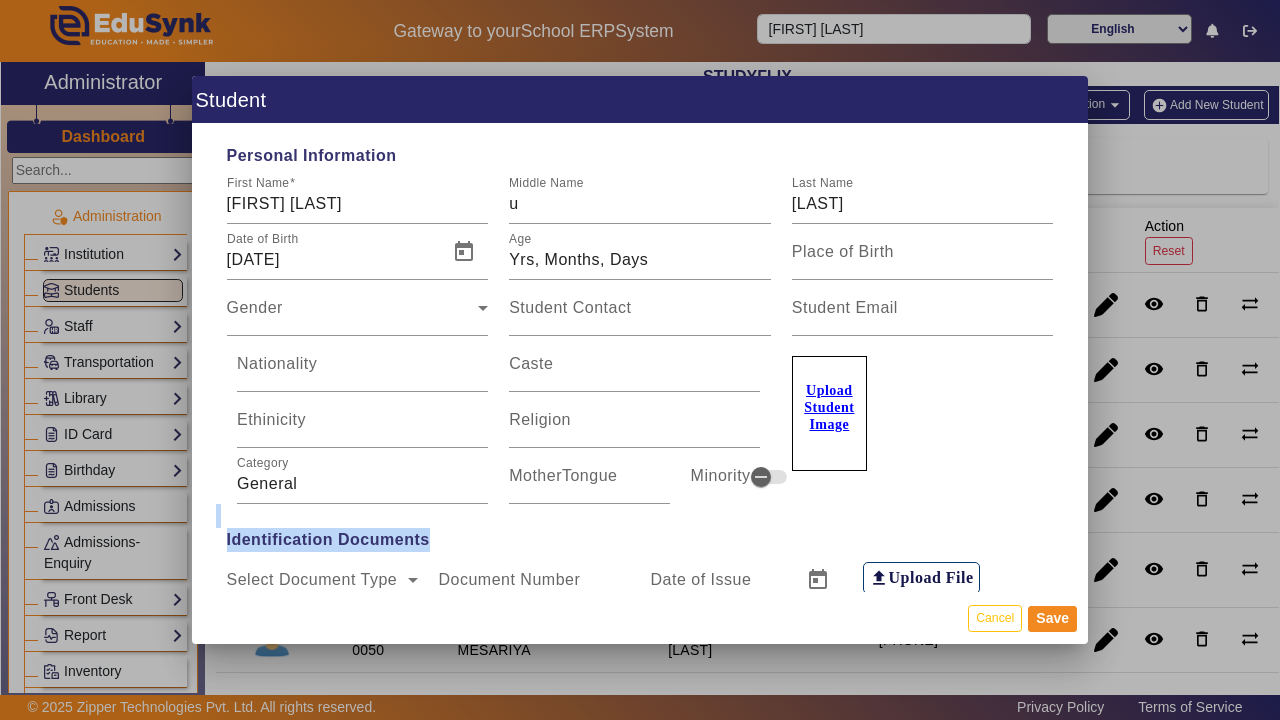 drag, startPoint x: 1059, startPoint y: 549, endPoint x: 998, endPoint y: 428, distance: 135.50645 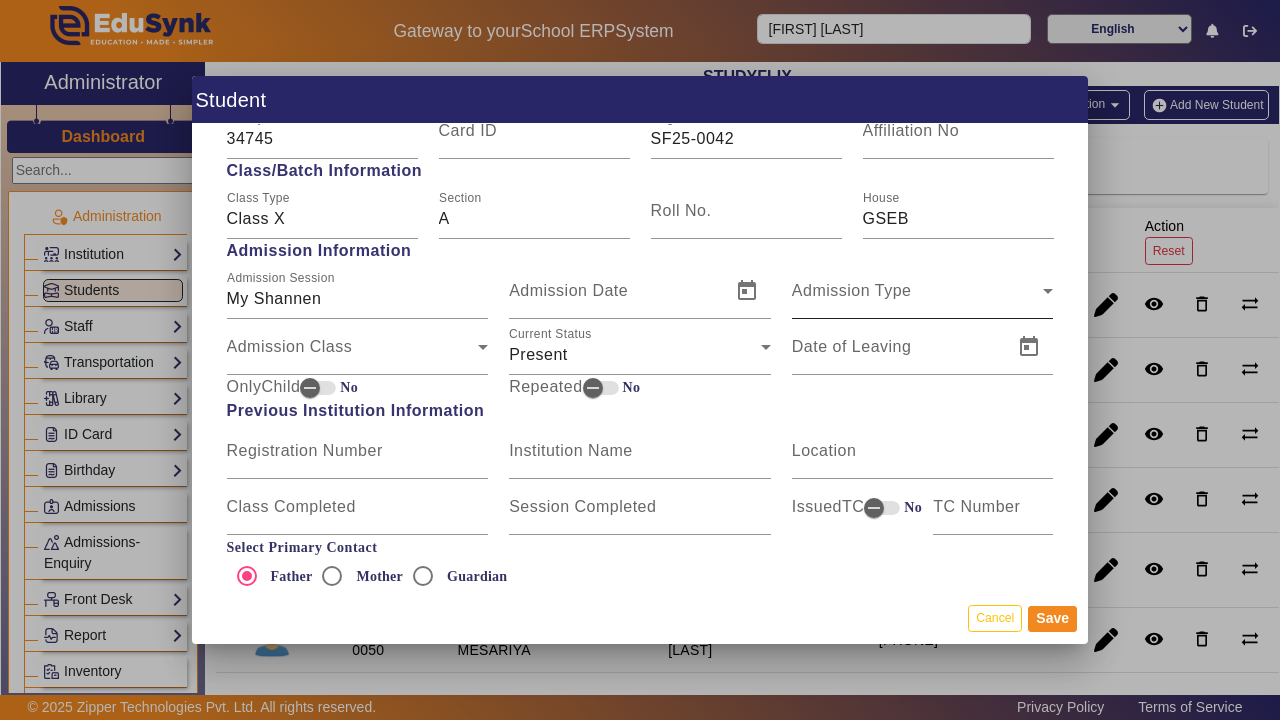 scroll, scrollTop: 1033, scrollLeft: 0, axis: vertical 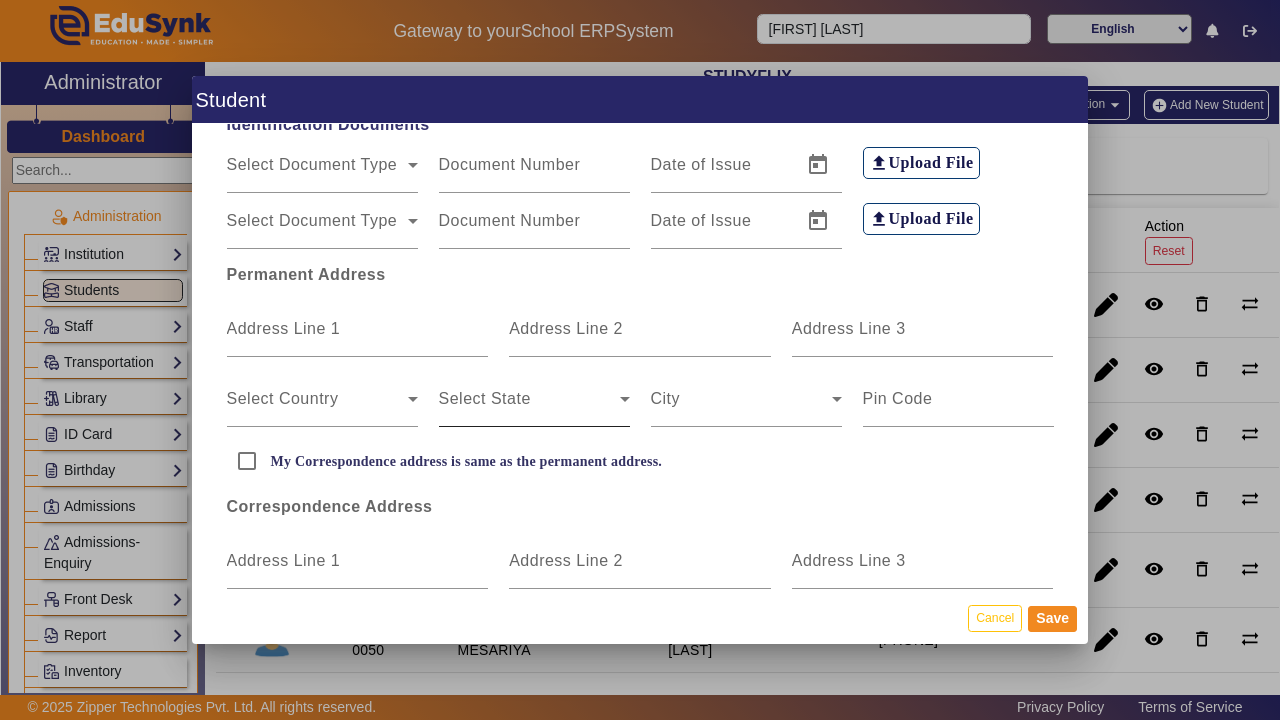 click at bounding box center (529, 407) 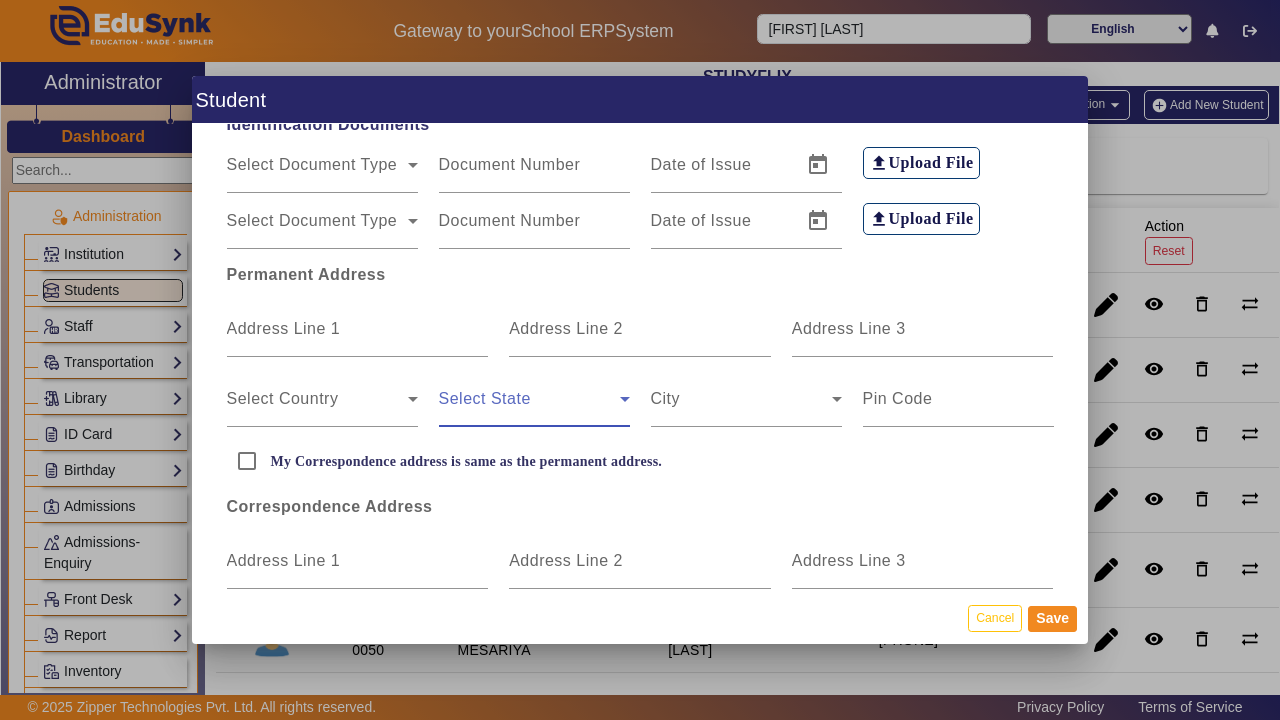click 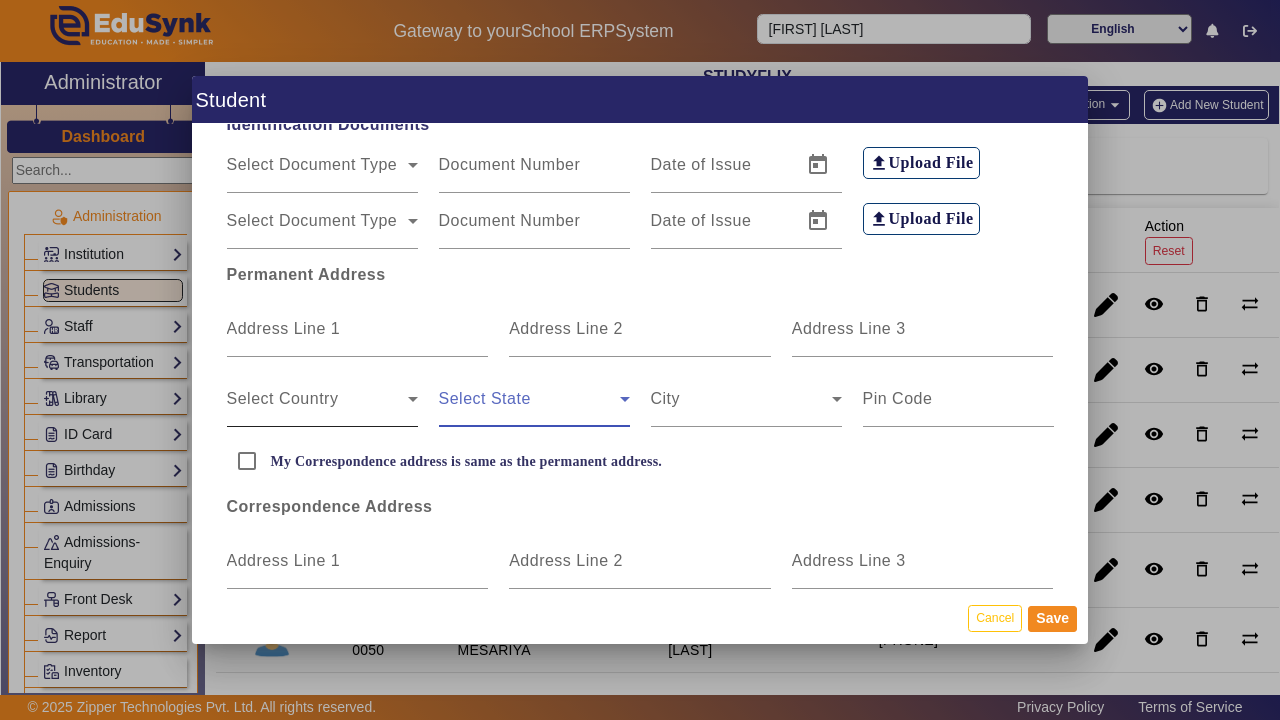 click on "Select Country" 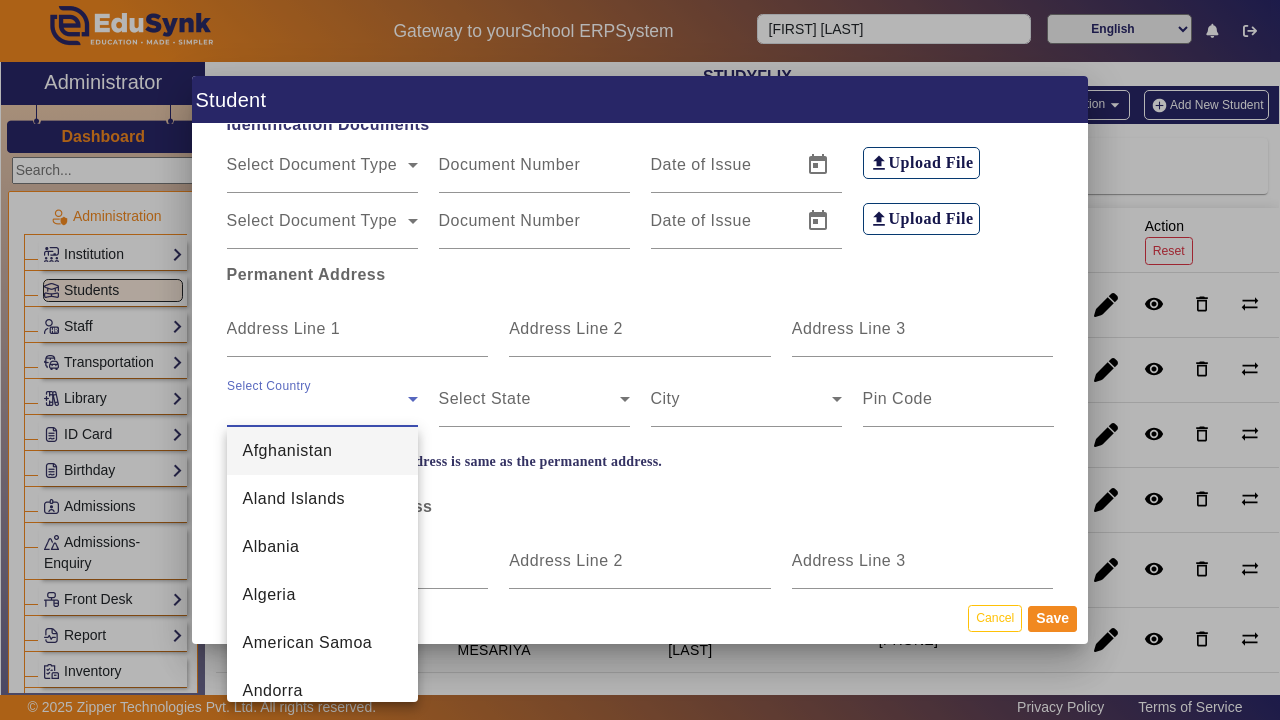 scroll, scrollTop: 6933, scrollLeft: 0, axis: vertical 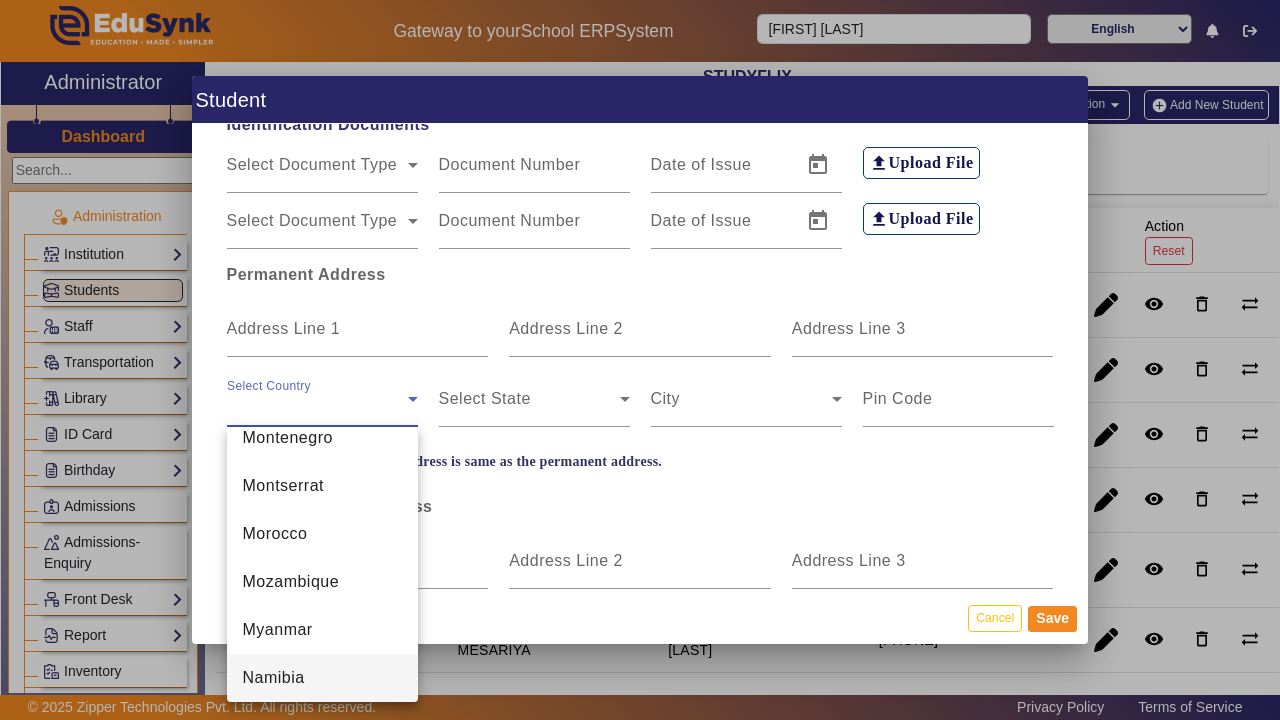 click at bounding box center [640, 360] 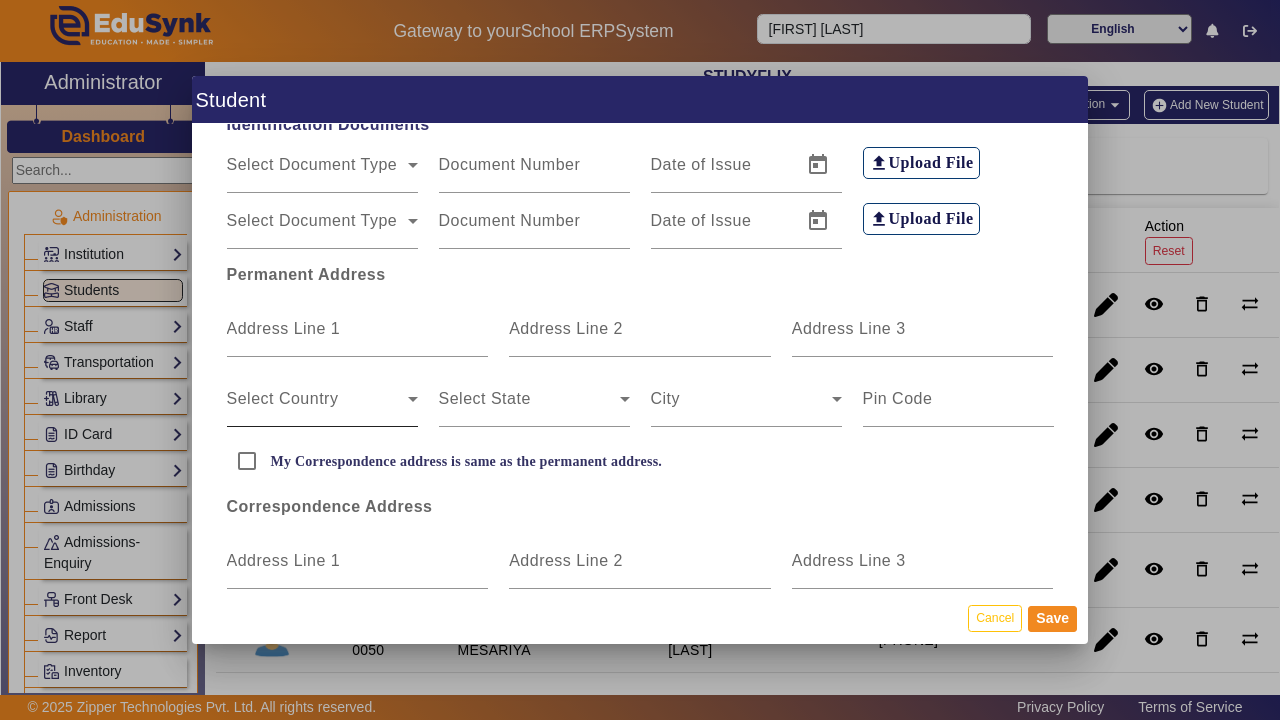 click at bounding box center [317, 407] 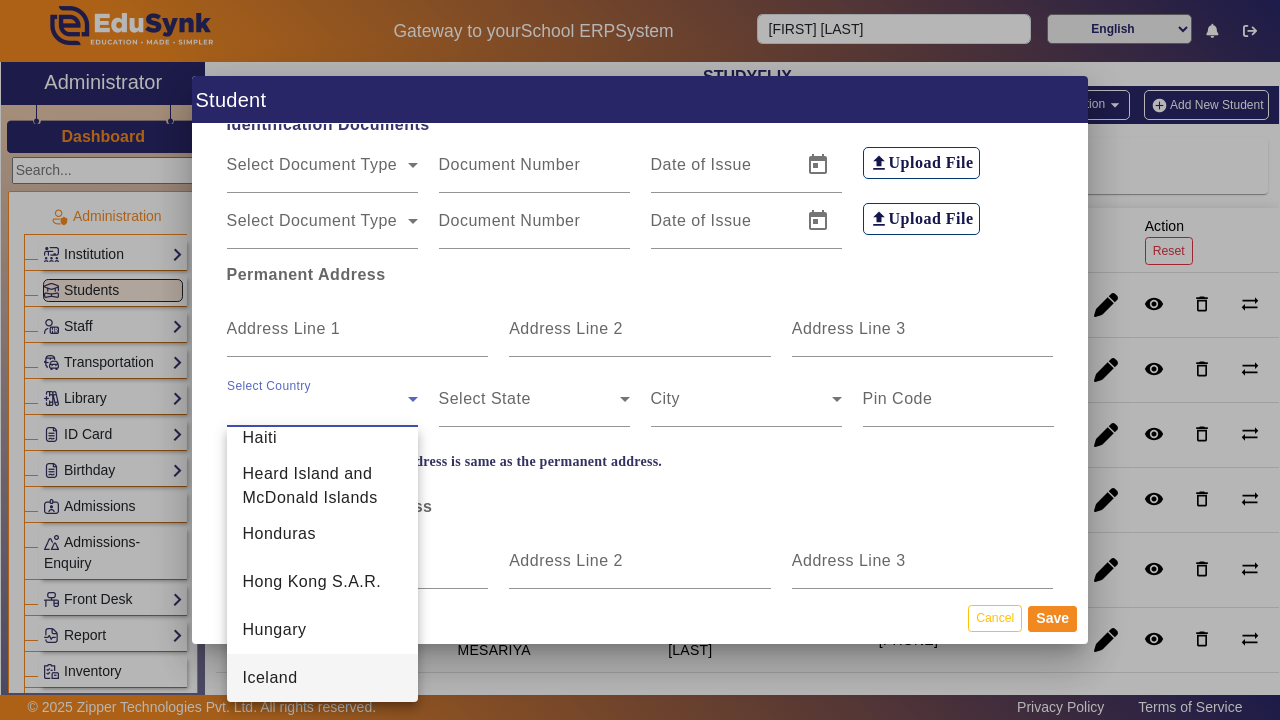 scroll, scrollTop: 8, scrollLeft: 0, axis: vertical 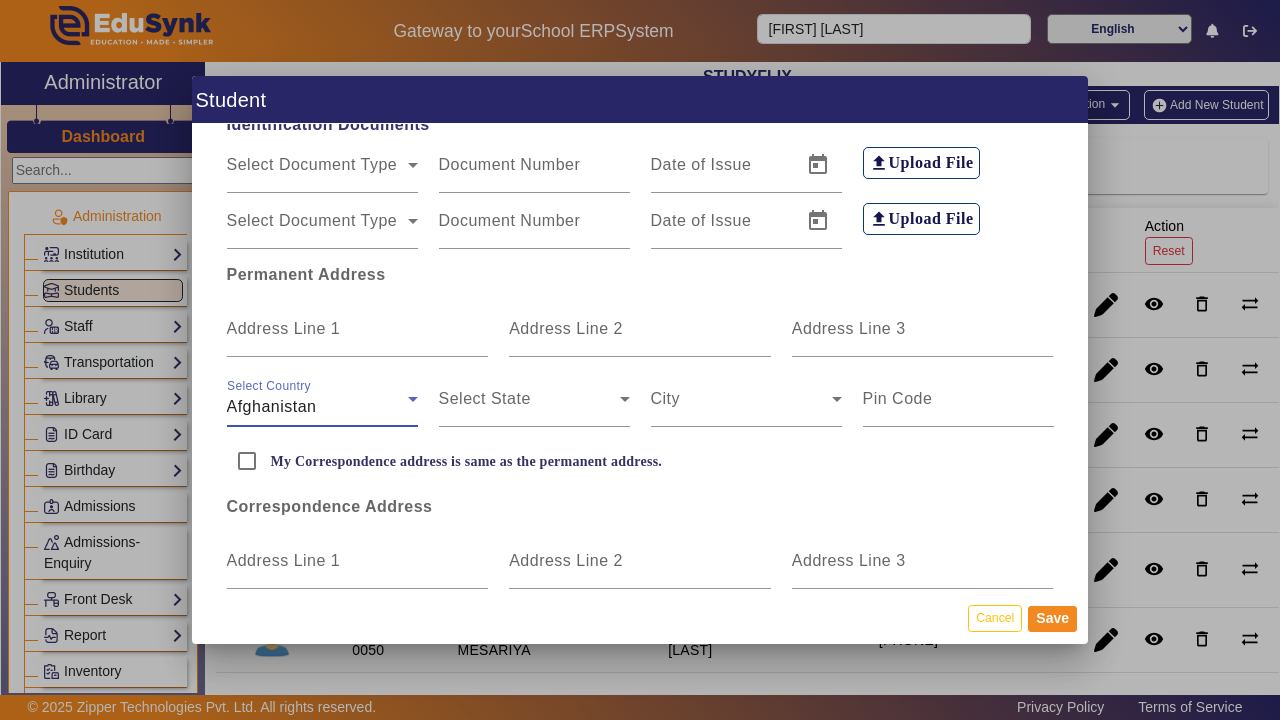 click on "Afghanistan" at bounding box center [272, 406] 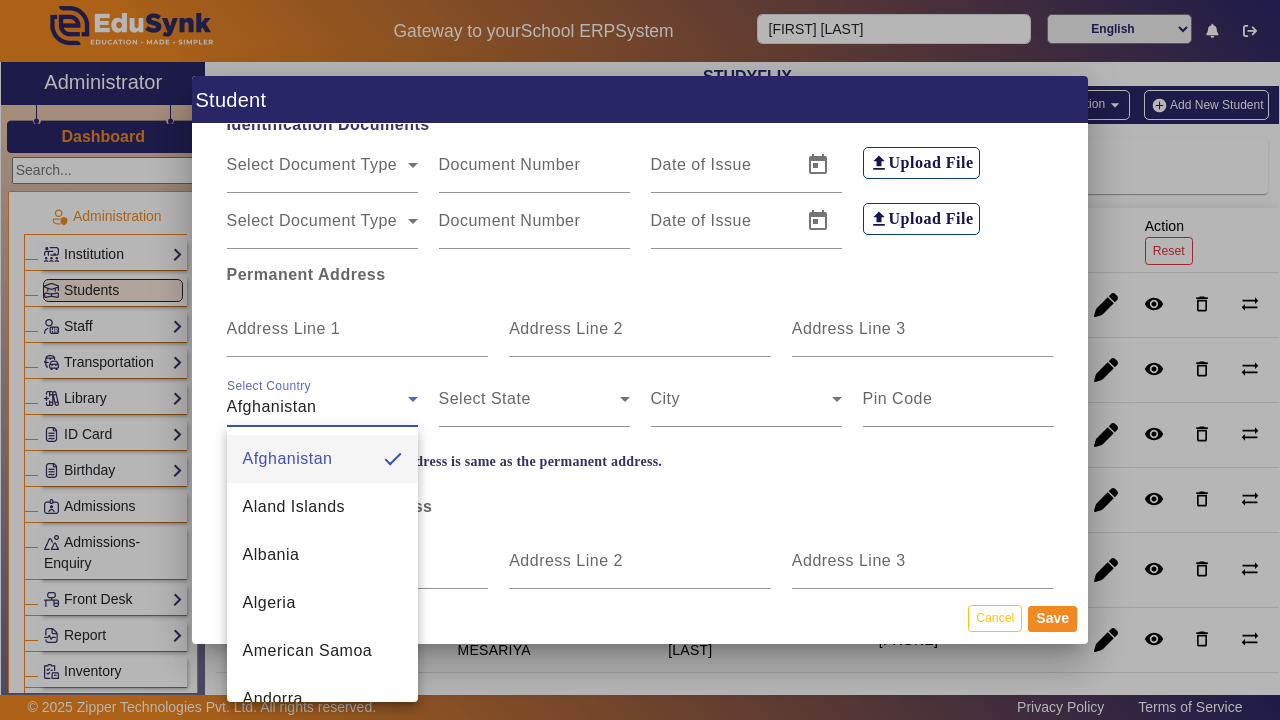 click on "Afghanistan   Aland Islands   Albania   Algeria   American Samoa   Andorra   Angola   Anguilla   Antarctica   Antigua and Barbuda   Argentina   Armenia   Aruba   Australia   Austria   Azerbaijan   Bahrain   Bangladesh   Barbados   Belarus   Belgium   Belize   Benin   Bermuda   Bhutan   Bolivia   Bonaire, Sint Eustatius and Saba   Bosnia and Herzegovina   Botswana   Bouvet Island   Brazil   British Indian Ocean Territory   Brunei   Bulgaria   Burkina Faso   Burundi   Cambodia   Cameroon   Canada   Cape Verde   Cayman Islands   Central African Republic   Chad   Chile   China   Christmas Island   Cocos (Keeling) Islands   Colombia   Comoros   Congo   Cook Islands   Costa Rica   Cote D'Ivoire (Ivory Coast)   Croatia   Cuba   Curaçao   Cyprus   Czech Republic   Democratic Republic of the Congo   Denmark   Djibouti   Dominica   Dominican Republic   Ecuador   Egypt   El Salvador   Equatorial Guinea   Eritrea   Estonia   Eswatini   Ethiopia   Falkland Islands   Faroe Islands   Fiji Islands   Finland   France" at bounding box center (322, 564) 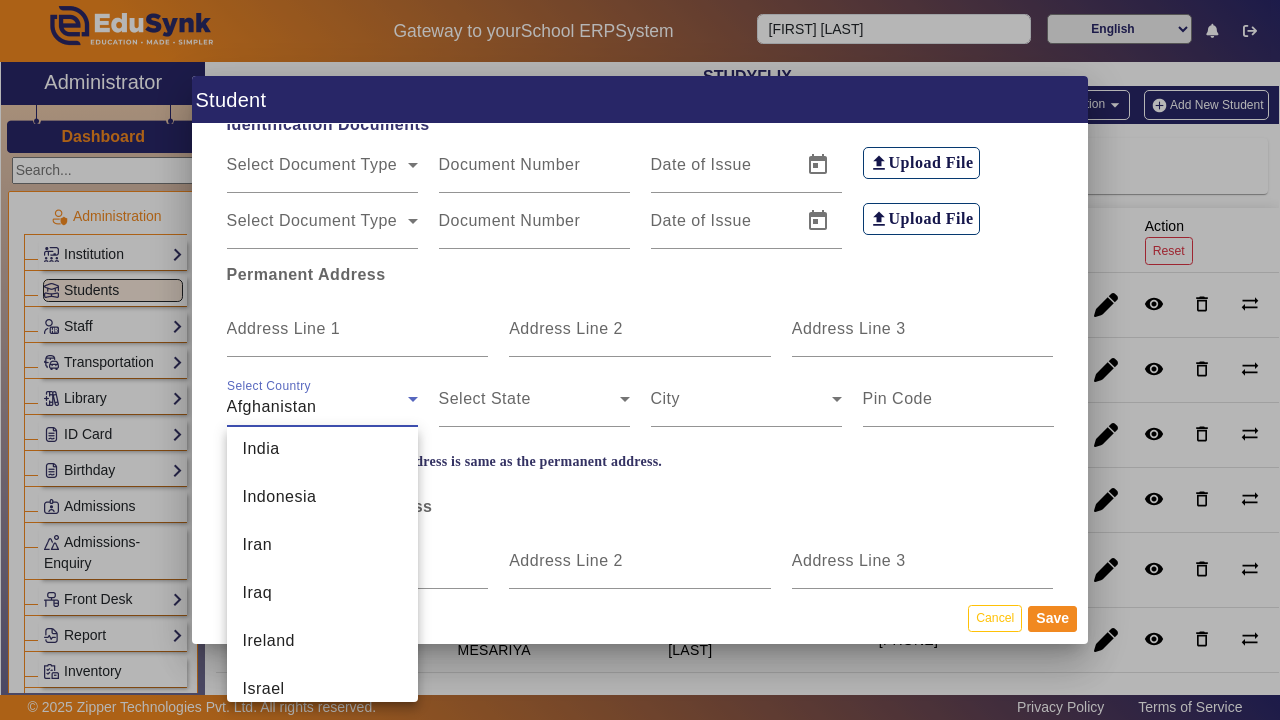 scroll, scrollTop: 4810, scrollLeft: 0, axis: vertical 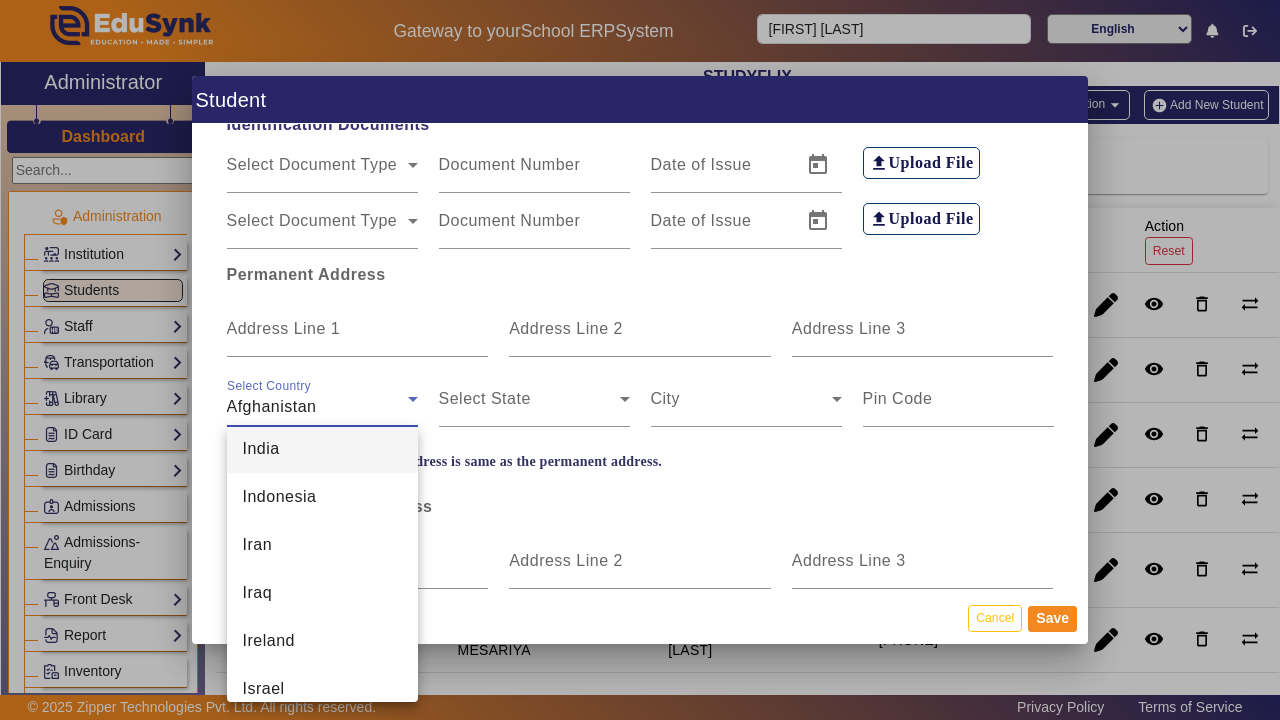 click on "India" at bounding box center [322, 449] 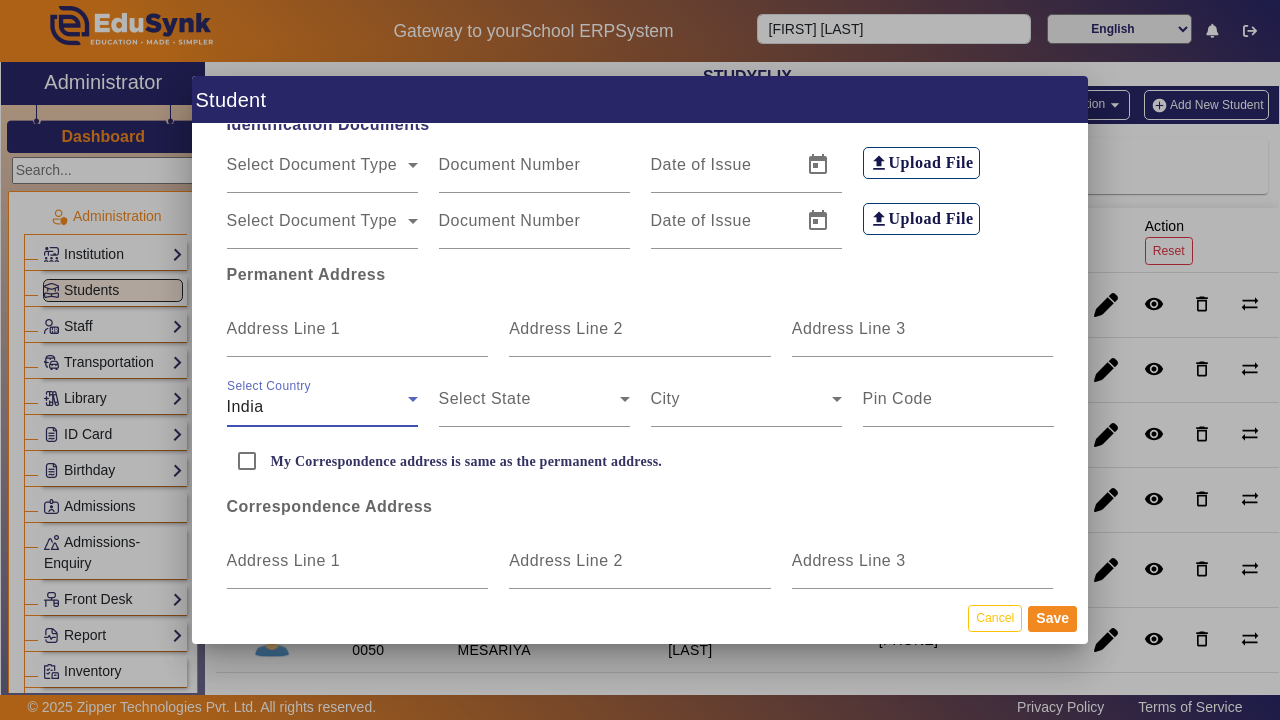 scroll, scrollTop: 4808, scrollLeft: 0, axis: vertical 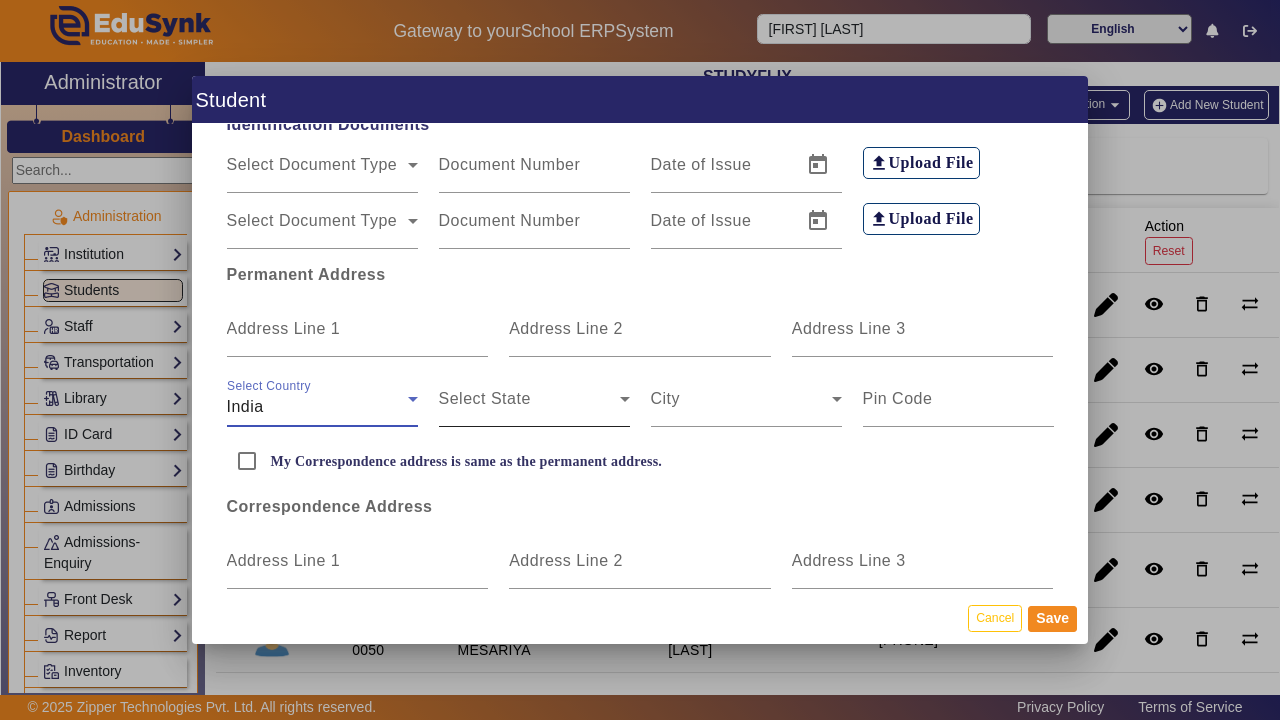 click at bounding box center (529, 407) 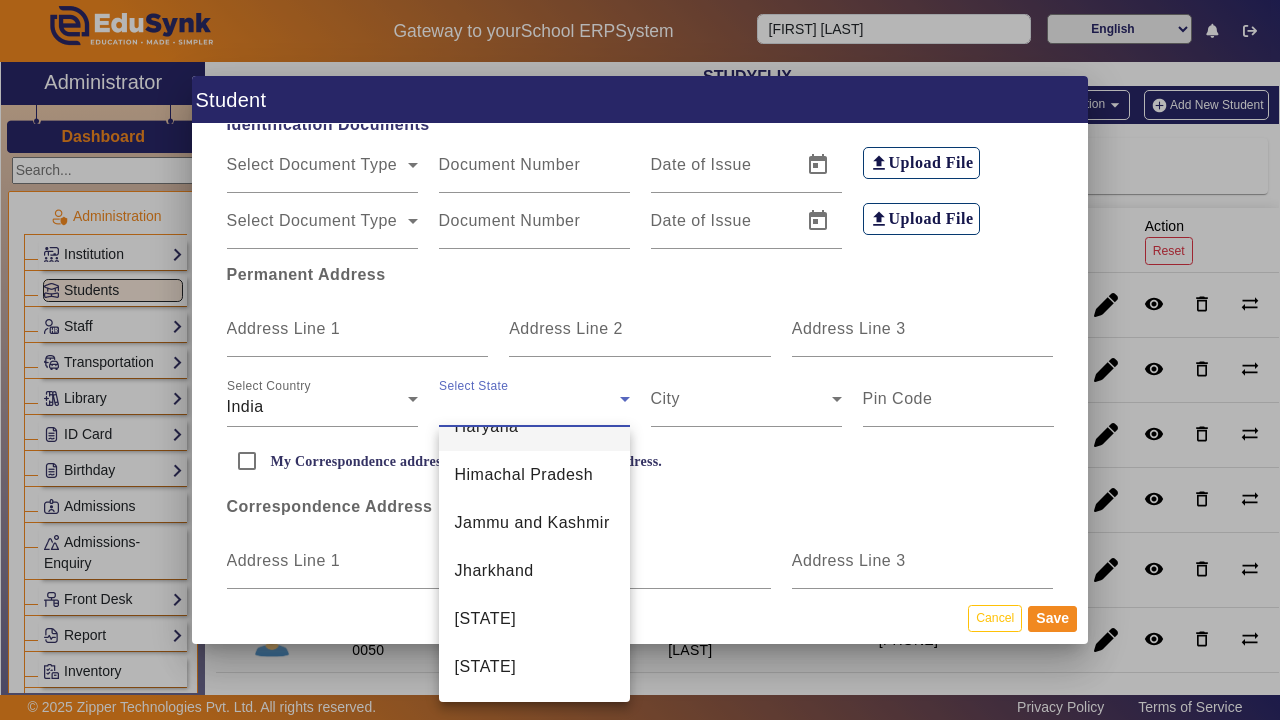 scroll, scrollTop: 512, scrollLeft: 0, axis: vertical 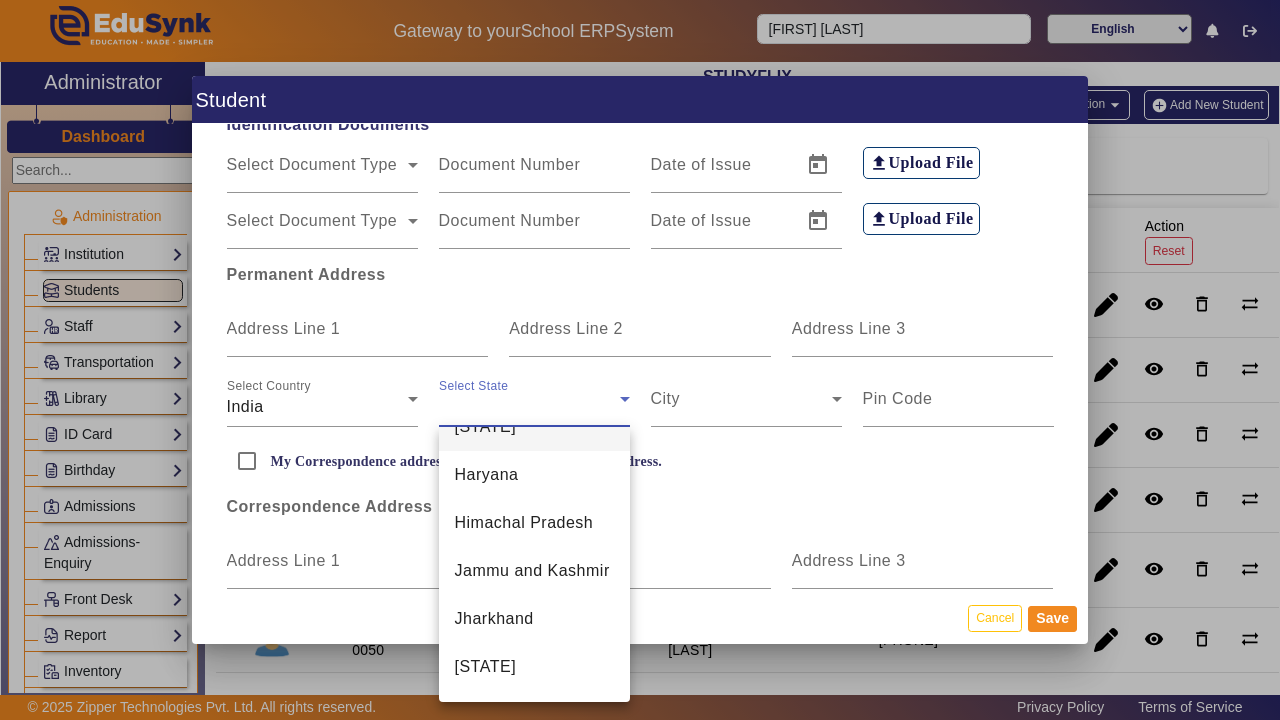 click on "[CITY]" at bounding box center (534, 427) 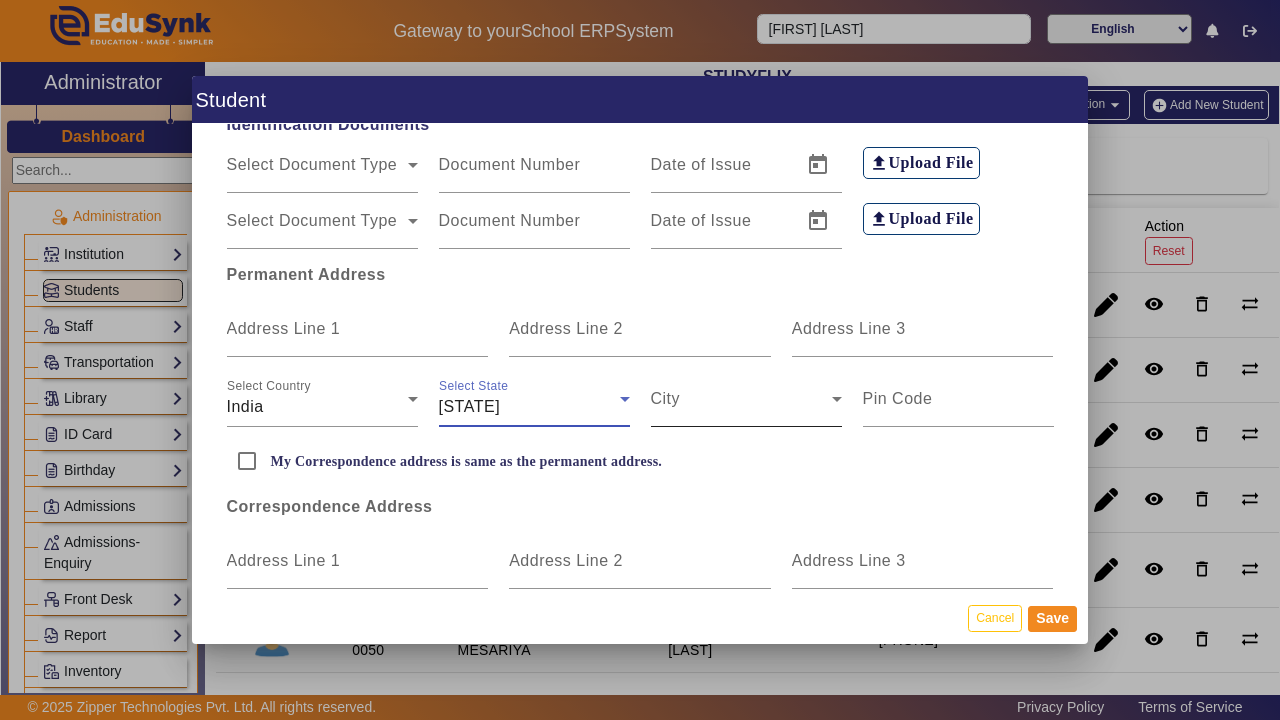 click at bounding box center (741, 407) 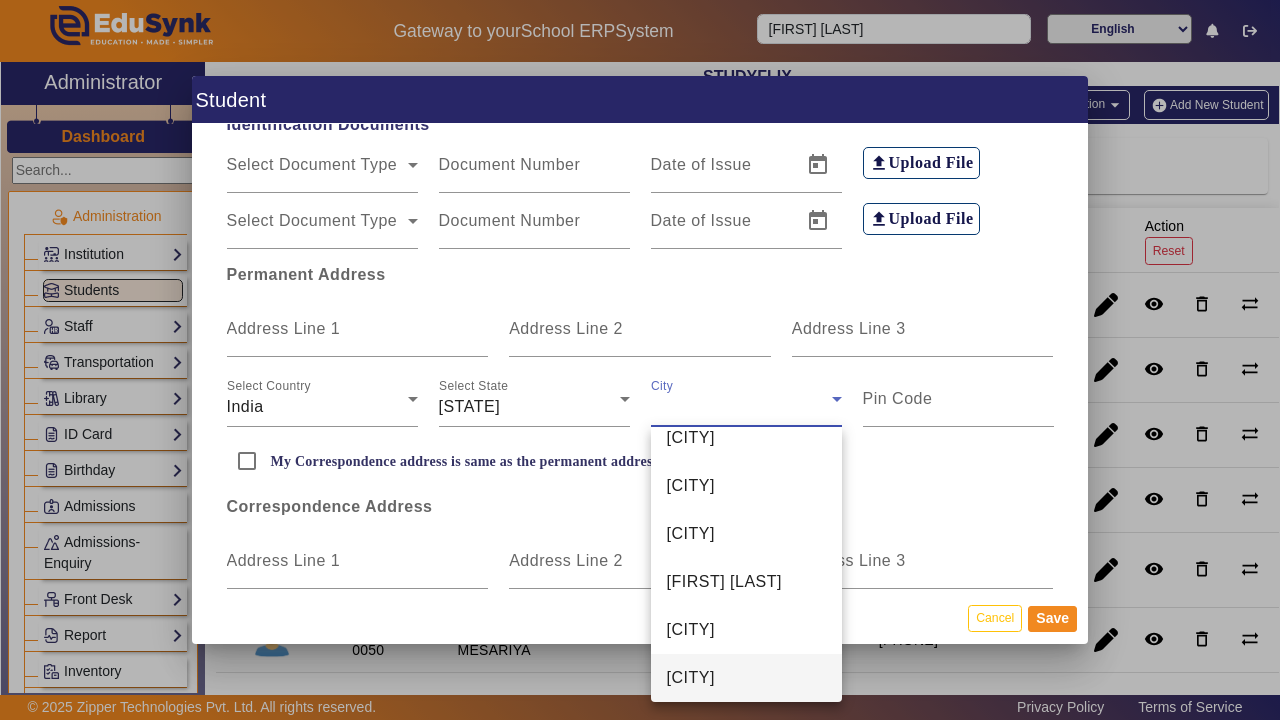 scroll, scrollTop: 8, scrollLeft: 0, axis: vertical 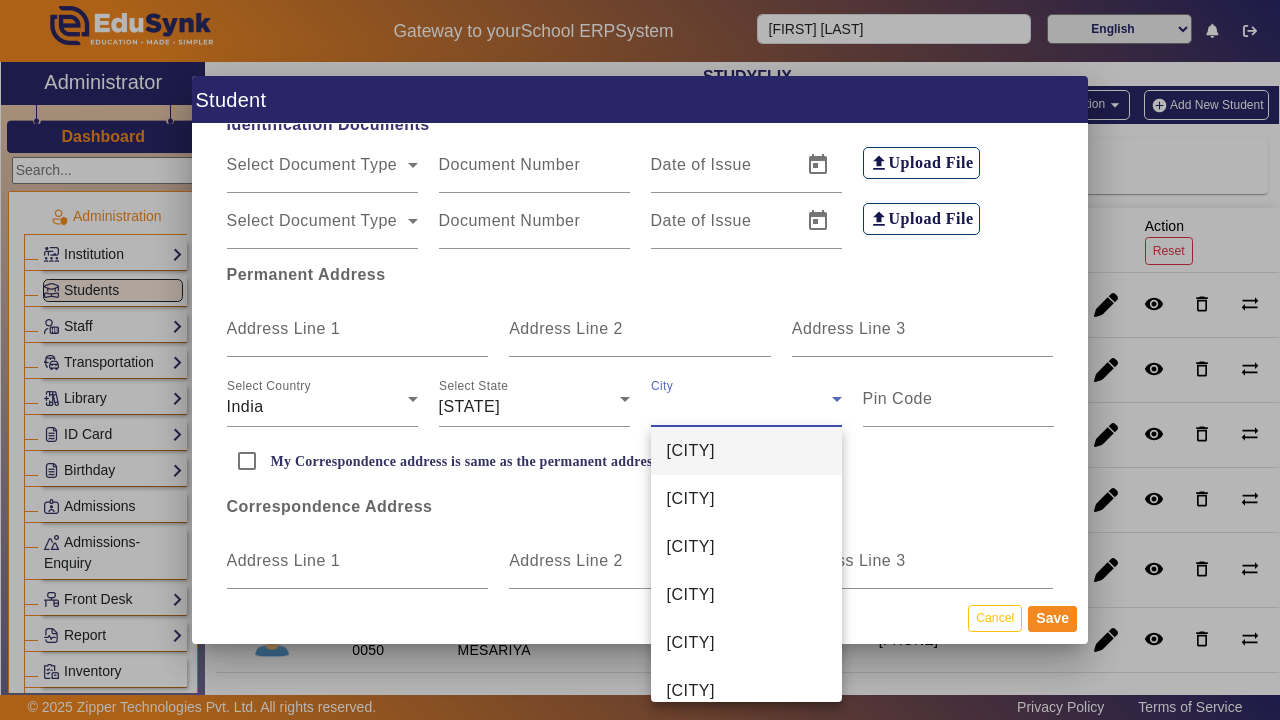 click at bounding box center (640, 360) 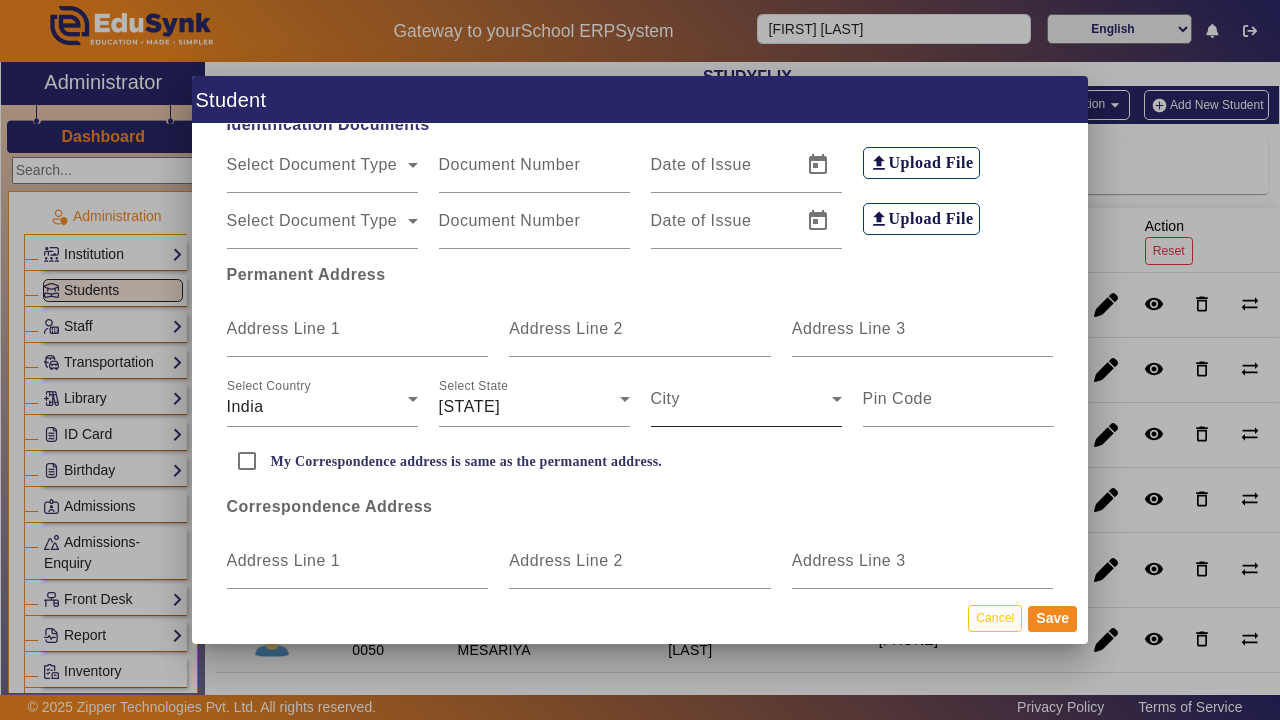 click at bounding box center [741, 407] 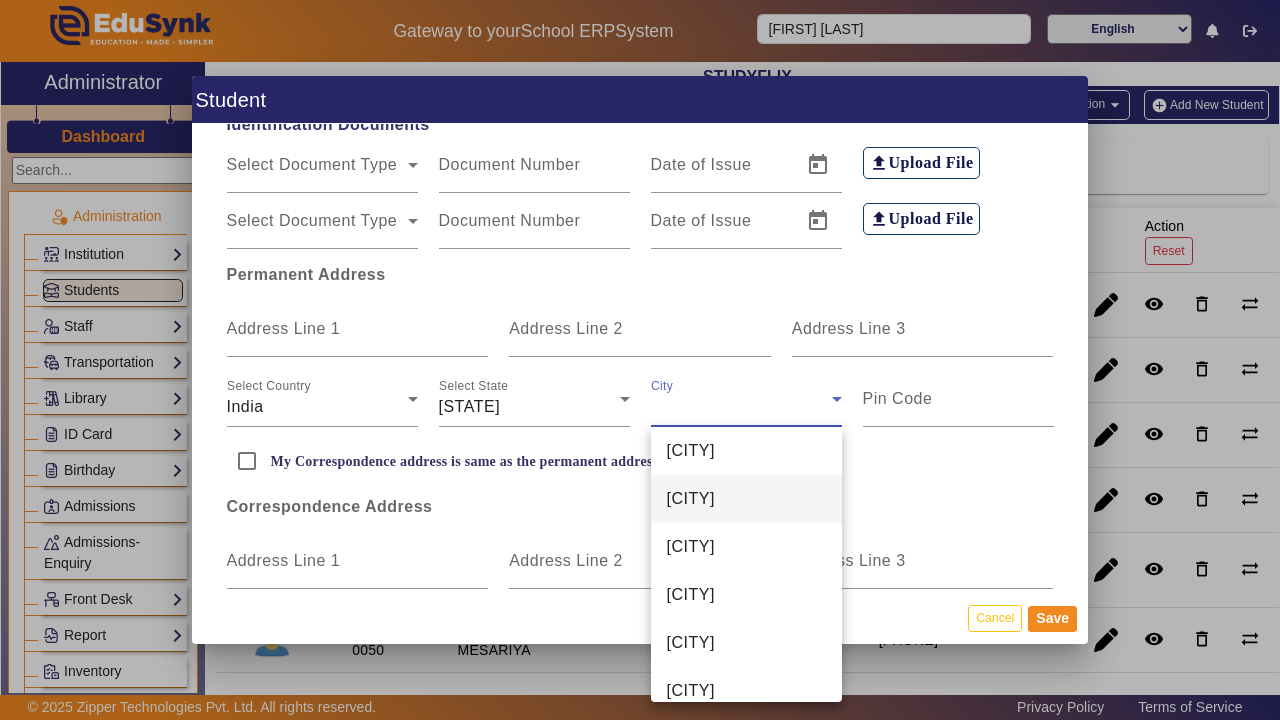 scroll, scrollTop: 2229, scrollLeft: 0, axis: vertical 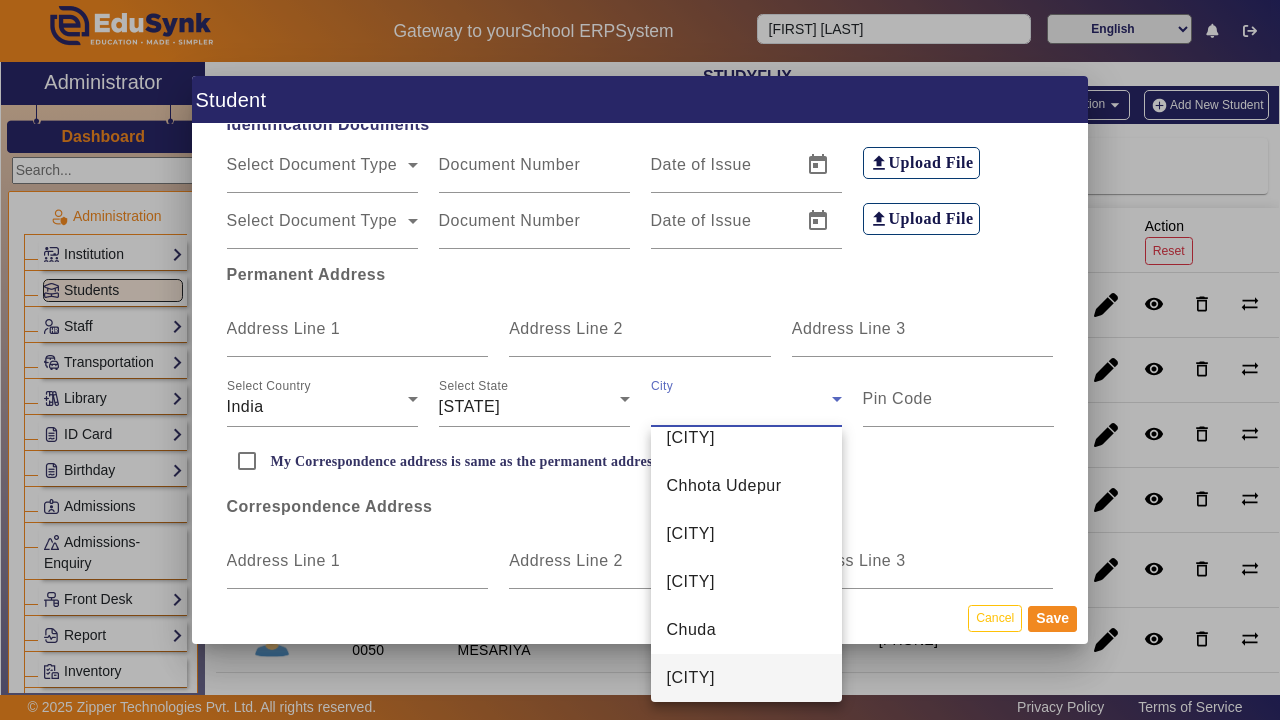 click on "Chikhli" at bounding box center (746, 534) 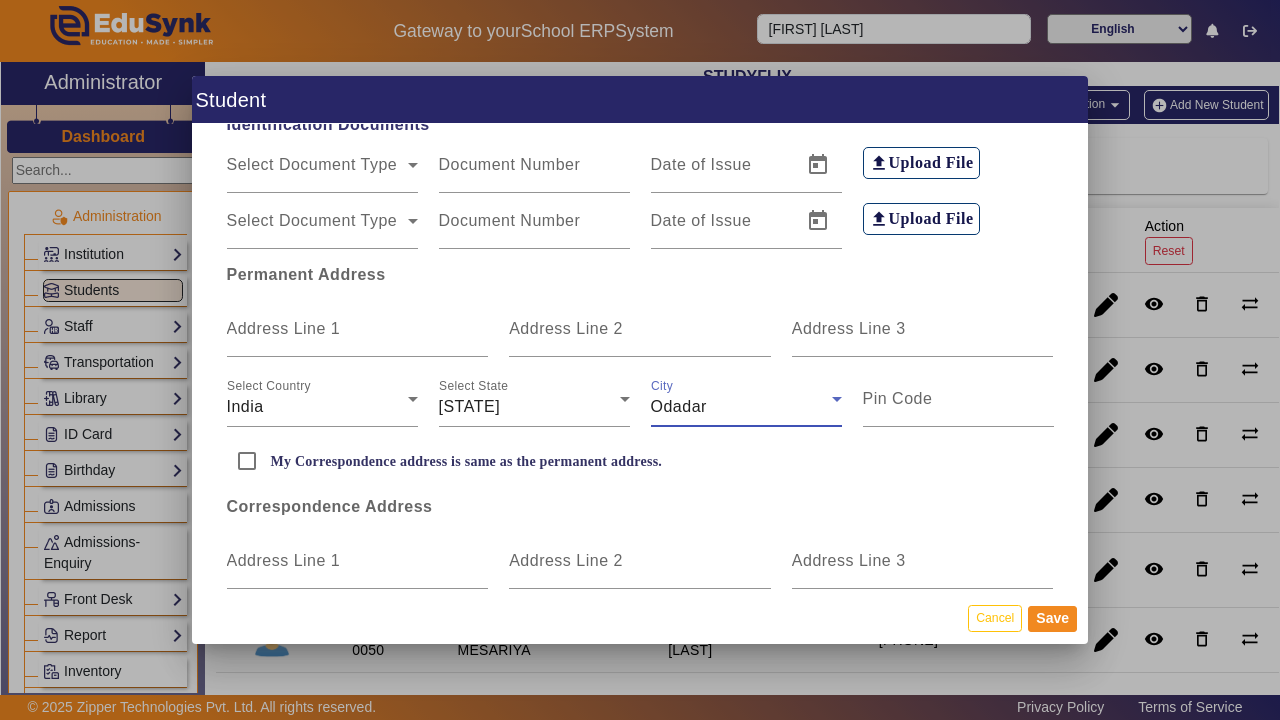 click on "Odadar" at bounding box center [741, 407] 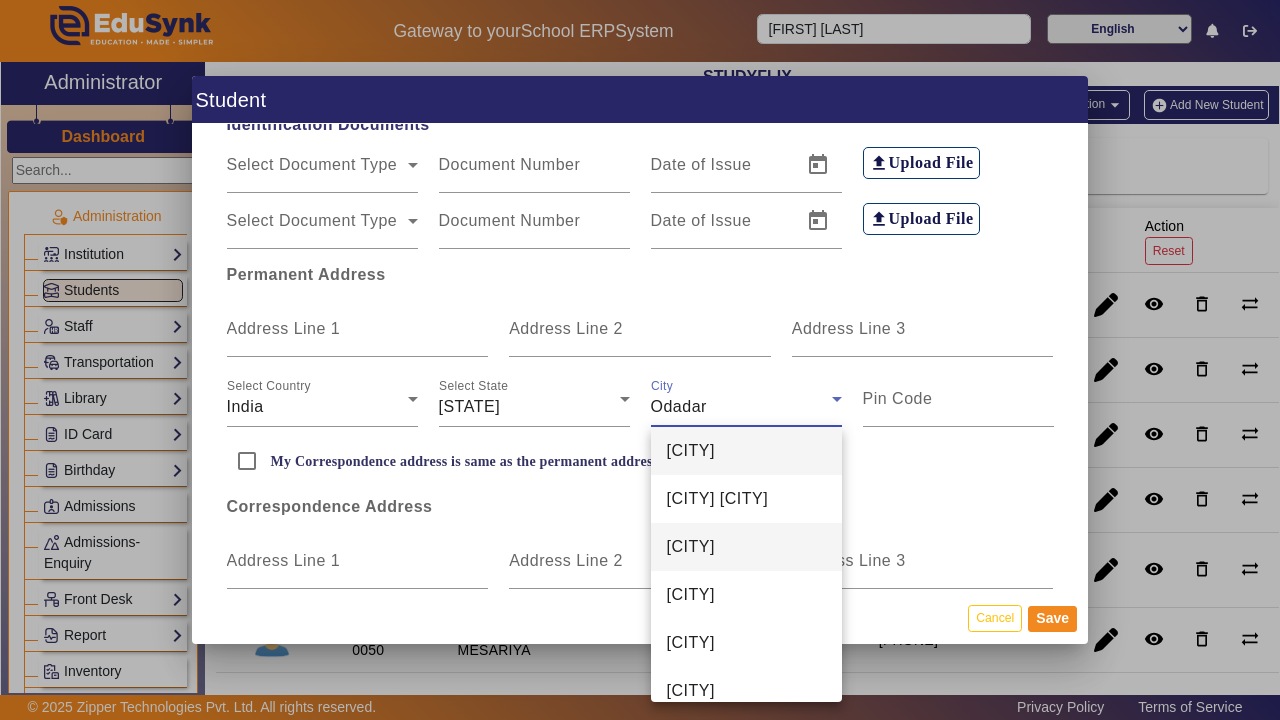 scroll, scrollTop: 13400, scrollLeft: 0, axis: vertical 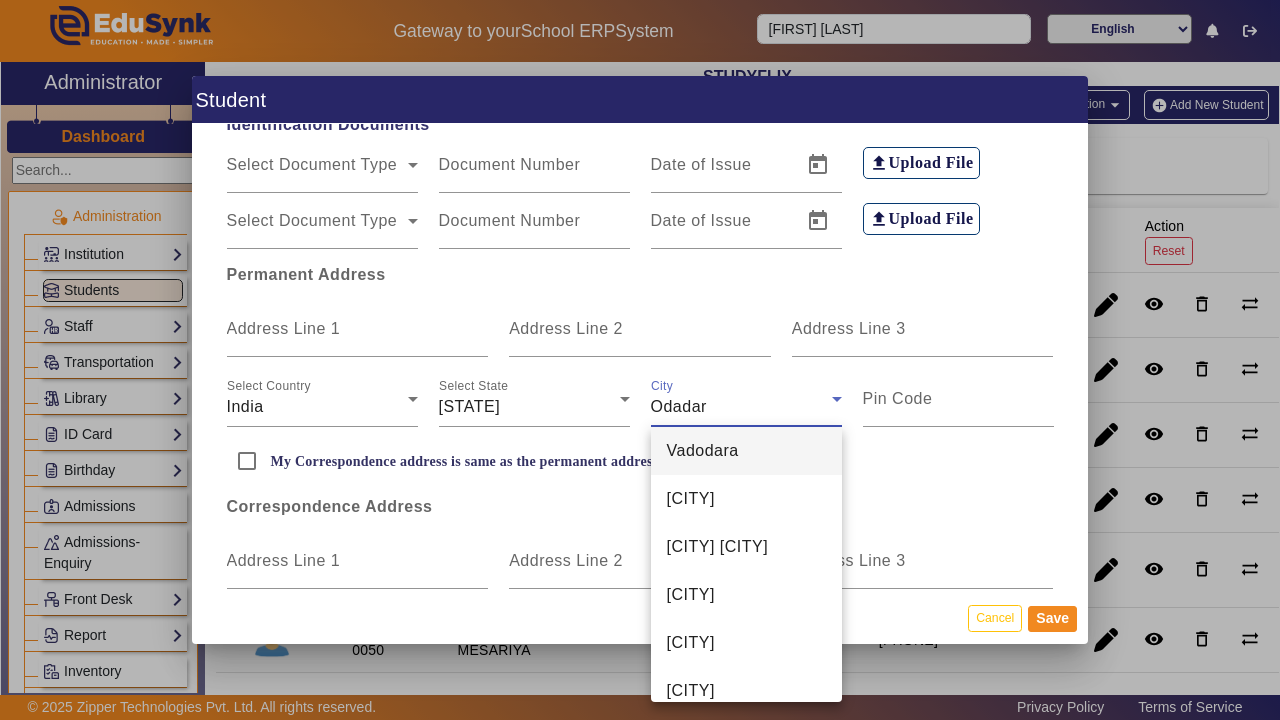 click on "Vadodara" at bounding box center (746, 451) 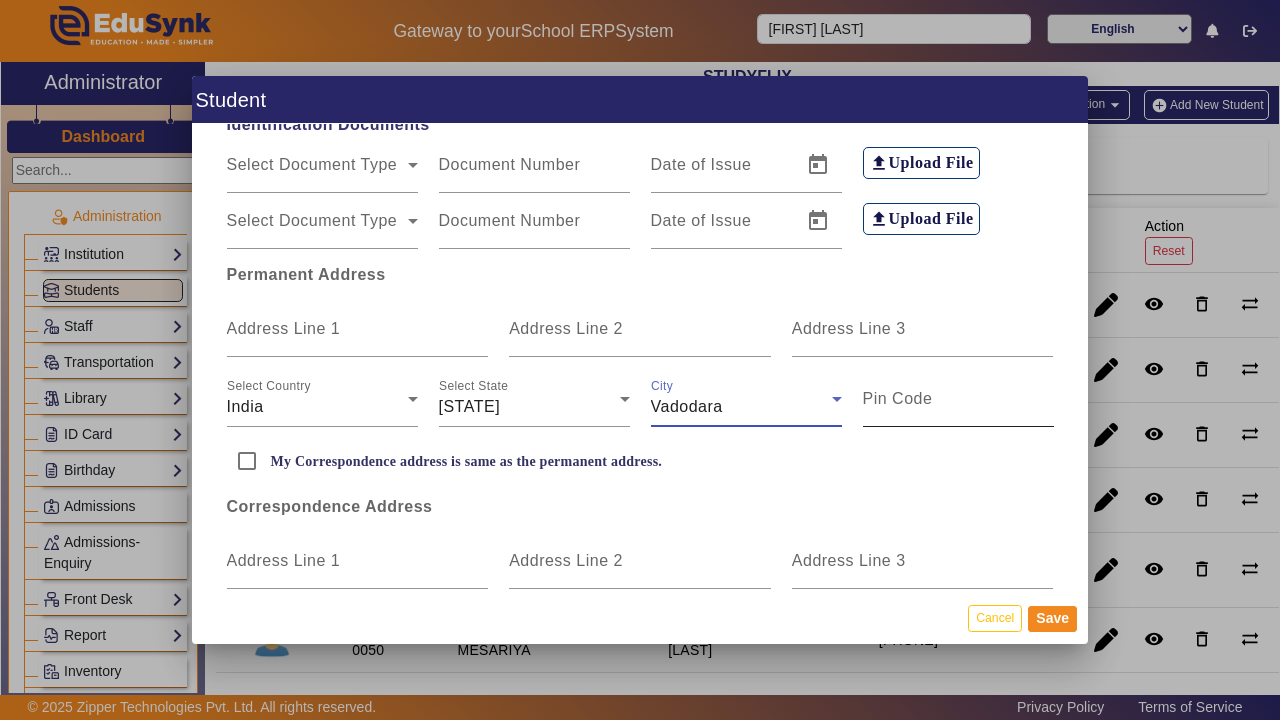 click on "Pin Code" at bounding box center [898, 398] 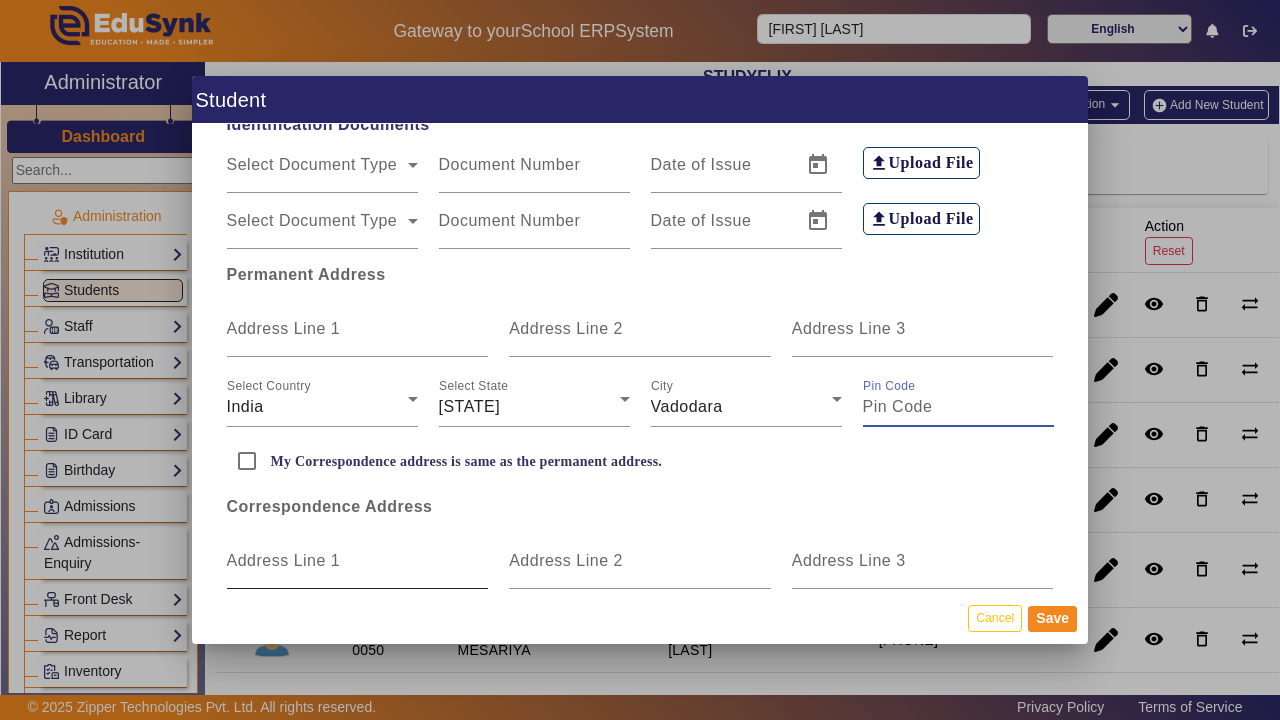 click on "Address Line 1" 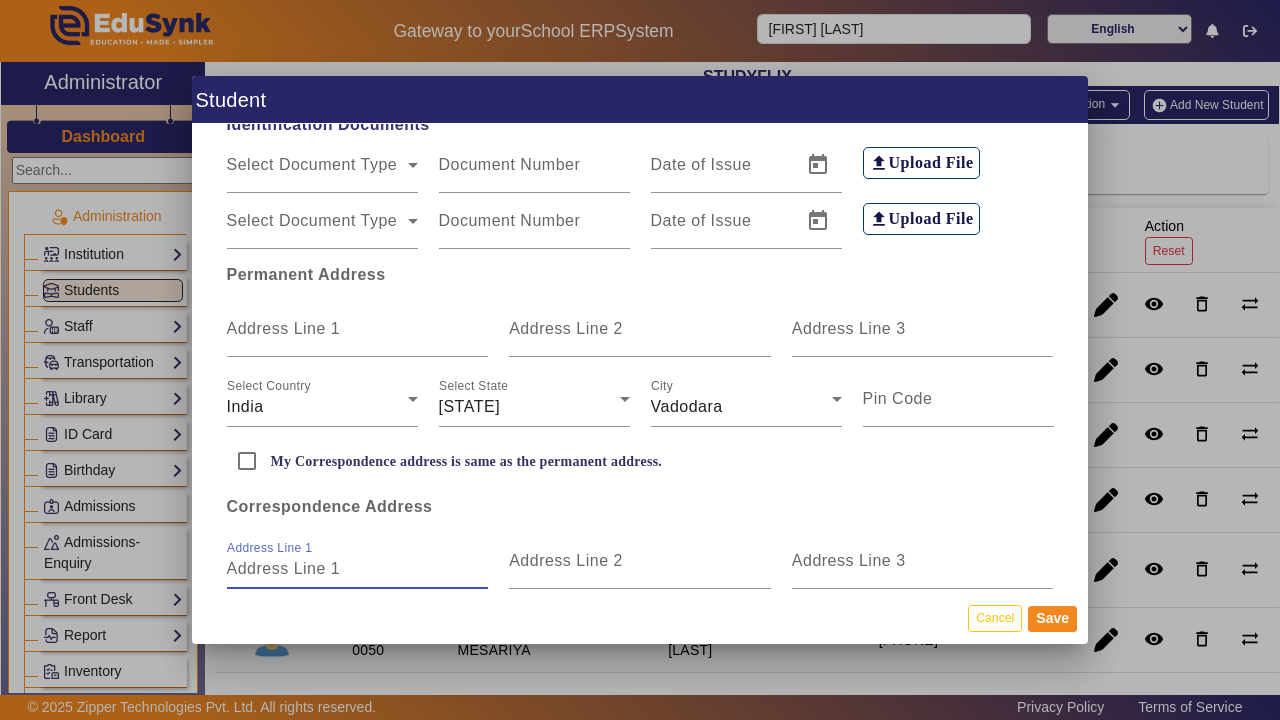 click on "Address Line 1" at bounding box center (358, 569) 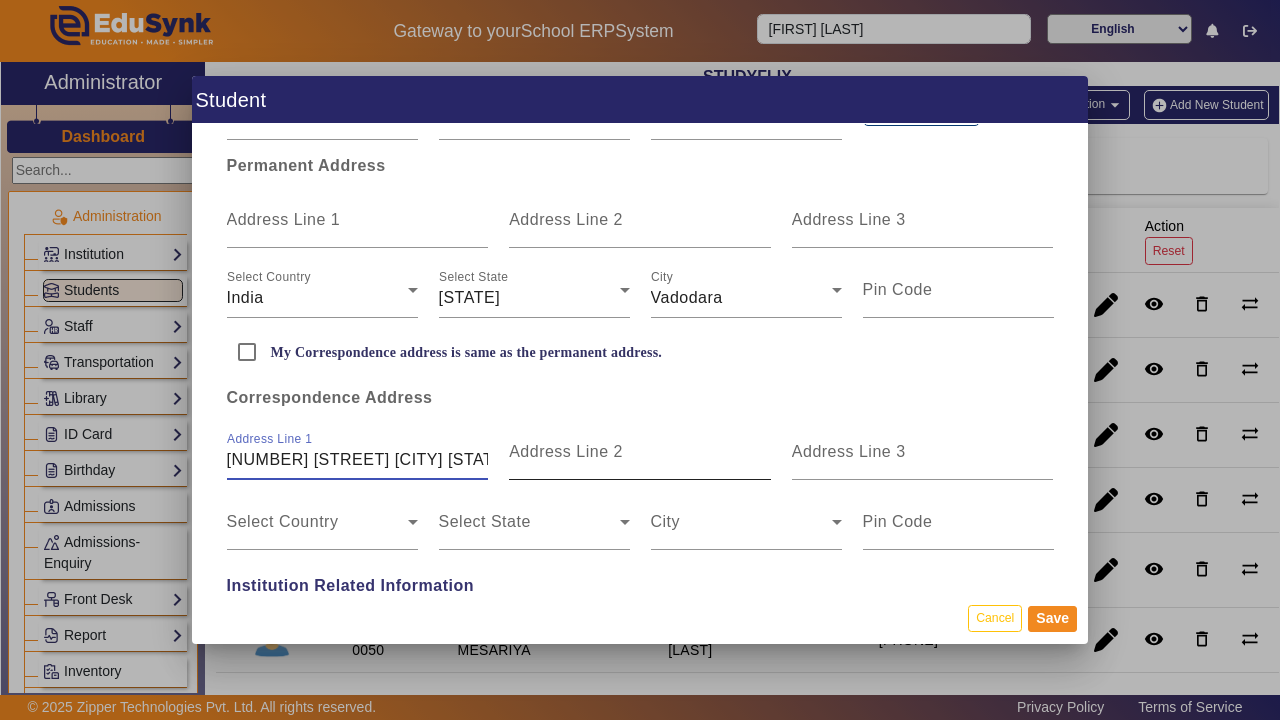 scroll, scrollTop: 533, scrollLeft: 0, axis: vertical 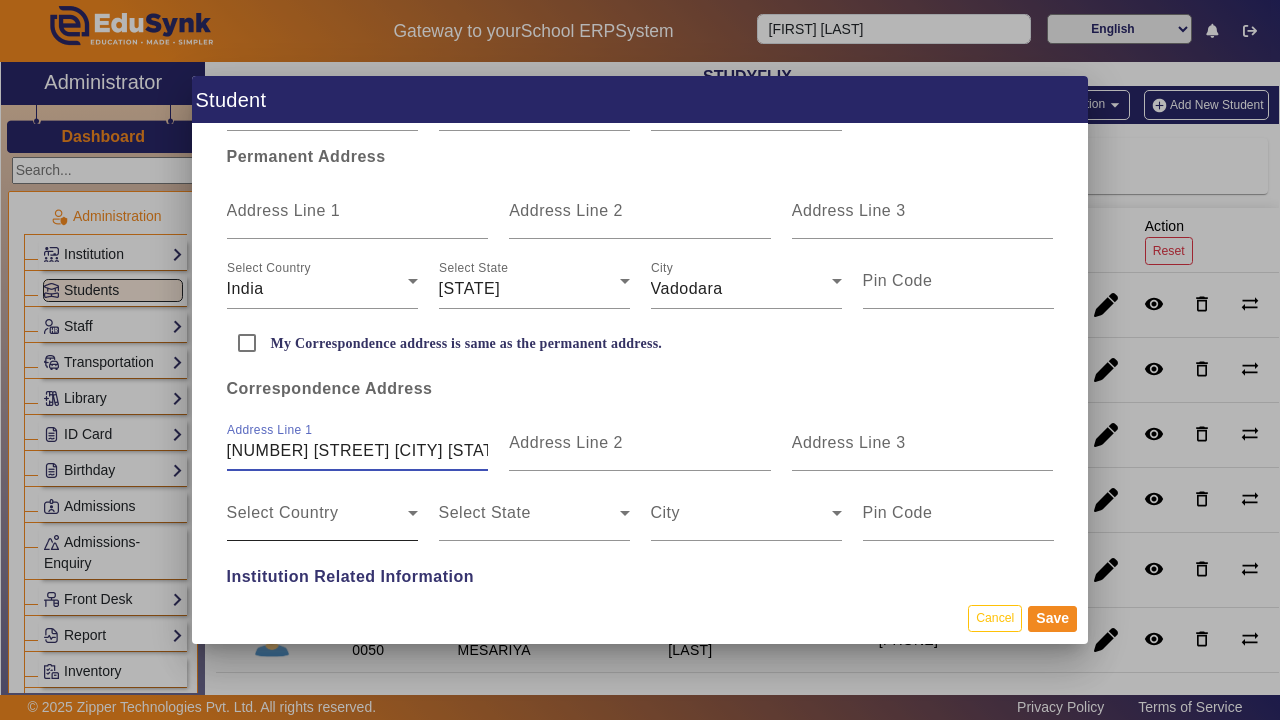 type on "35 vrajdham society new vip road appo. vaikuth-2 opp. studyflix" 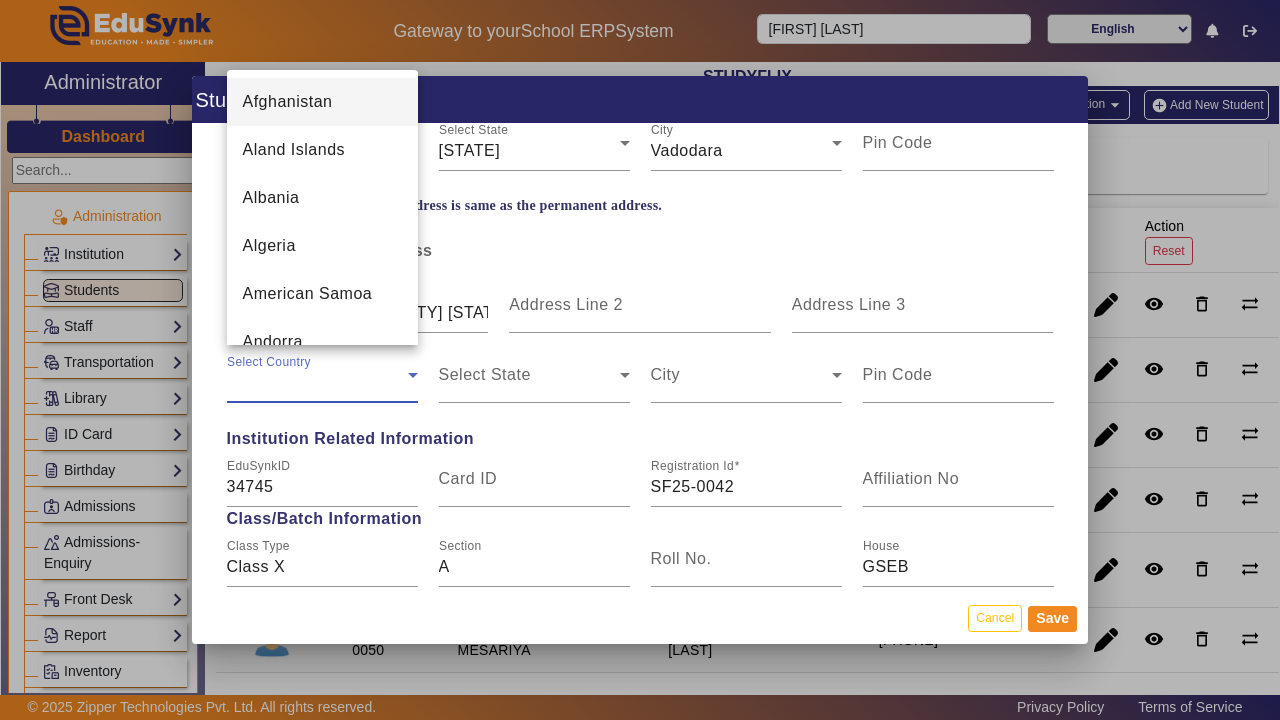 scroll, scrollTop: 669, scrollLeft: 0, axis: vertical 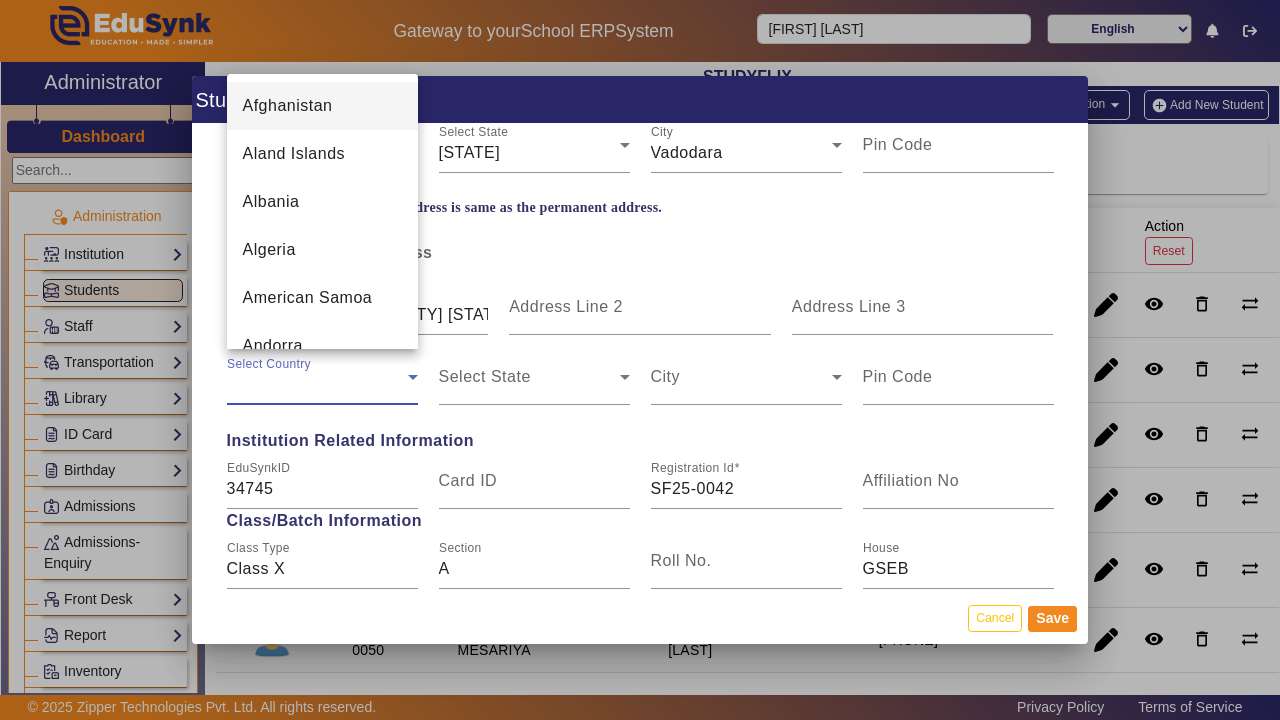 click at bounding box center [640, 360] 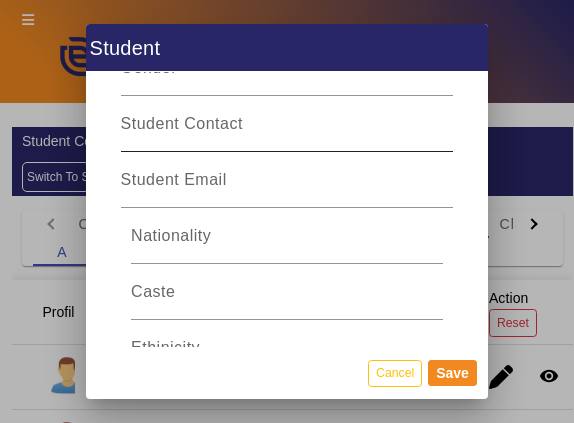 scroll, scrollTop: 413, scrollLeft: 0, axis: vertical 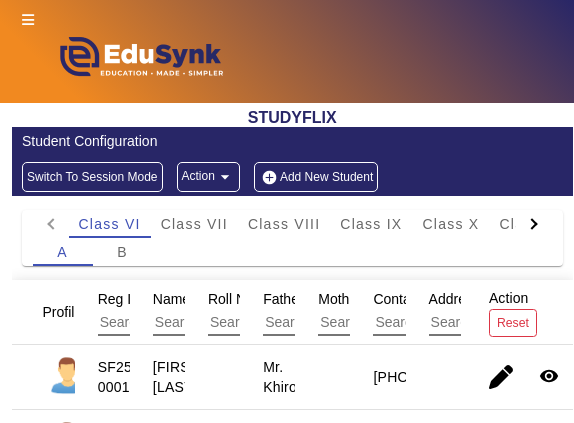 click 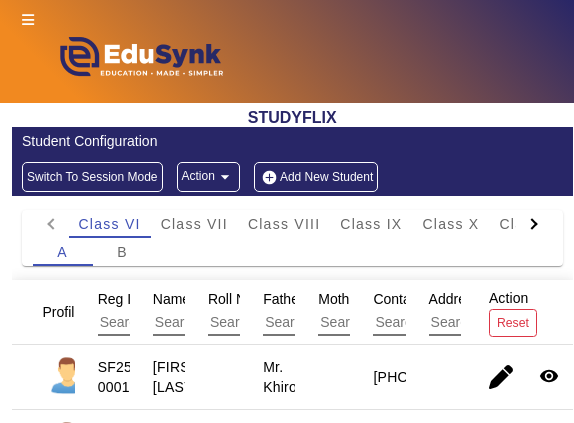 click on "Class VI Class VII Class VIII Class IX Class X Class XI Class XII A B" 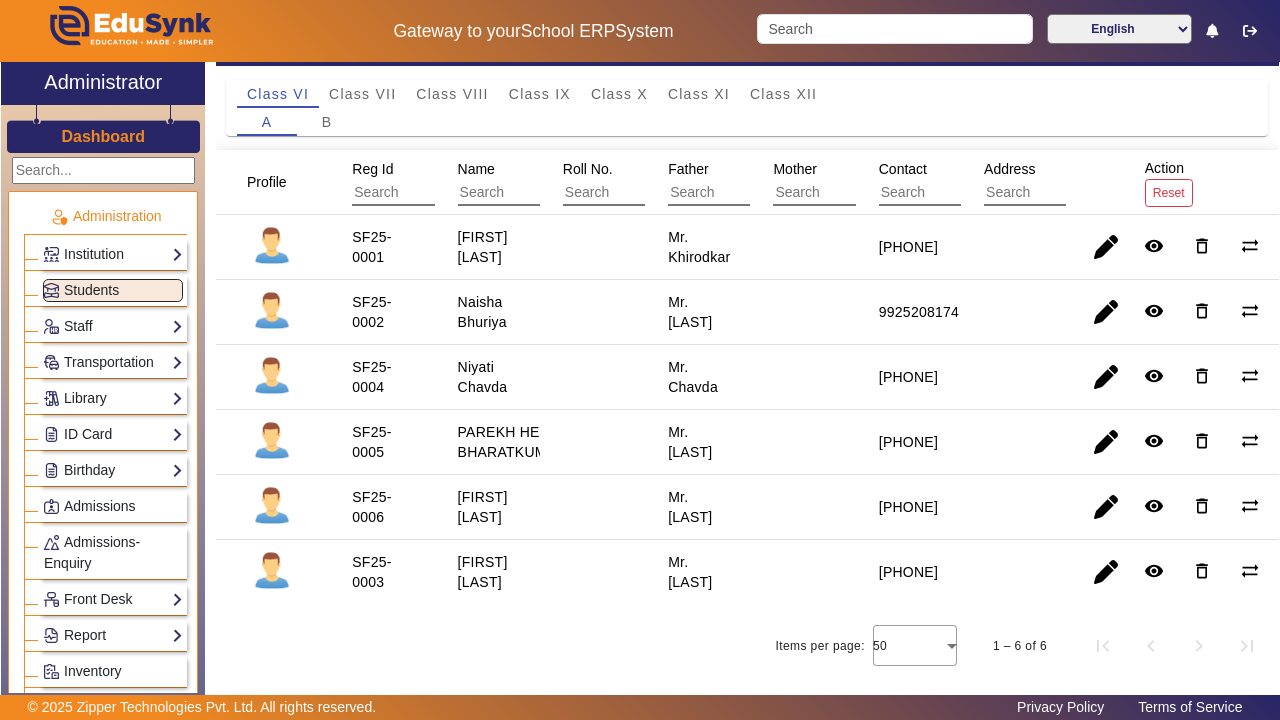 scroll, scrollTop: 57, scrollLeft: 0, axis: vertical 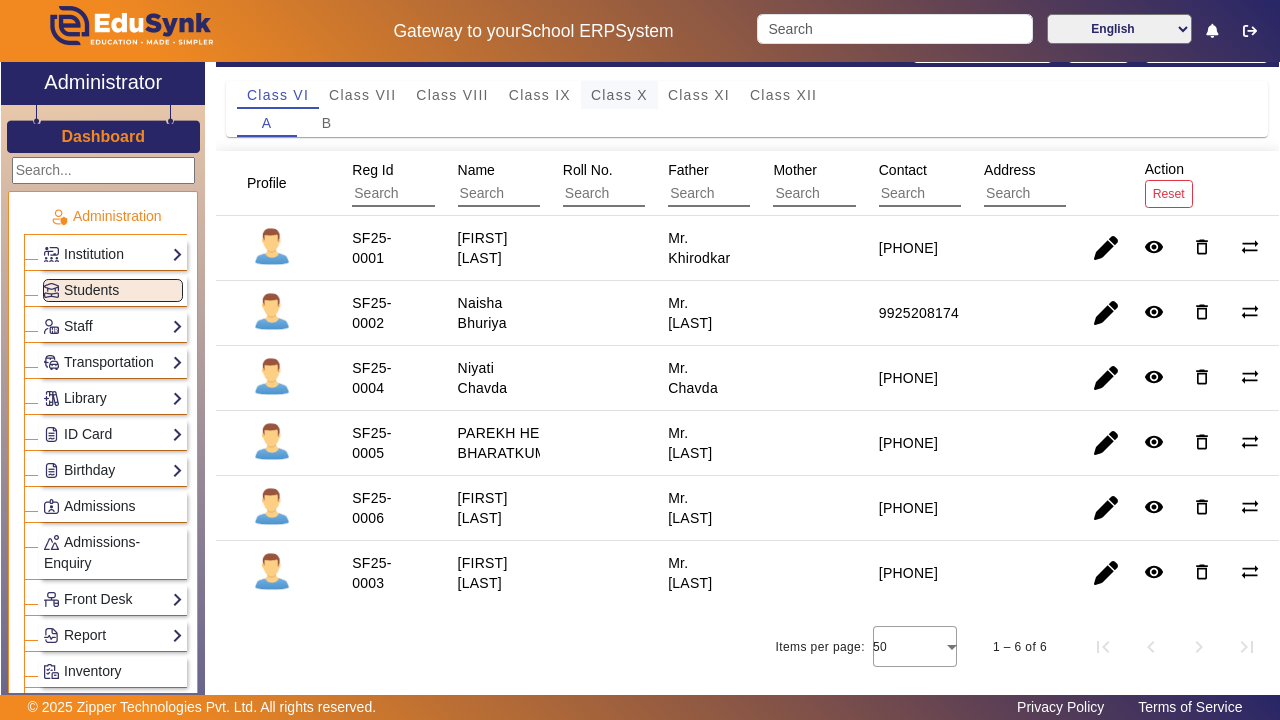 click on "Class X" at bounding box center (619, 95) 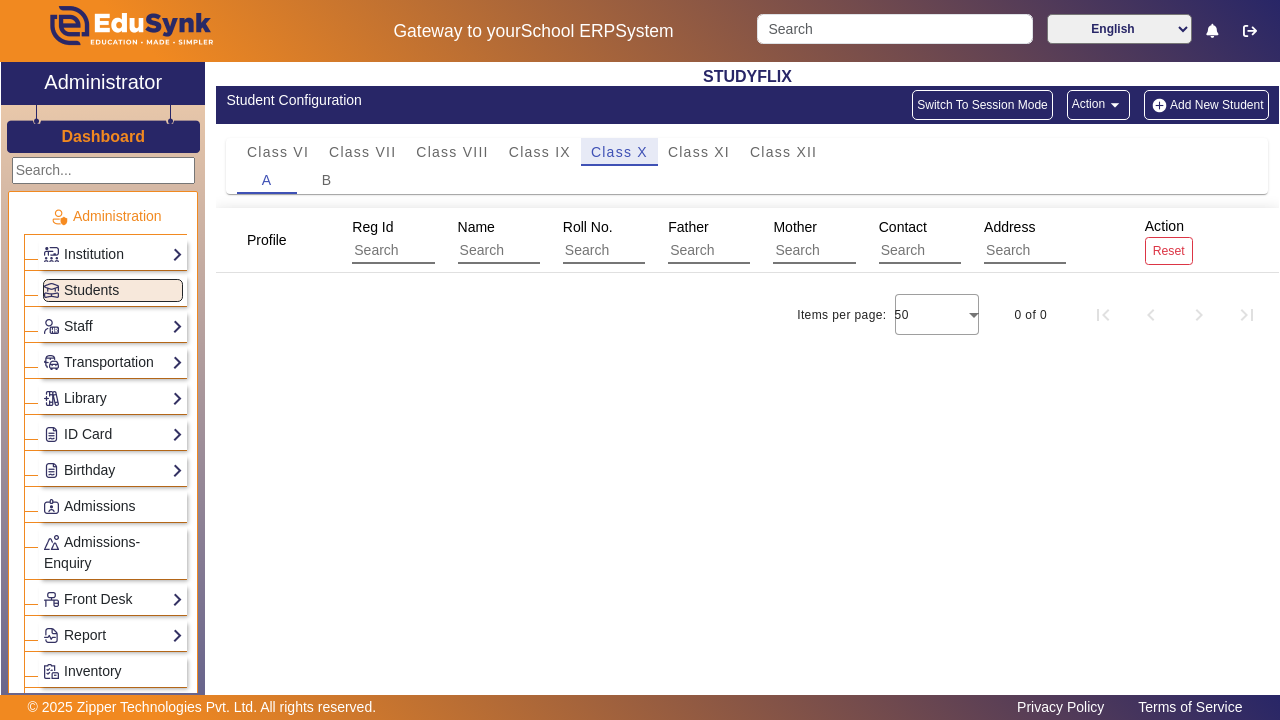 scroll, scrollTop: 0, scrollLeft: 0, axis: both 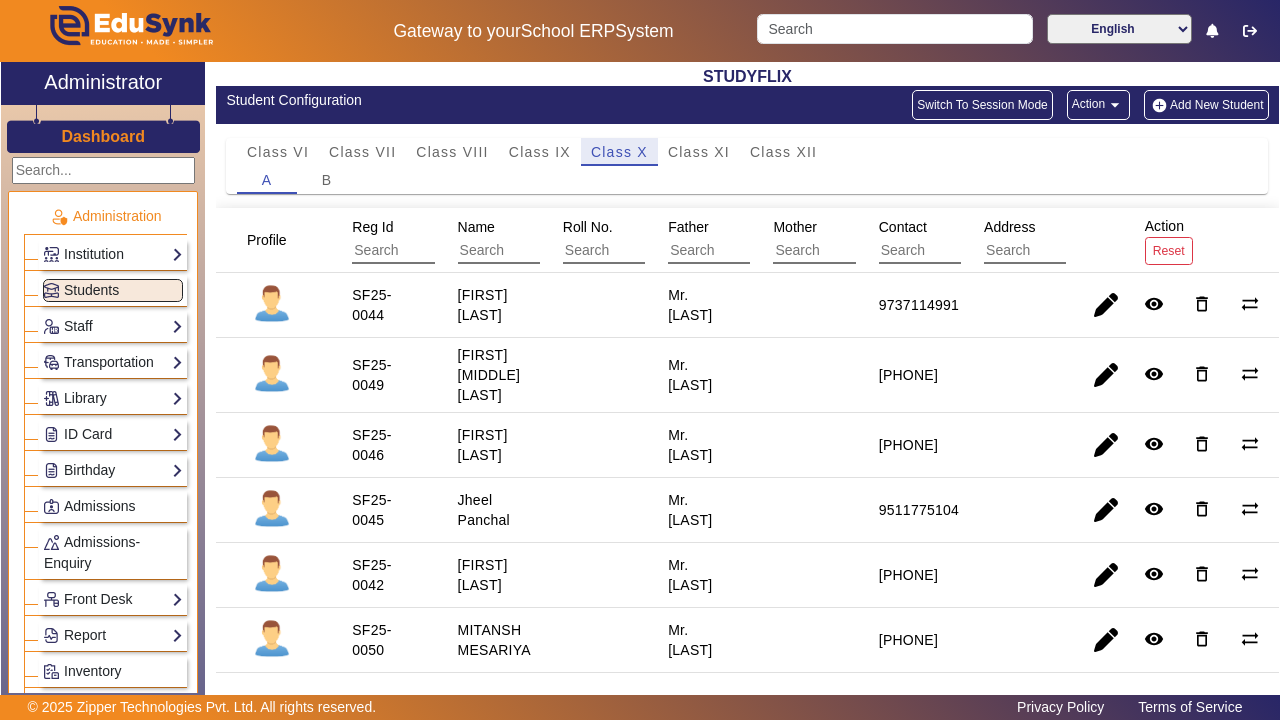click on "[FIRST] [LAST]" at bounding box center (487, 640) 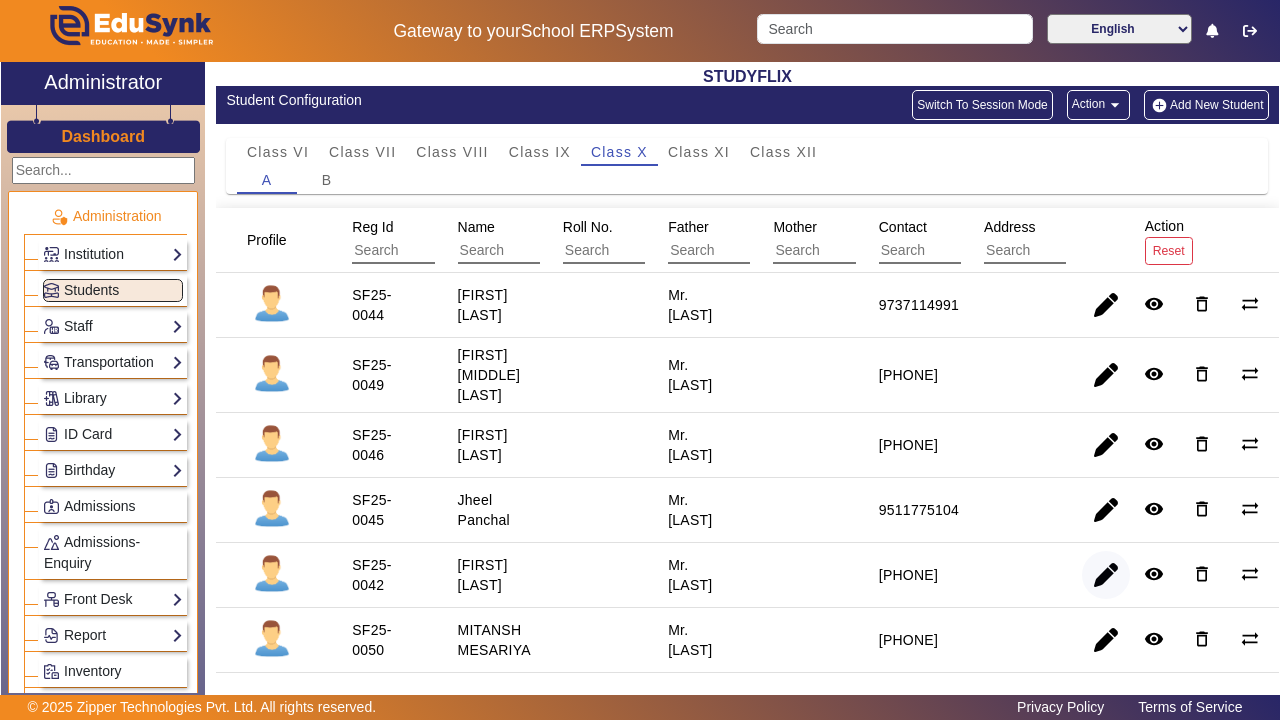 click at bounding box center [1106, 640] 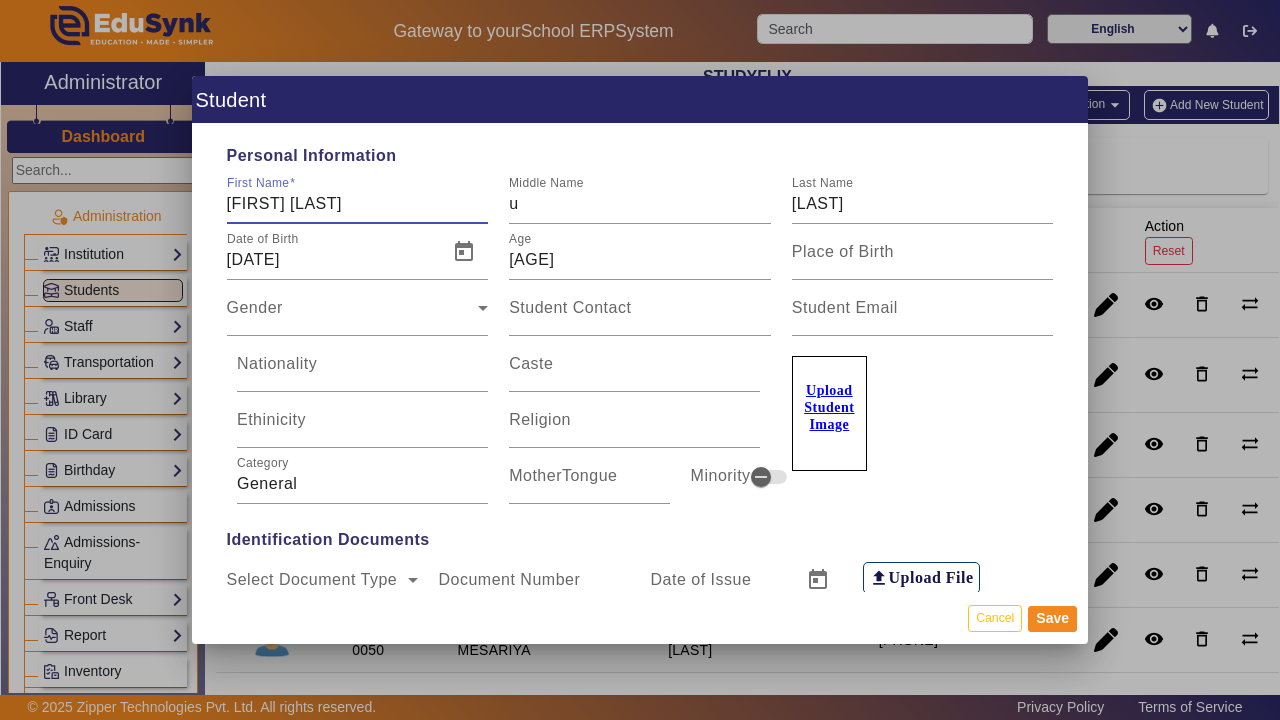 drag, startPoint x: 305, startPoint y: 206, endPoint x: 375, endPoint y: 214, distance: 70.45566 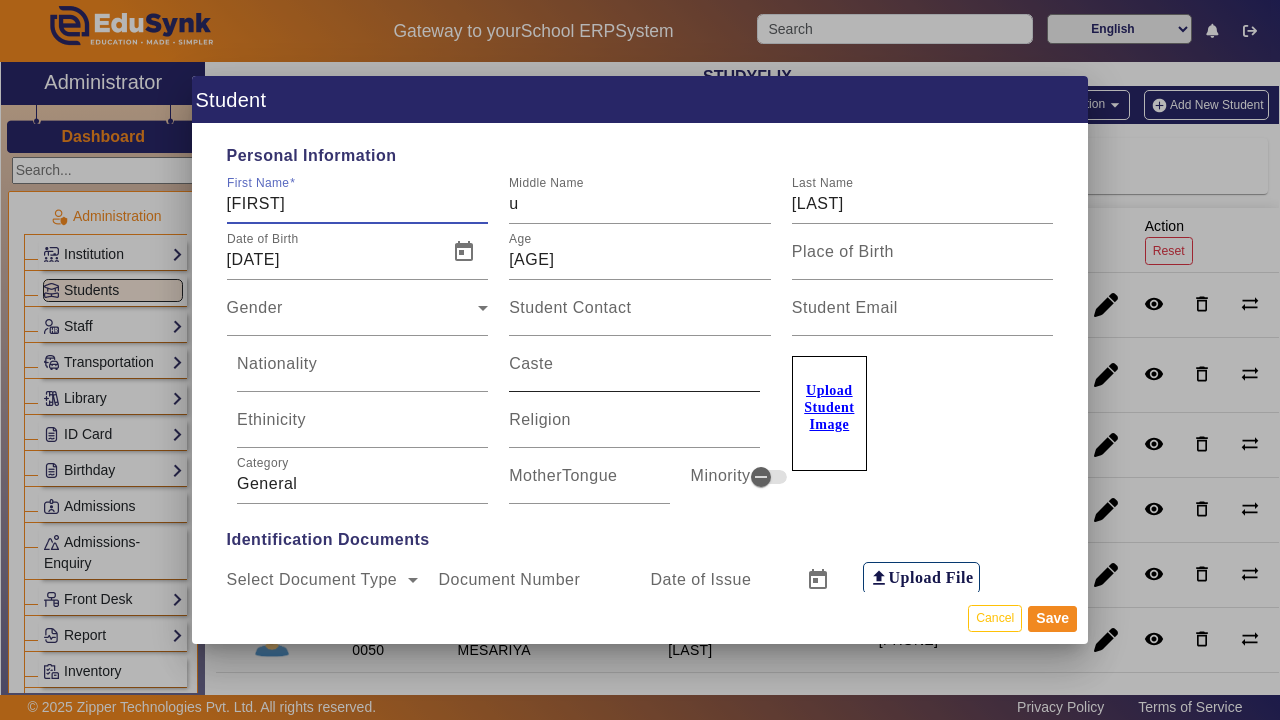 type on "[FIRST]" 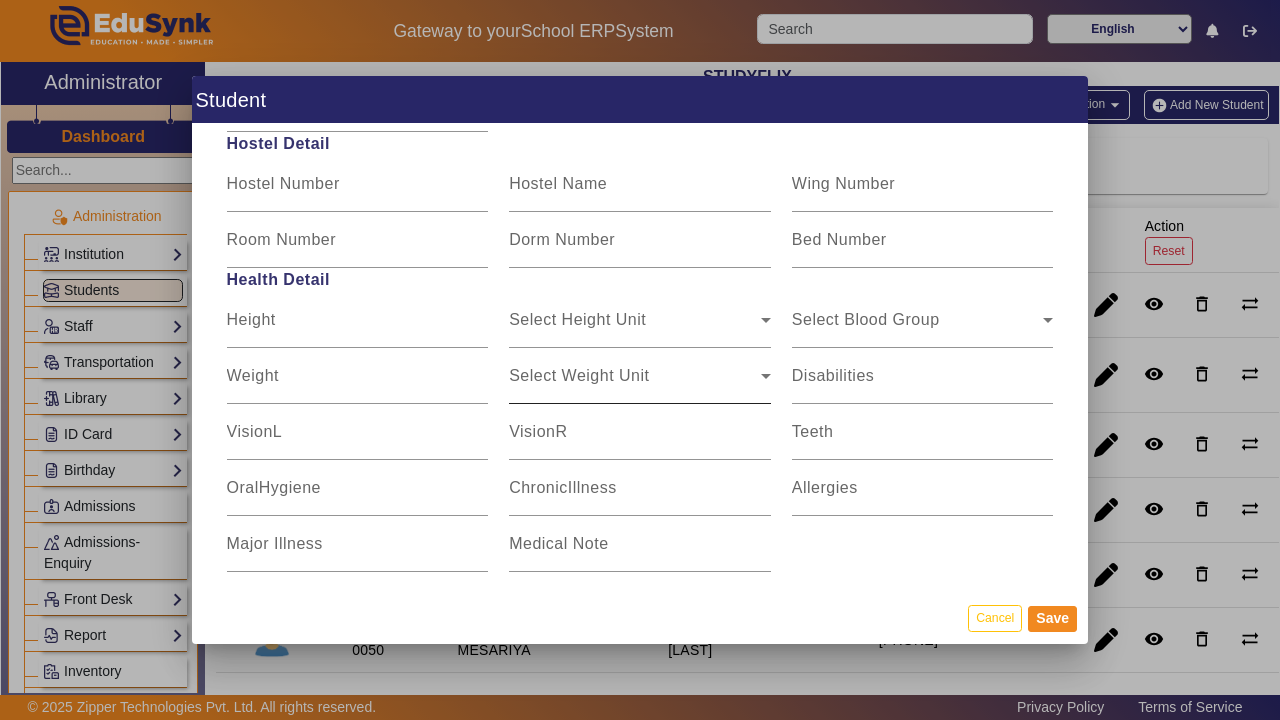 scroll, scrollTop: 2639, scrollLeft: 0, axis: vertical 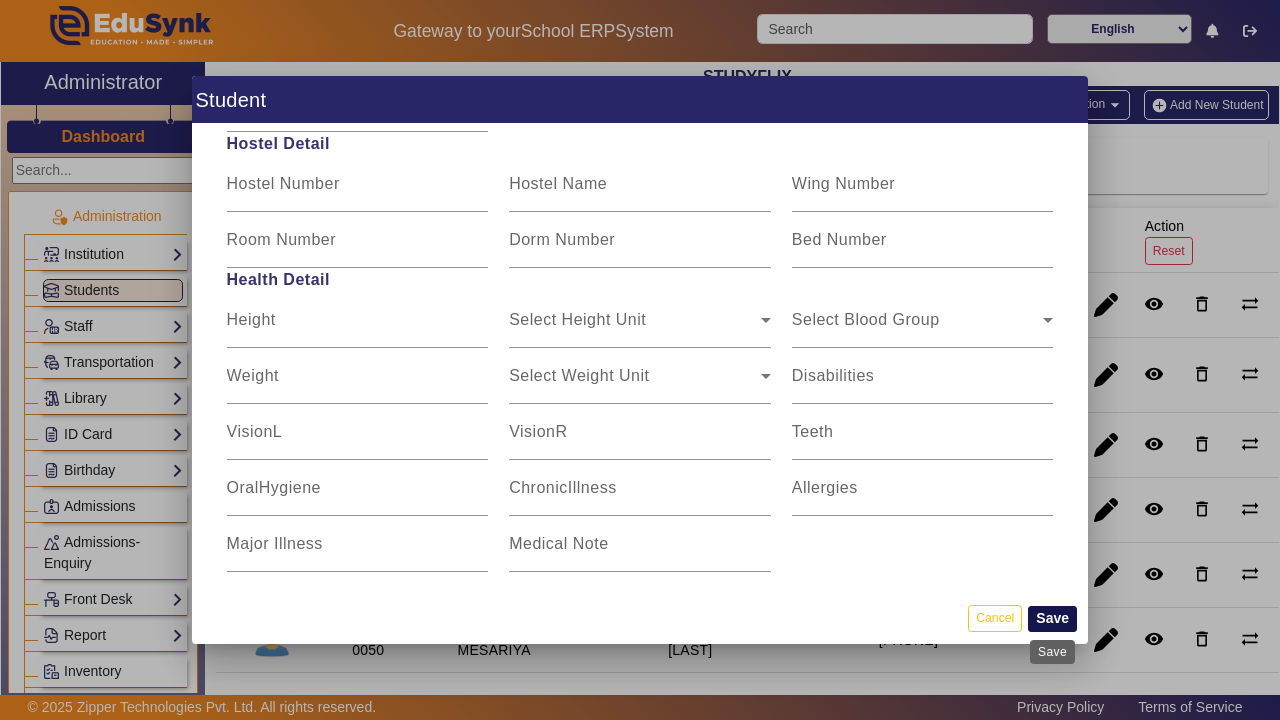 click on "Save" at bounding box center [1052, 619] 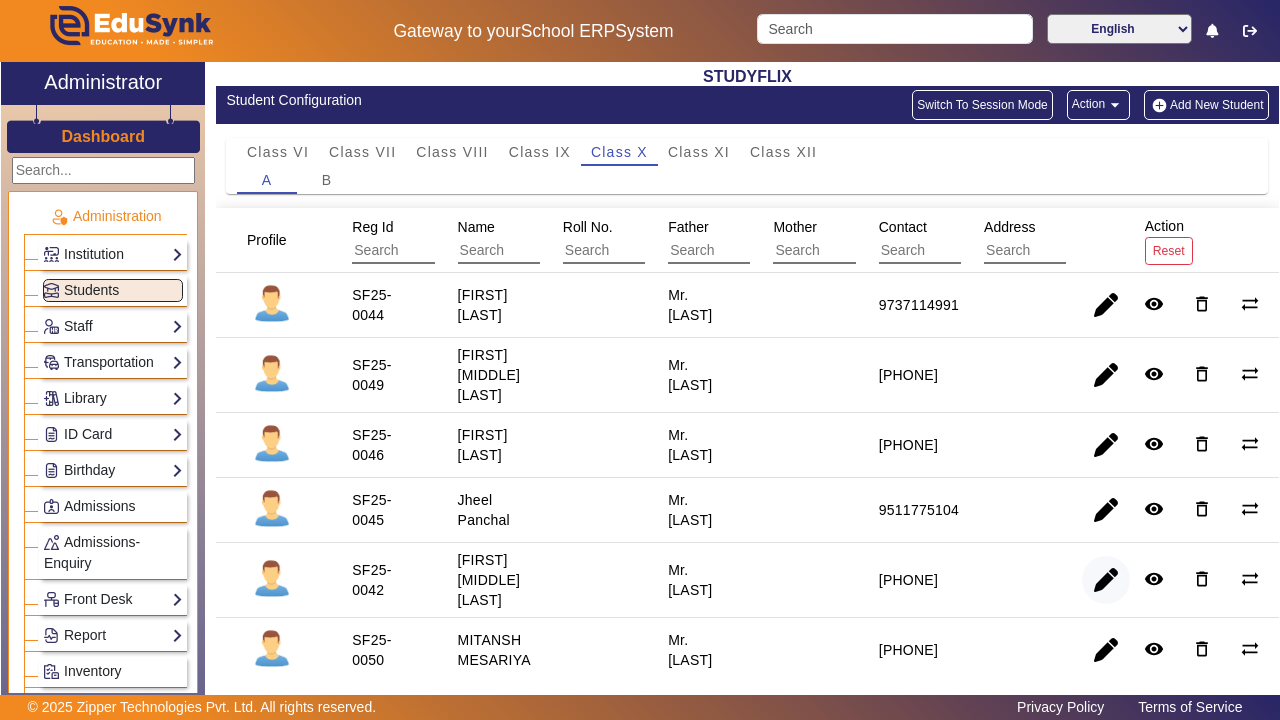 click at bounding box center (1106, 650) 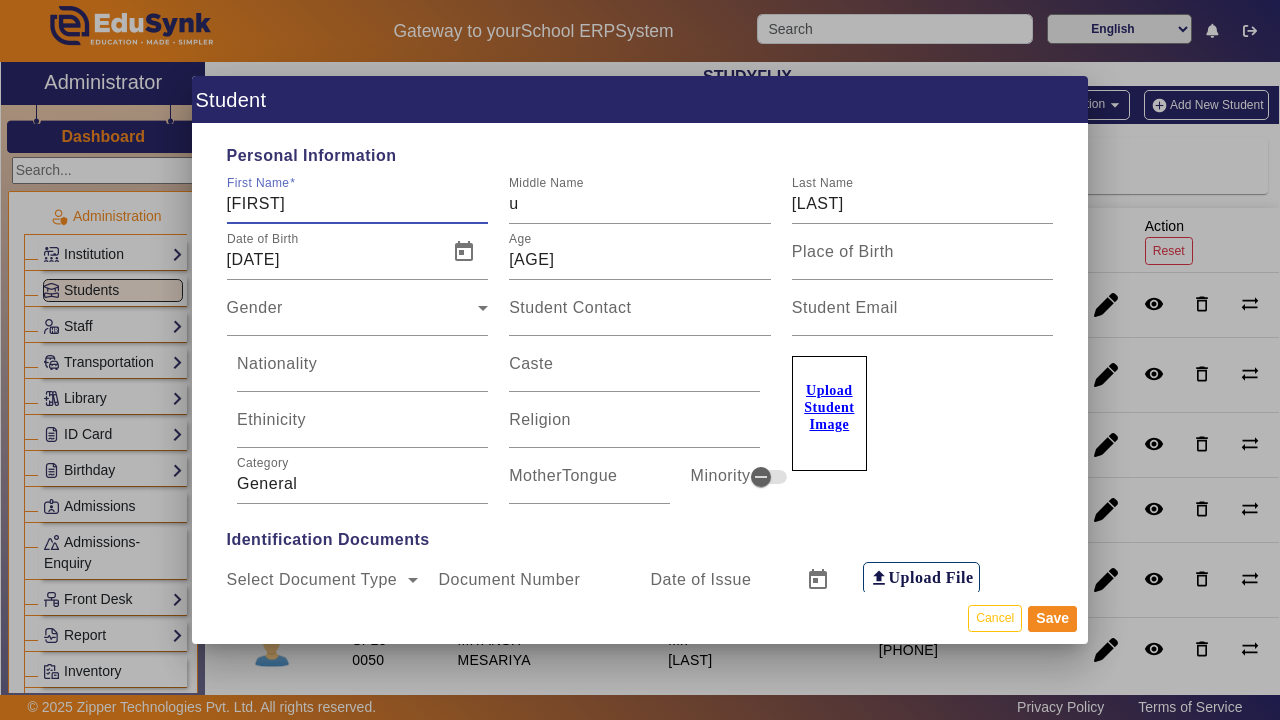 click on "Upload Student Image" at bounding box center (922, 420) 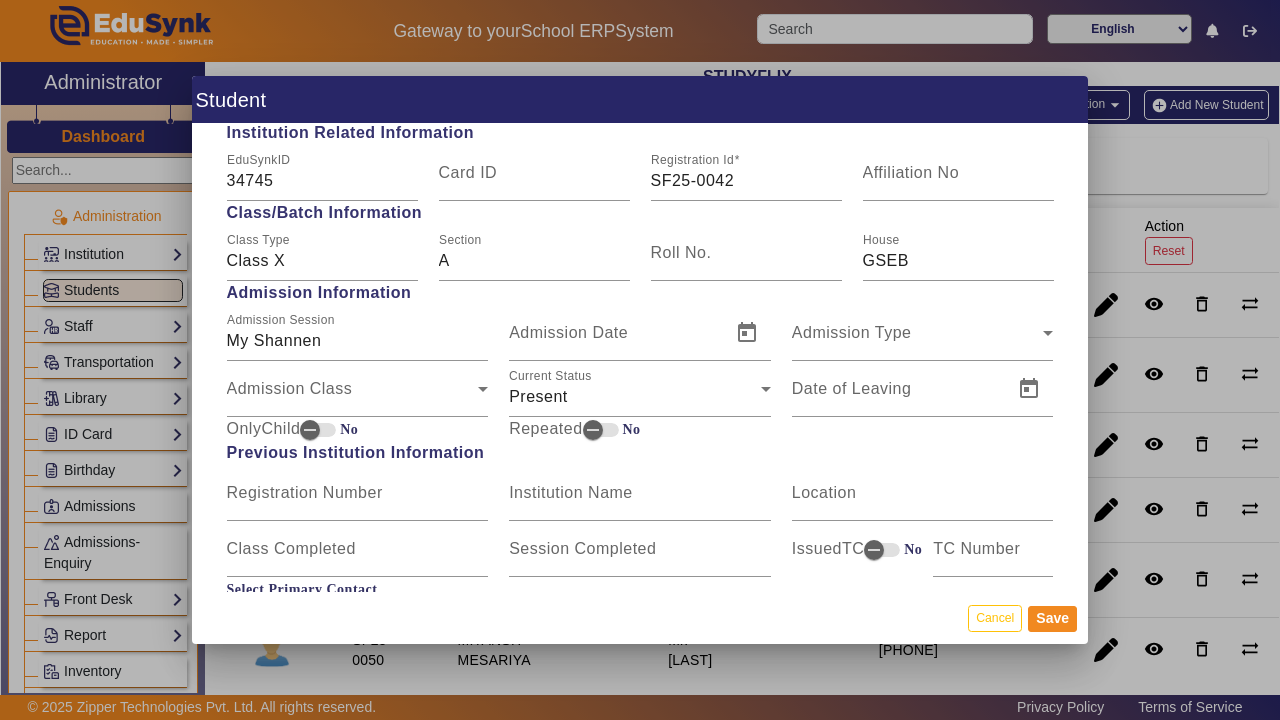 scroll, scrollTop: 980, scrollLeft: 0, axis: vertical 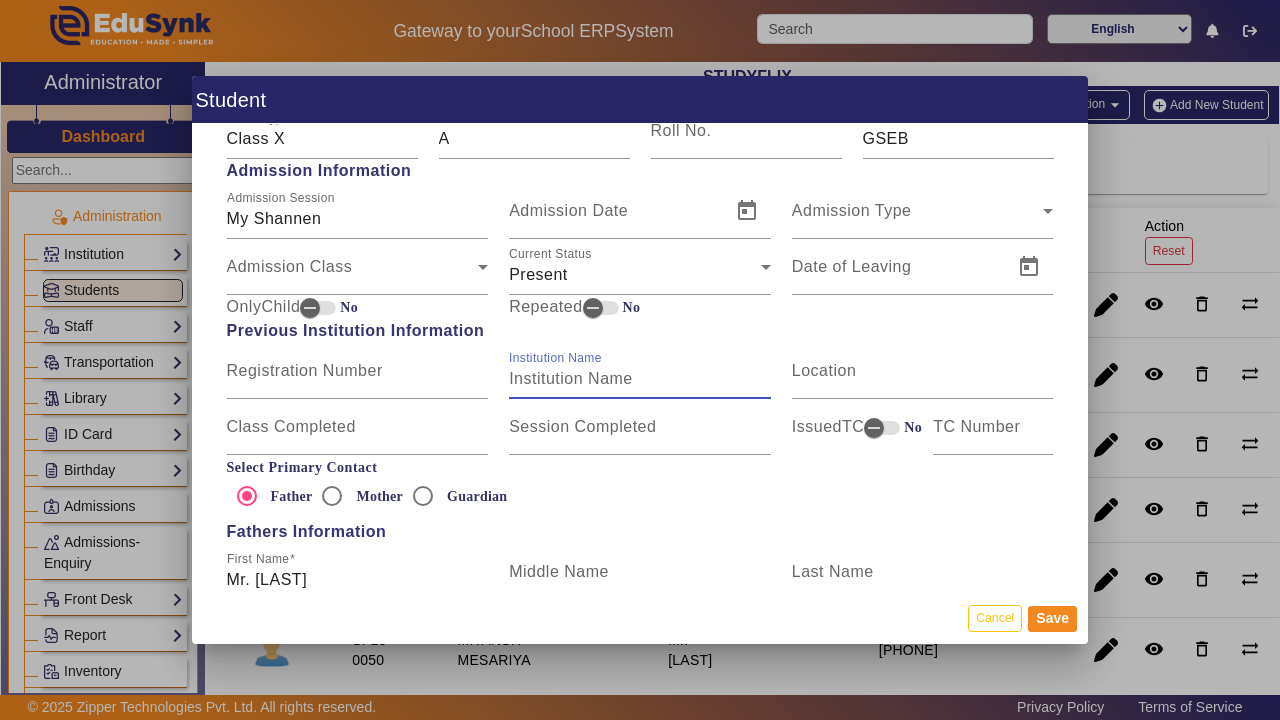 type on "m" 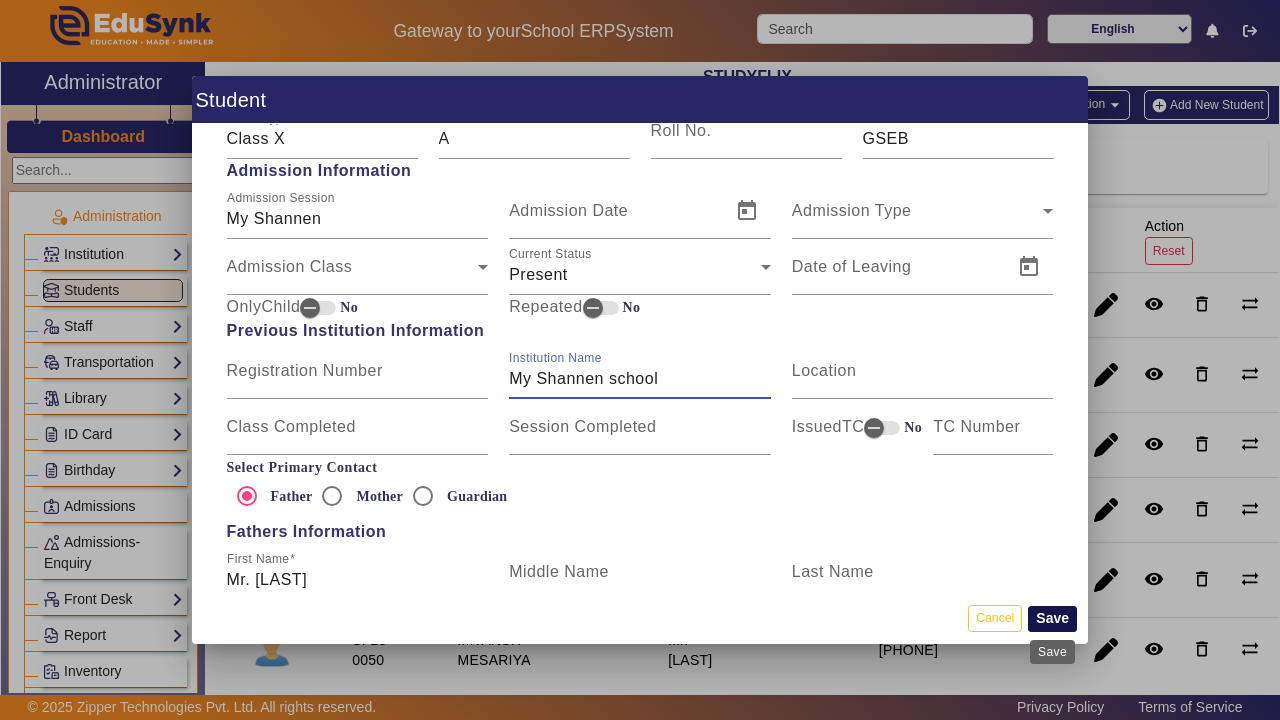 type on "My Shannen school" 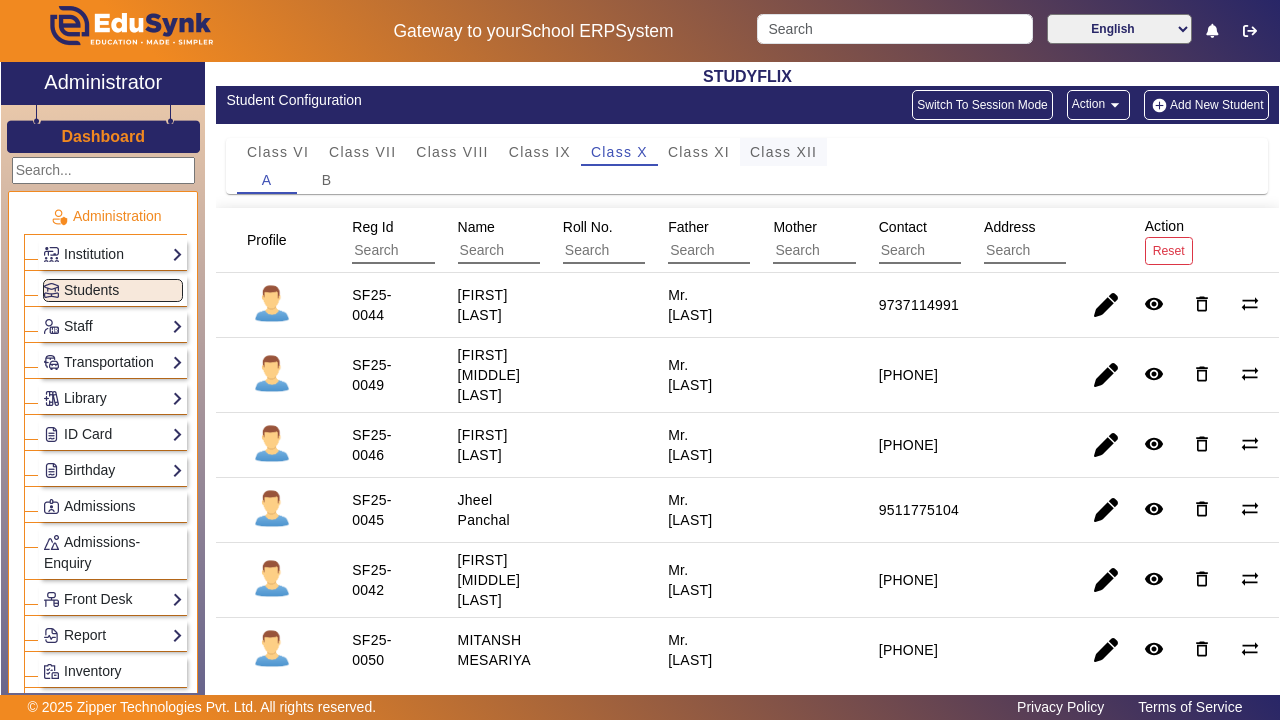 click on "Class XII" at bounding box center [783, 152] 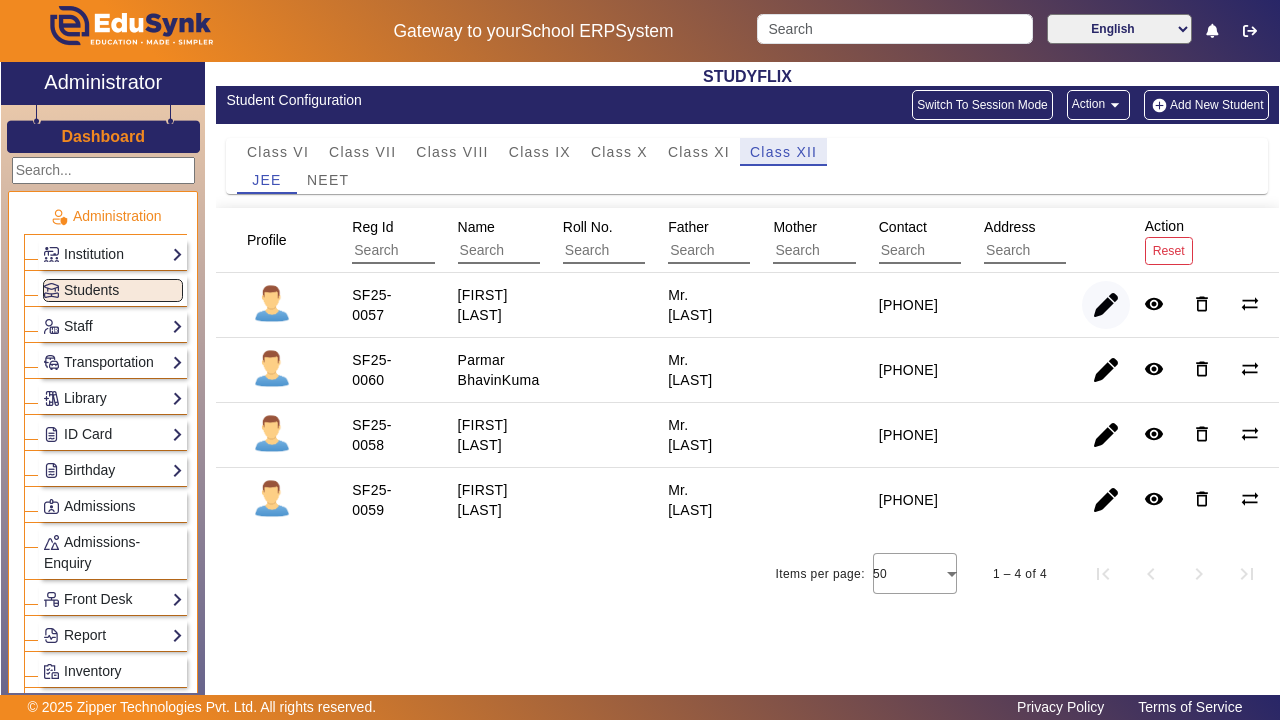 click at bounding box center [1106, 370] 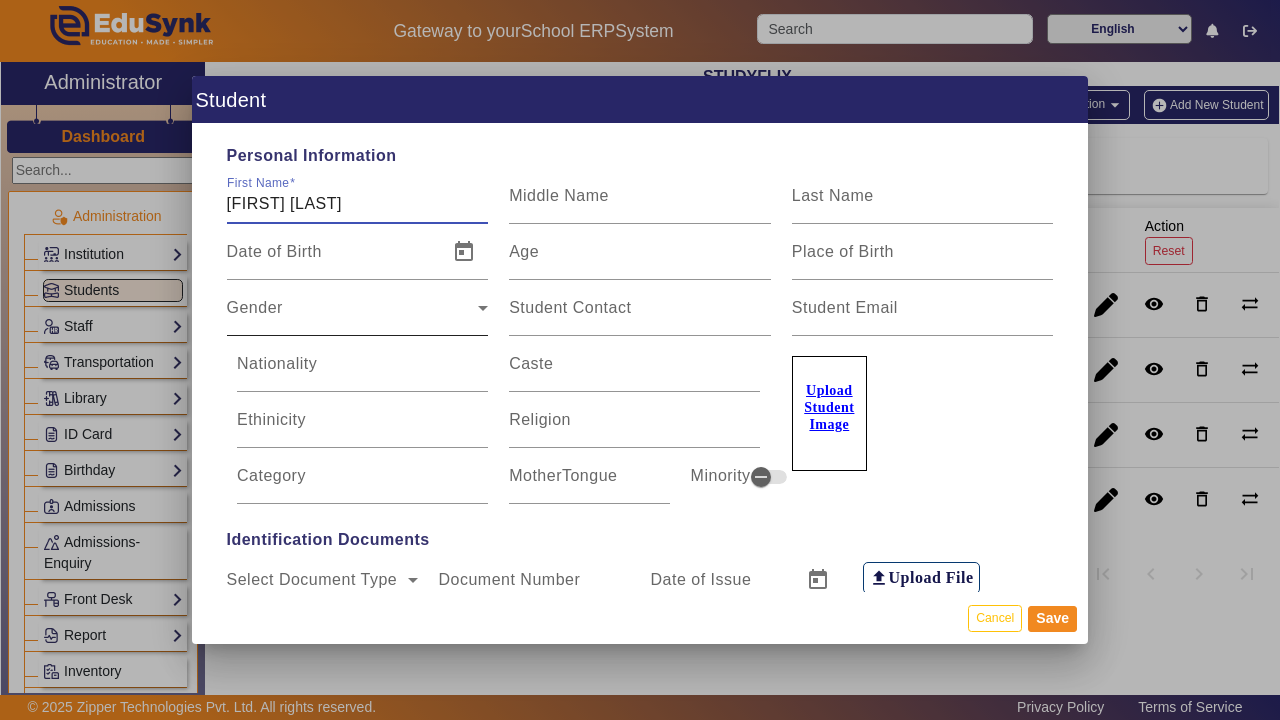 click on "Gender" at bounding box center (353, 316) 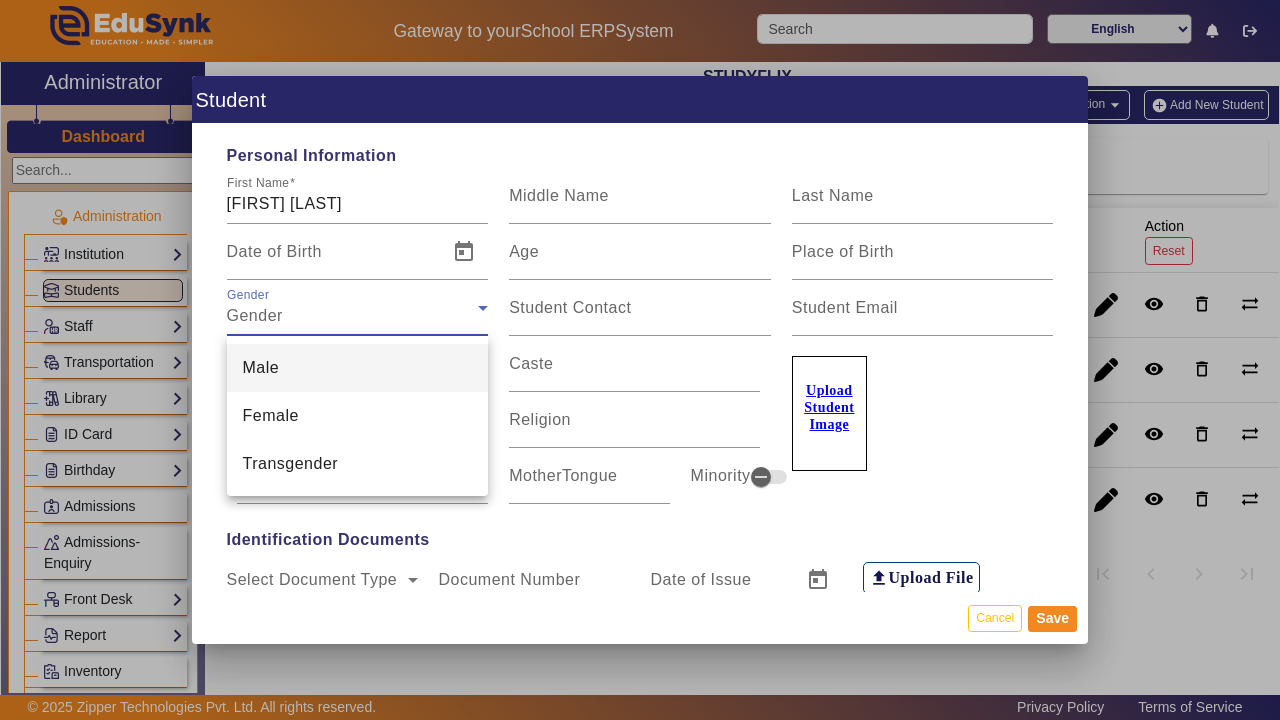 click on "Male" at bounding box center [358, 368] 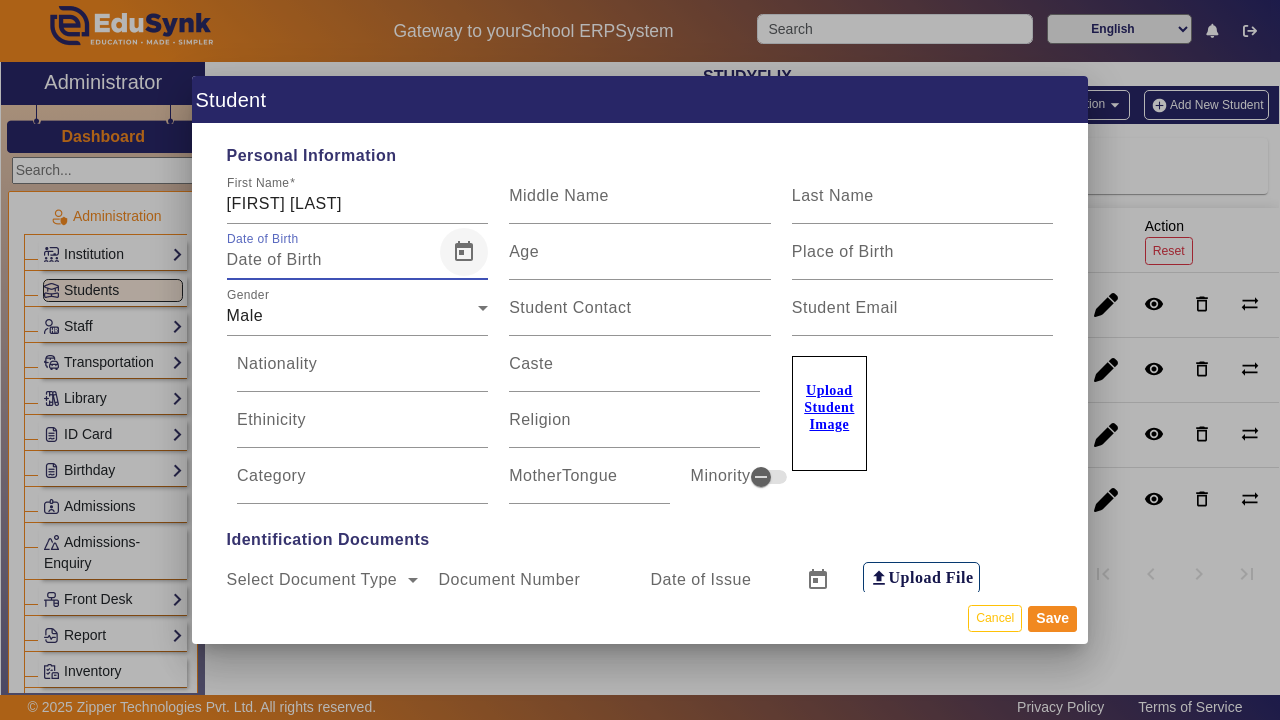 click at bounding box center (464, 252) 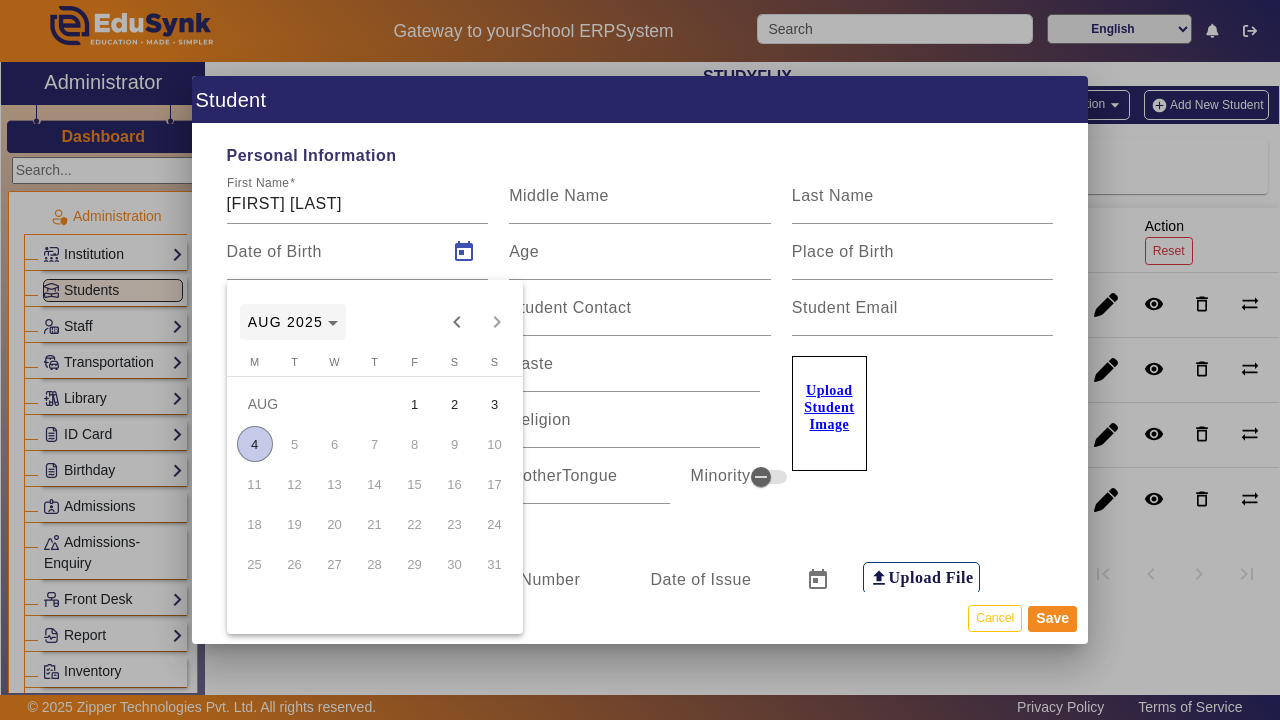 click 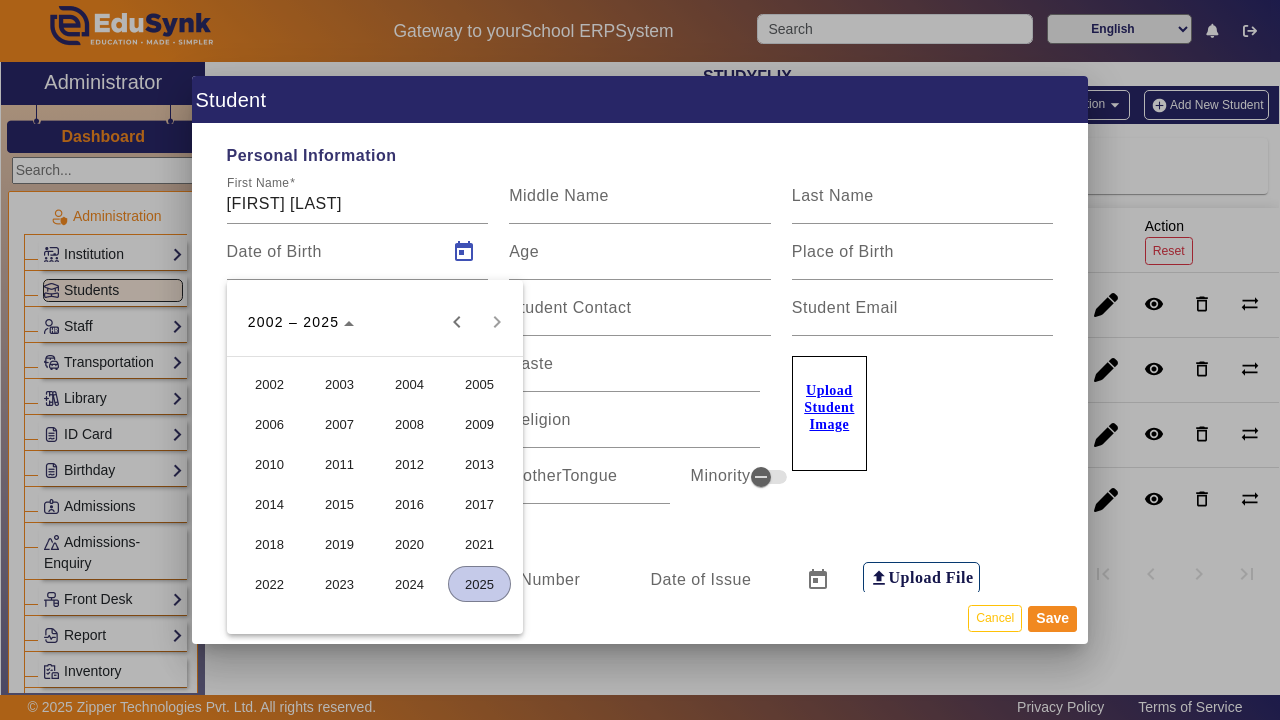 click on "2007" at bounding box center (339, 424) 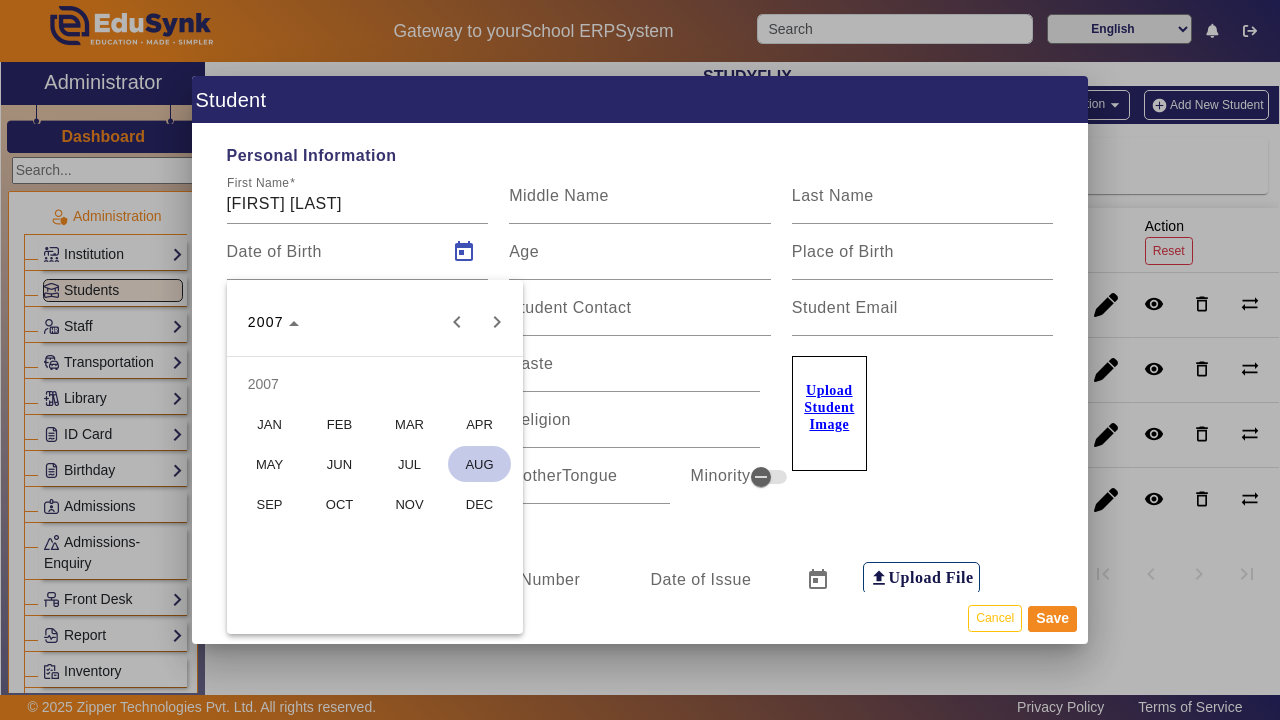 click on "FEB" at bounding box center (339, 424) 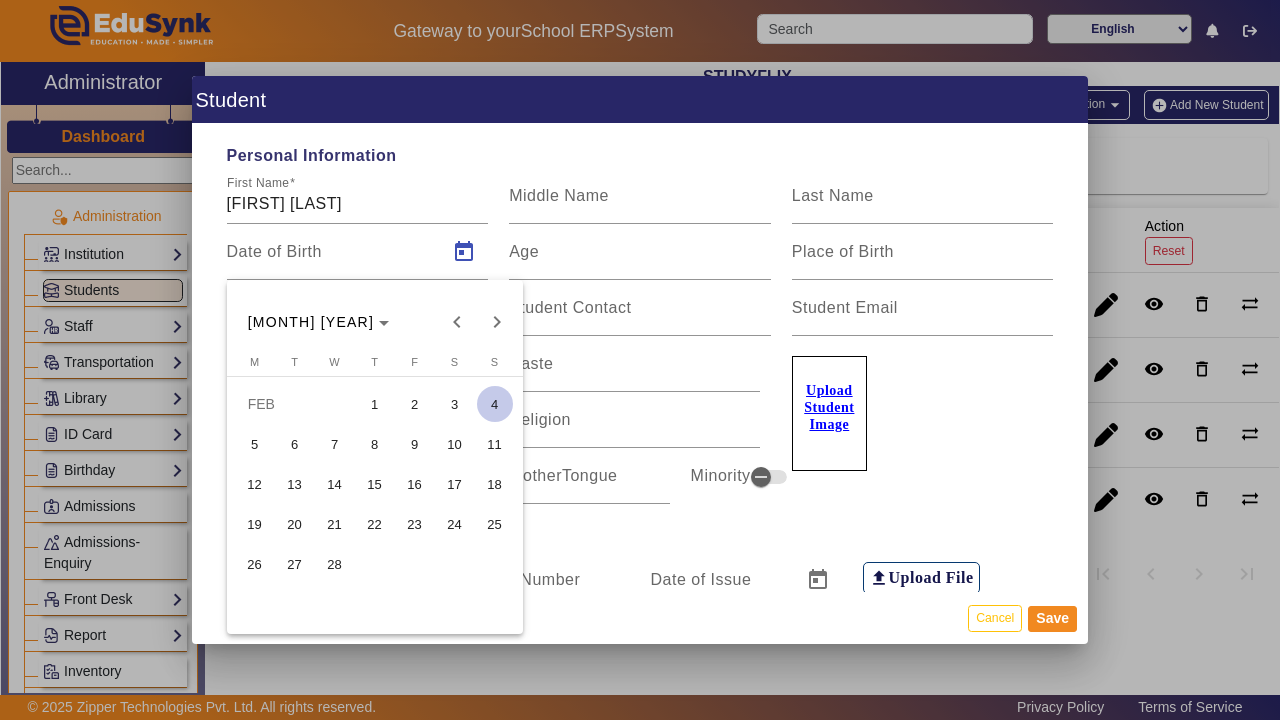 click on "2" at bounding box center [415, 404] 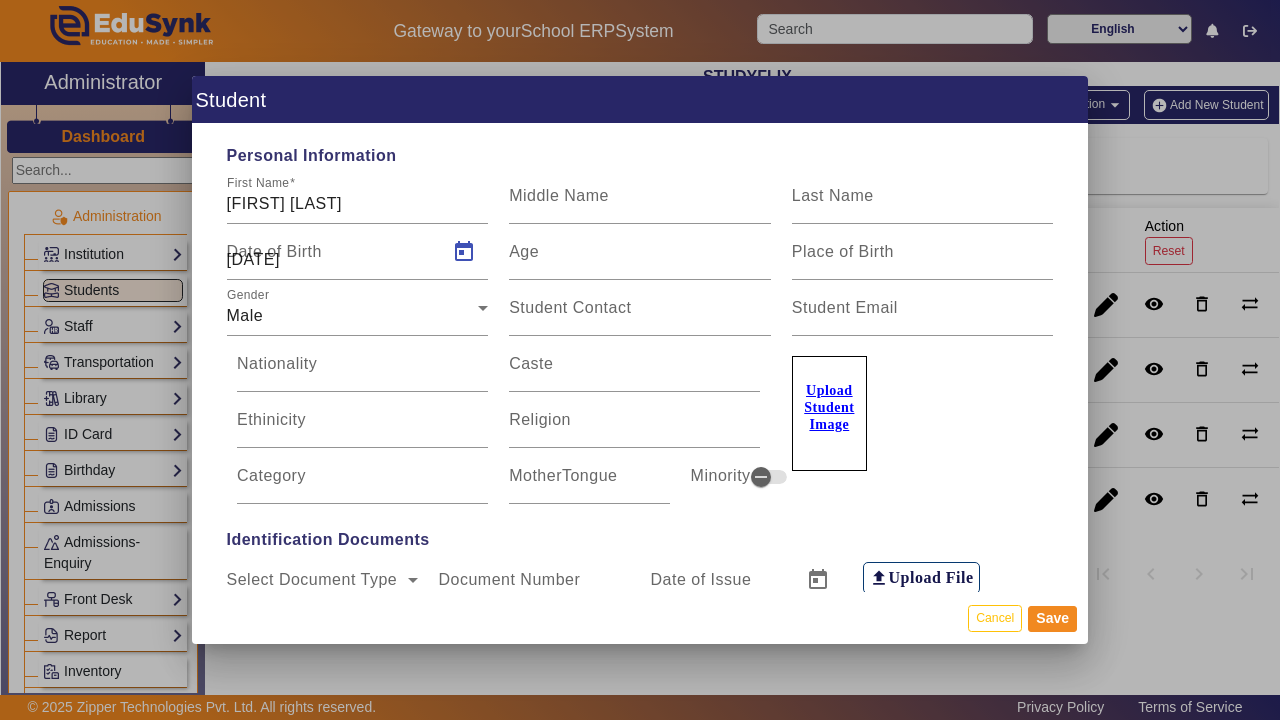 type on "[AGE]" 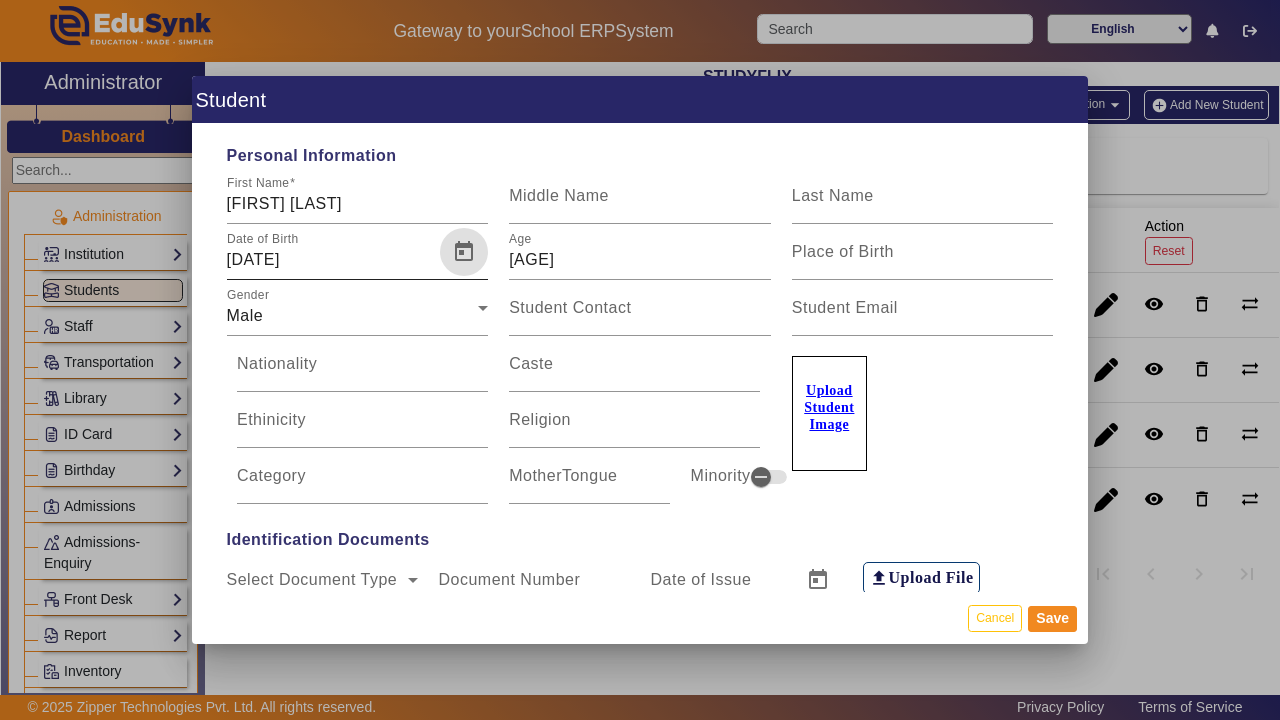 click on "[DATE]" at bounding box center (332, 260) 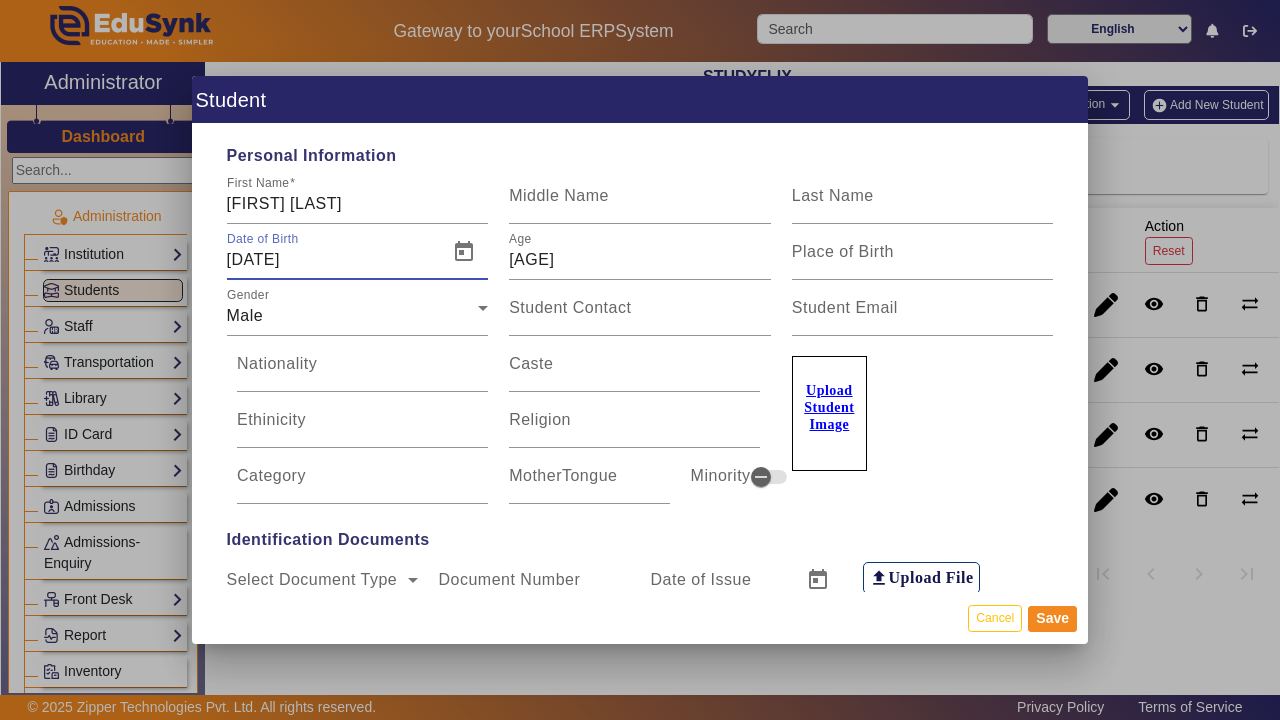 click on "[DATE]" at bounding box center (332, 260) 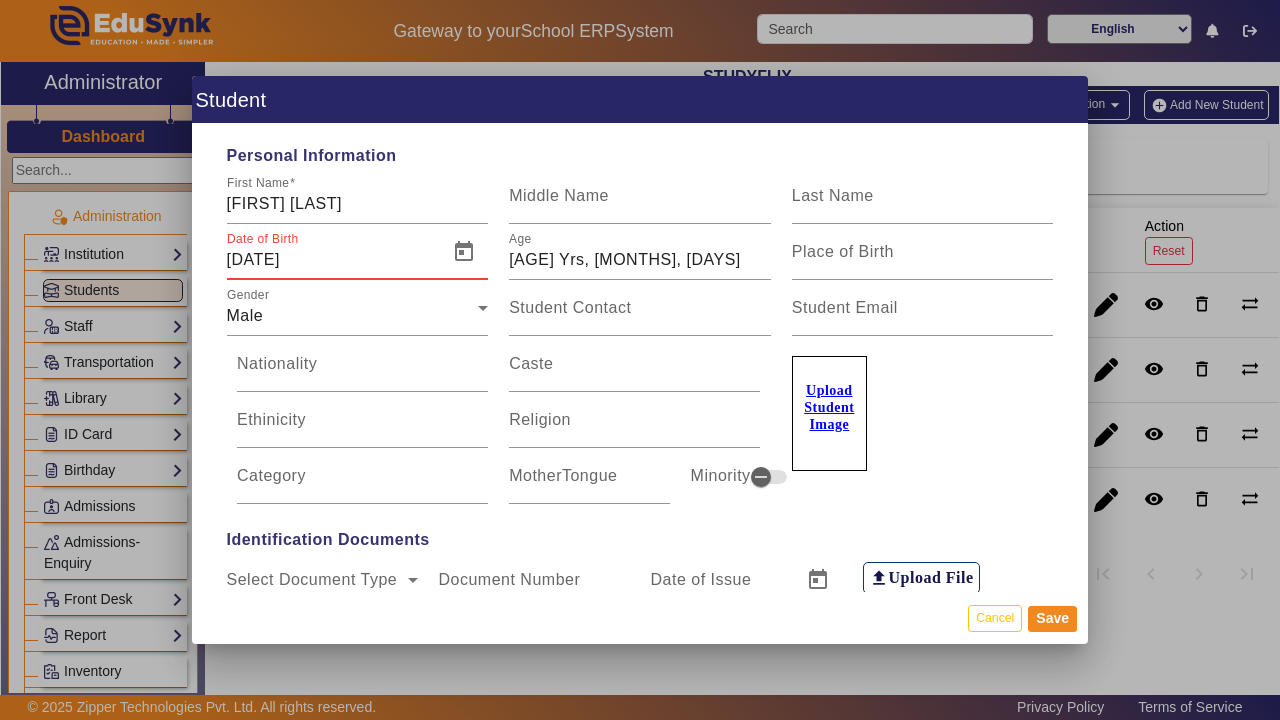 type on "[DATE]" 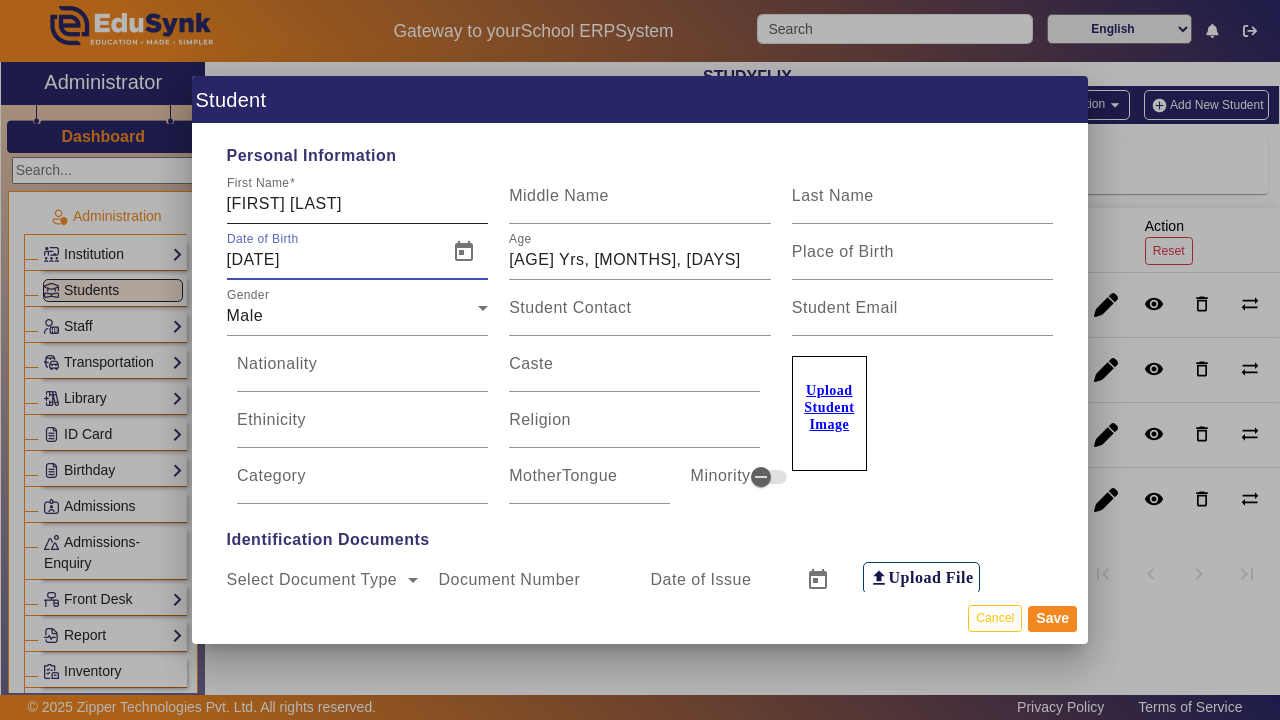 click on "First Name [FIRST] [LAST]" at bounding box center [358, 196] 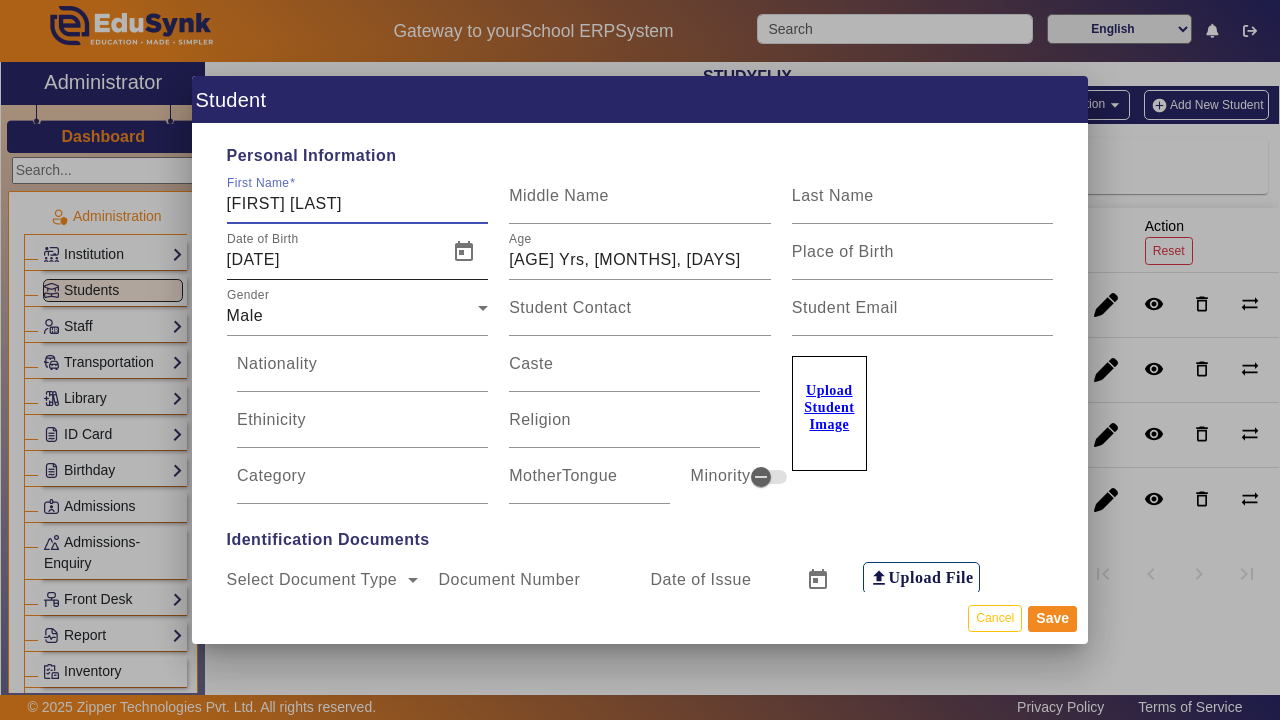 click on "[DATE]" at bounding box center (332, 260) 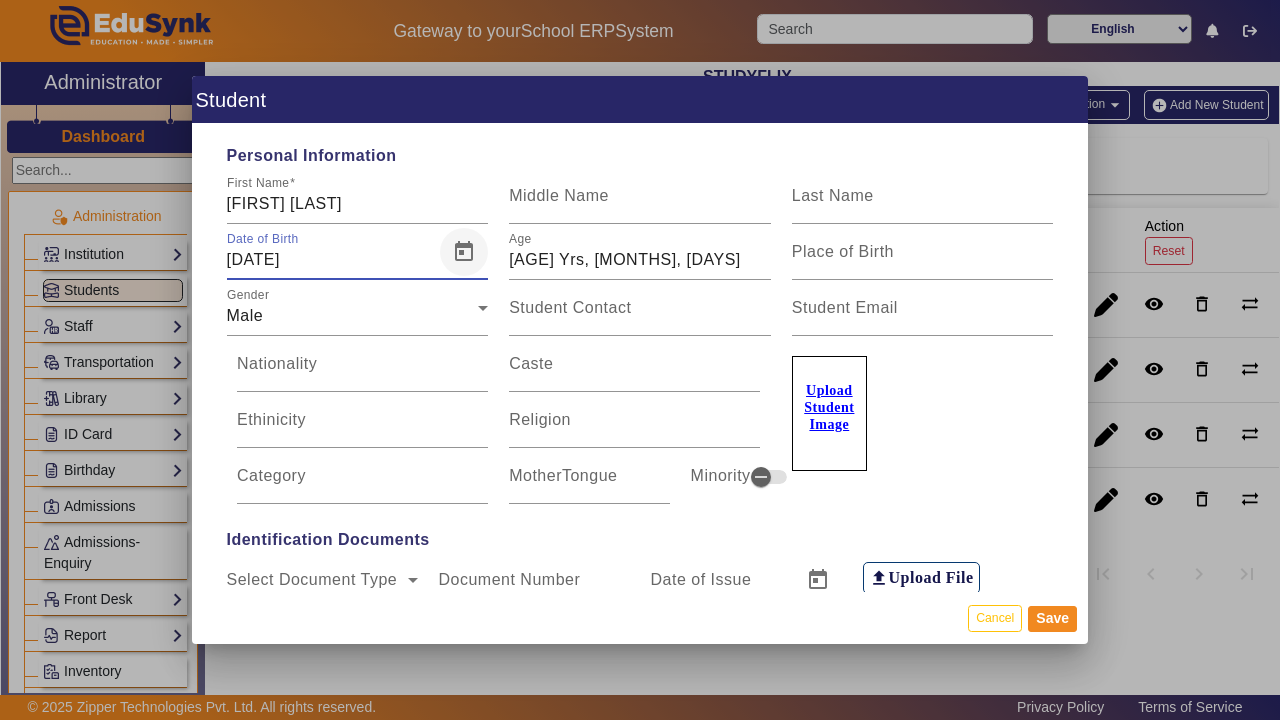 click at bounding box center [464, 252] 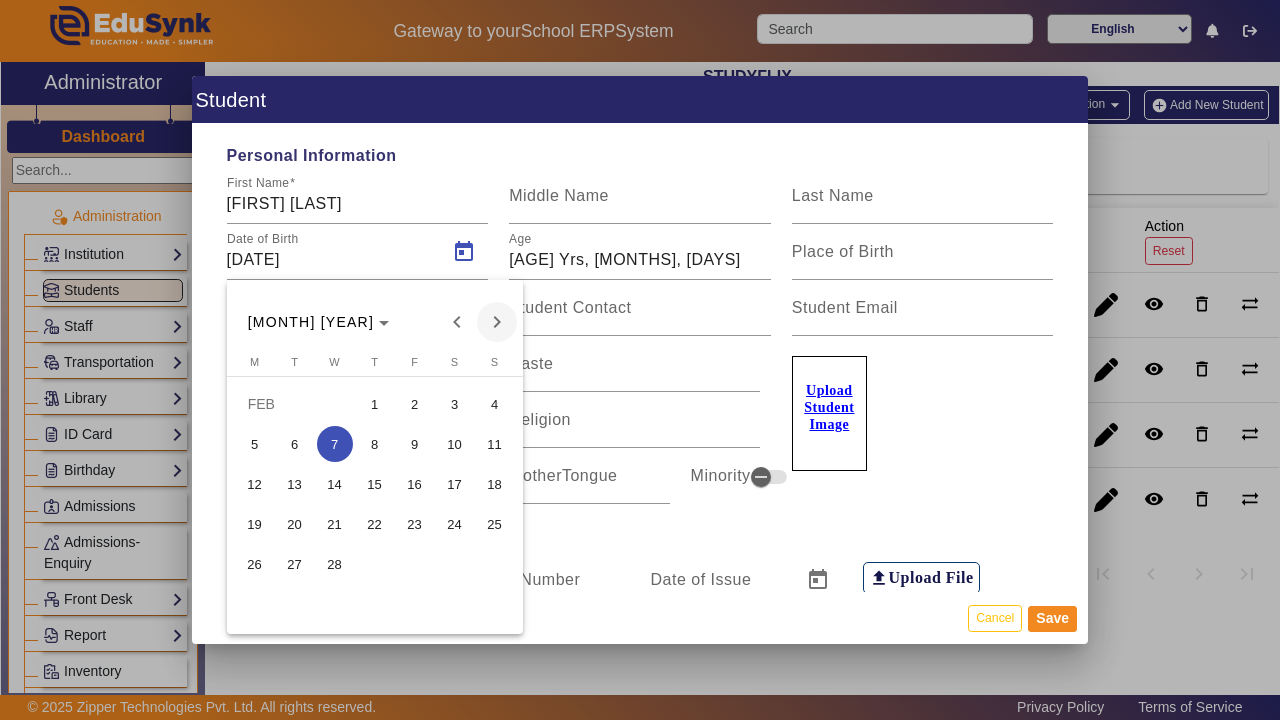 drag, startPoint x: 459, startPoint y: 462, endPoint x: 498, endPoint y: 323, distance: 144.36758 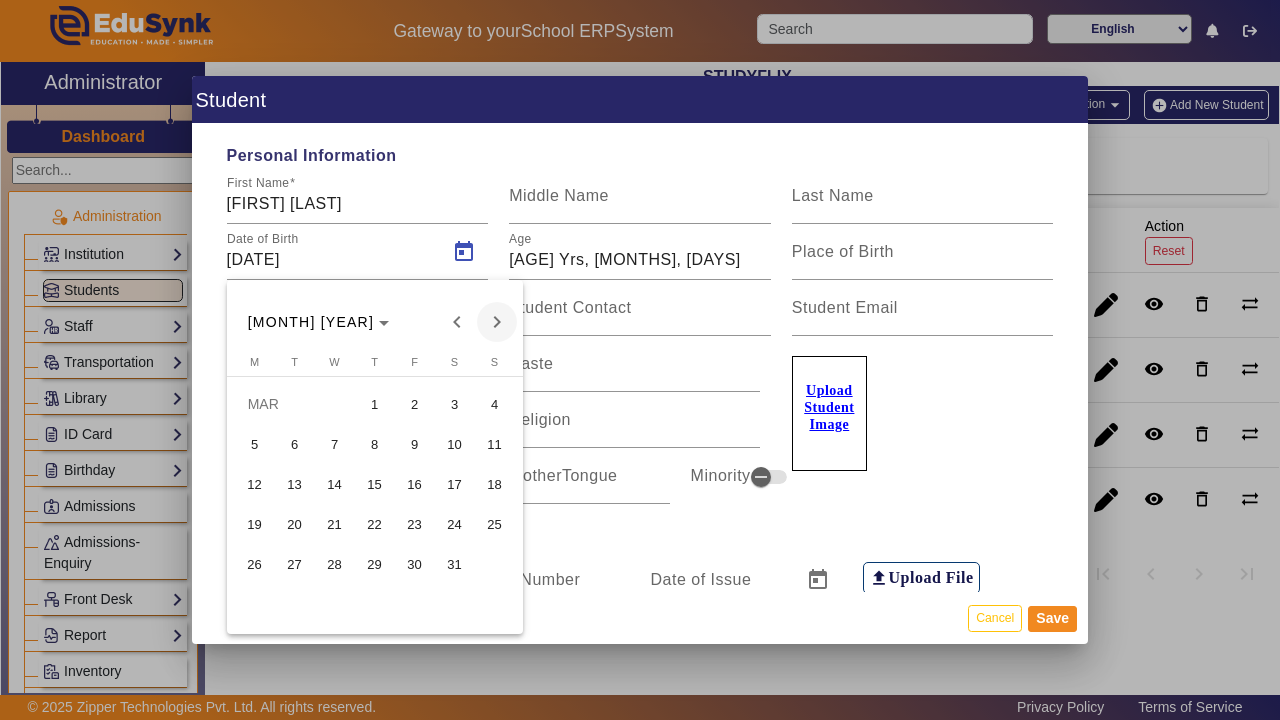 click at bounding box center [497, 322] 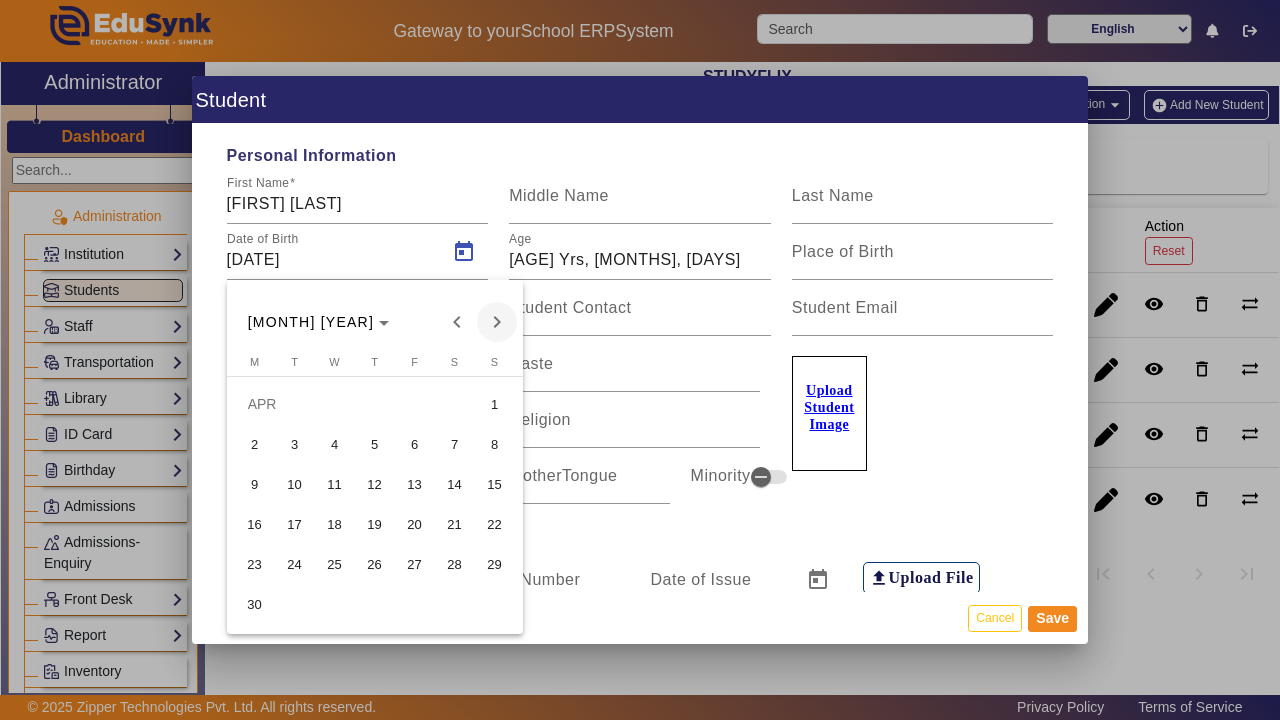 click at bounding box center (497, 322) 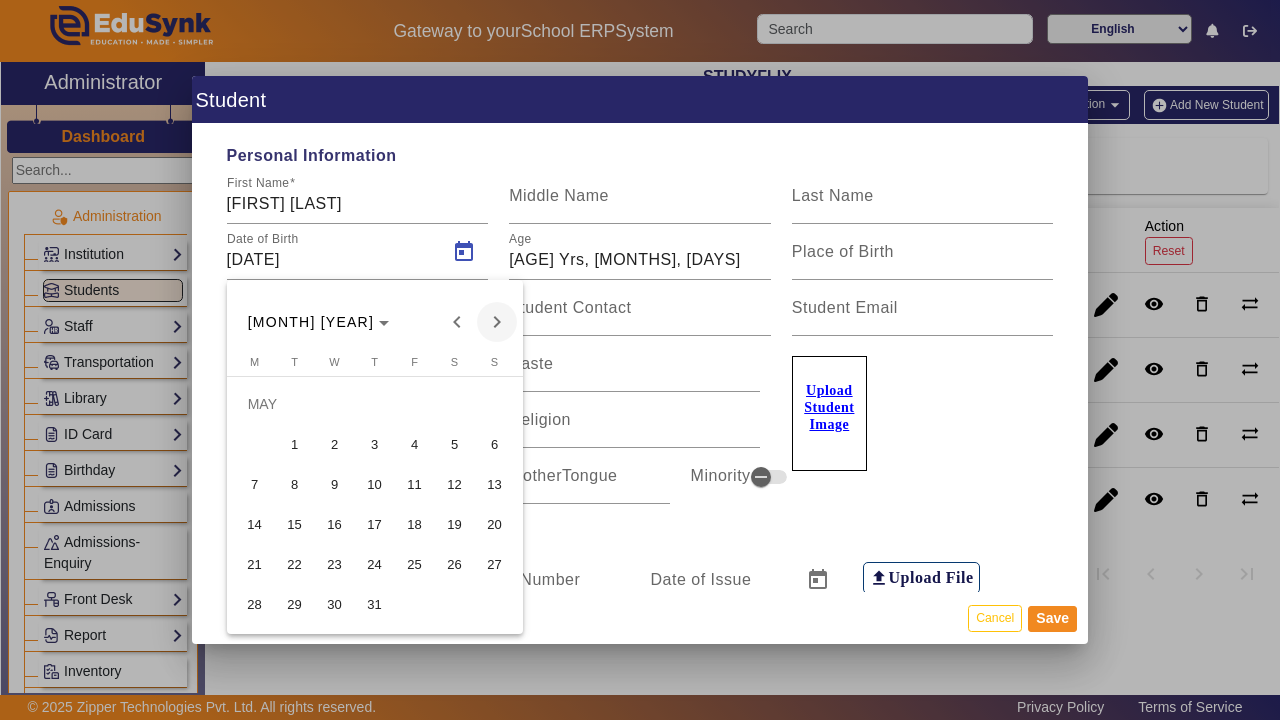 click at bounding box center (497, 322) 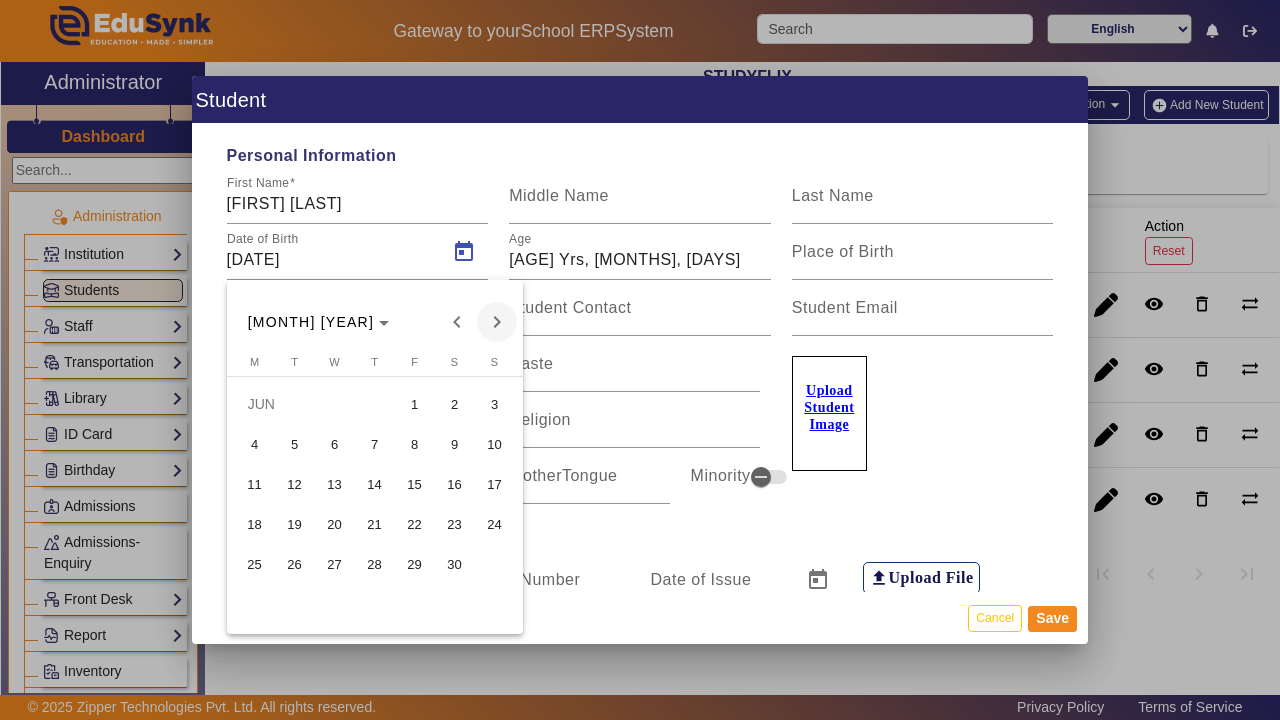 click at bounding box center (497, 322) 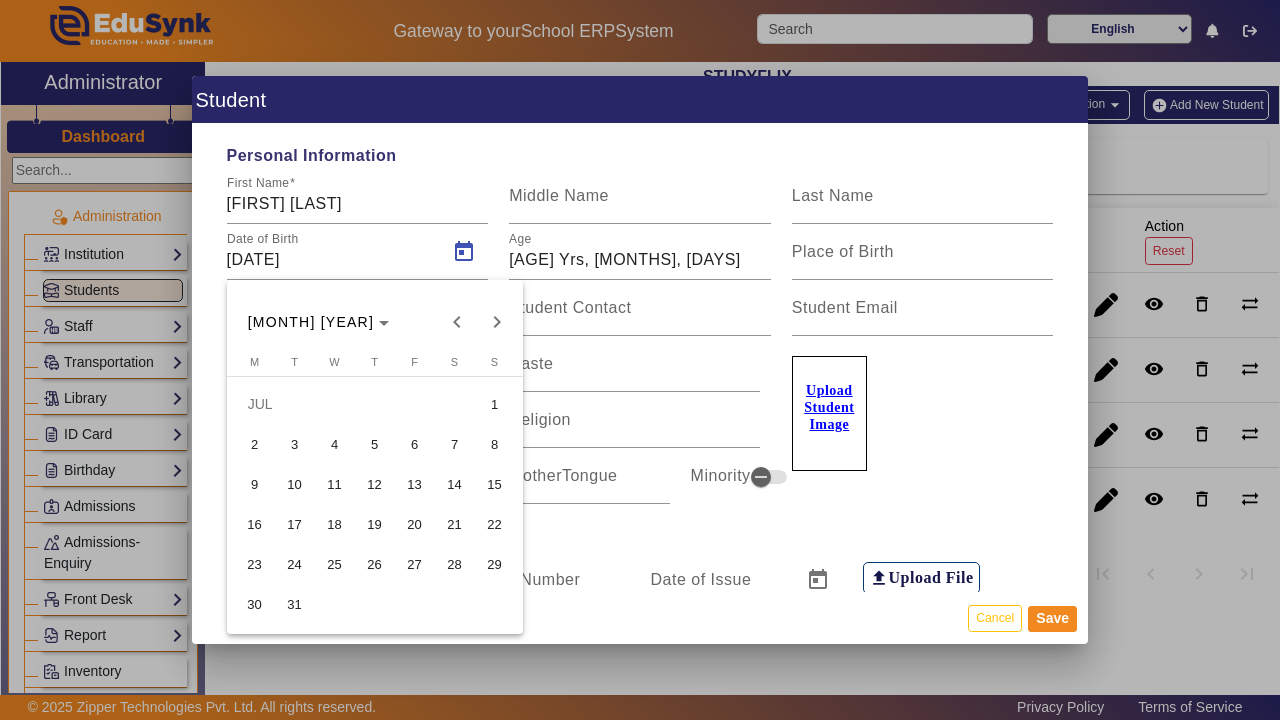 click on "2" at bounding box center (255, 444) 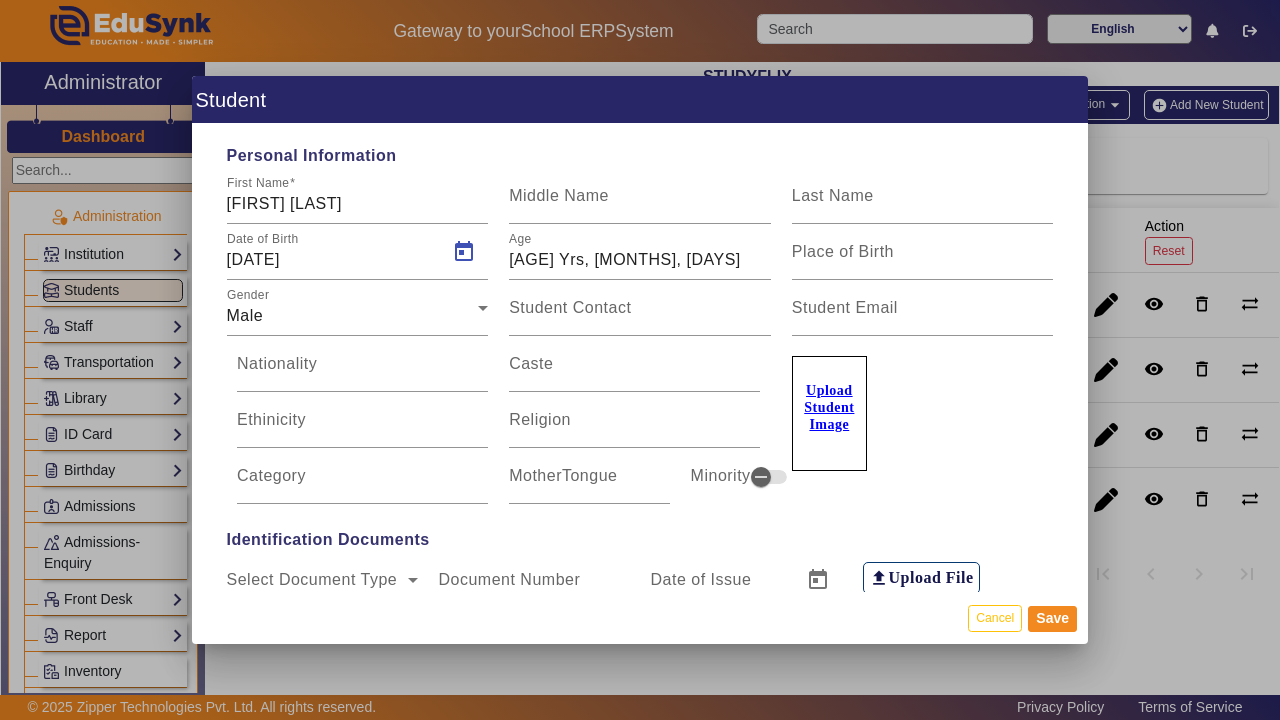 type on "[AGE] Yrs, [MONTHS], [DAYS]" 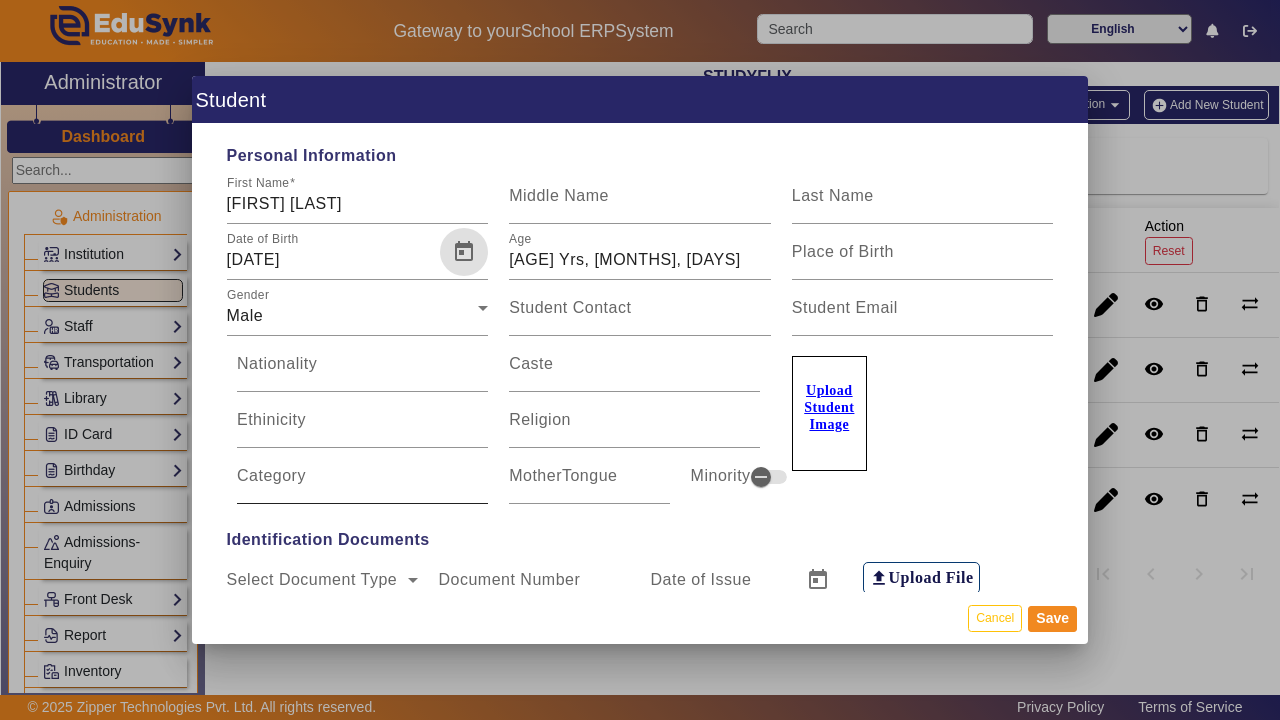 click on "Category" at bounding box center [271, 475] 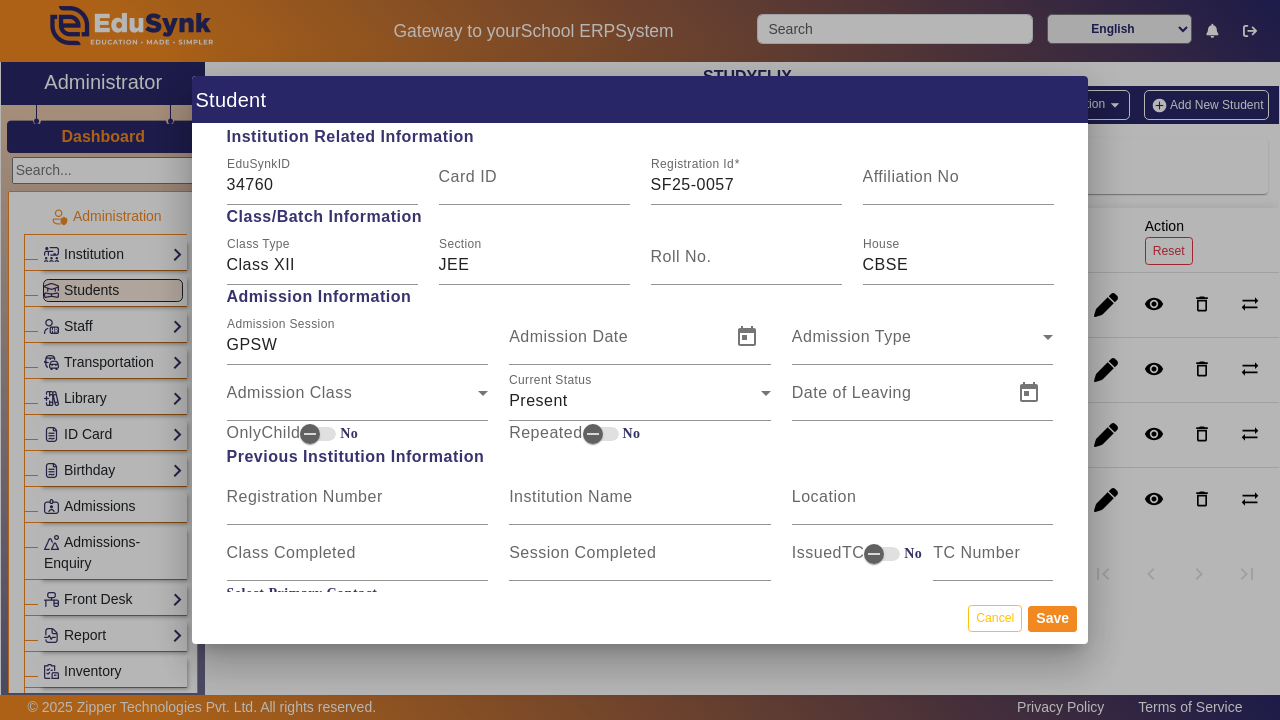 scroll, scrollTop: 974, scrollLeft: 0, axis: vertical 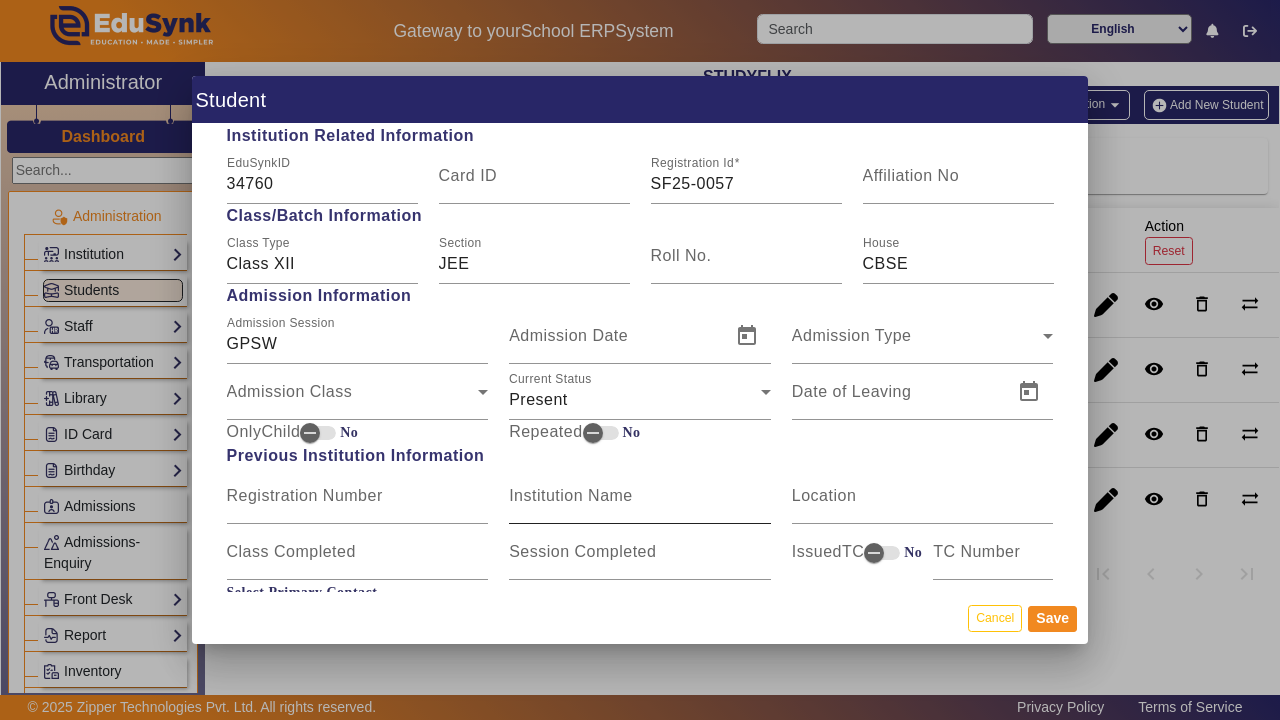 type on "gen" 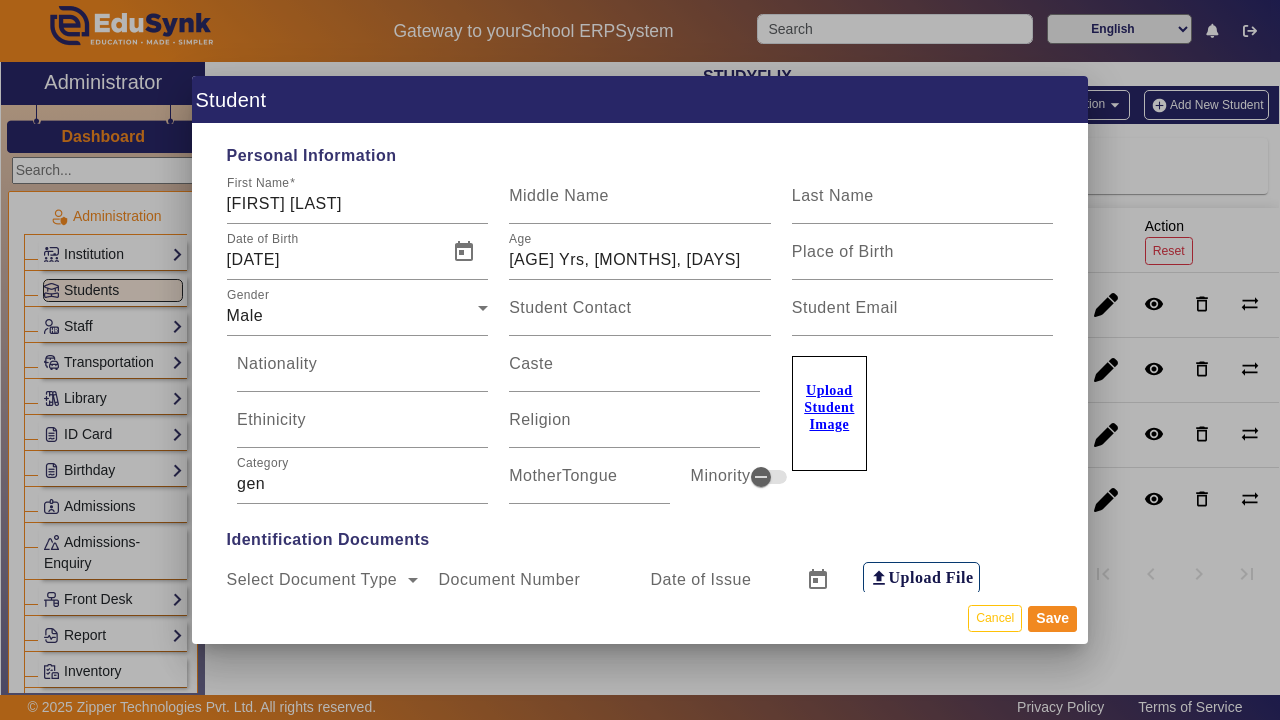 scroll, scrollTop: 0, scrollLeft: 0, axis: both 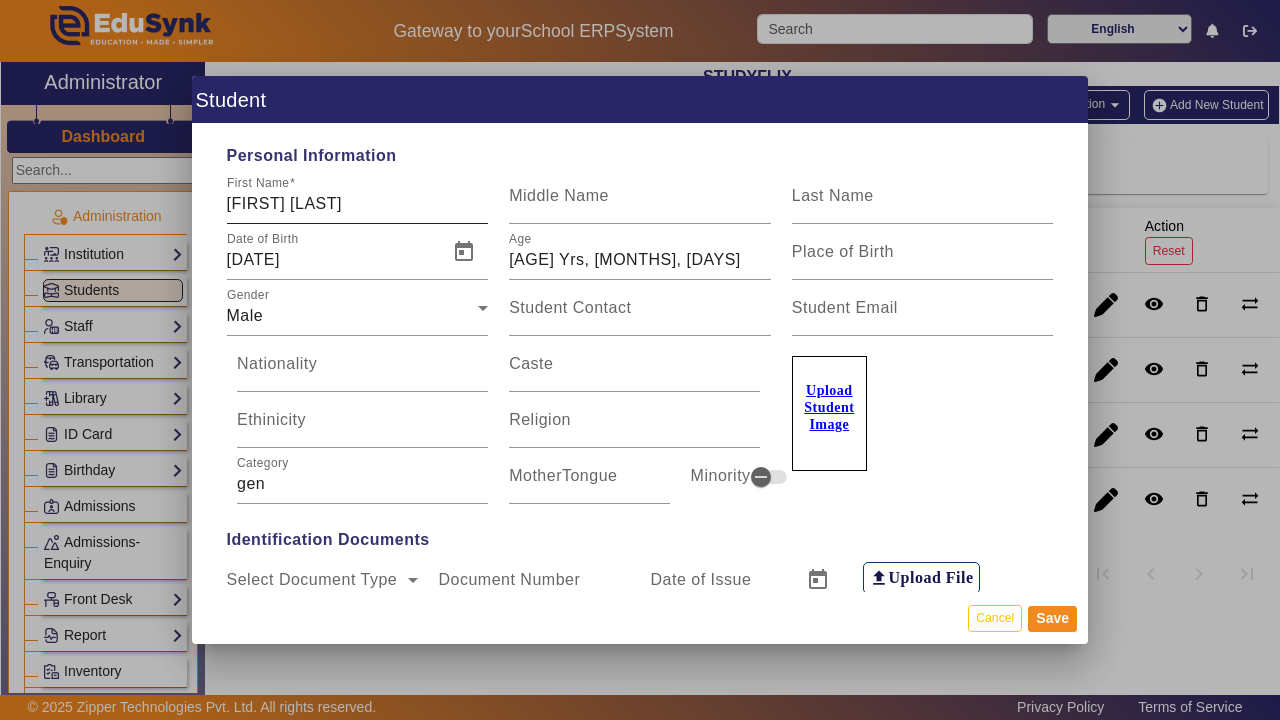 type on "[STATE] public international" 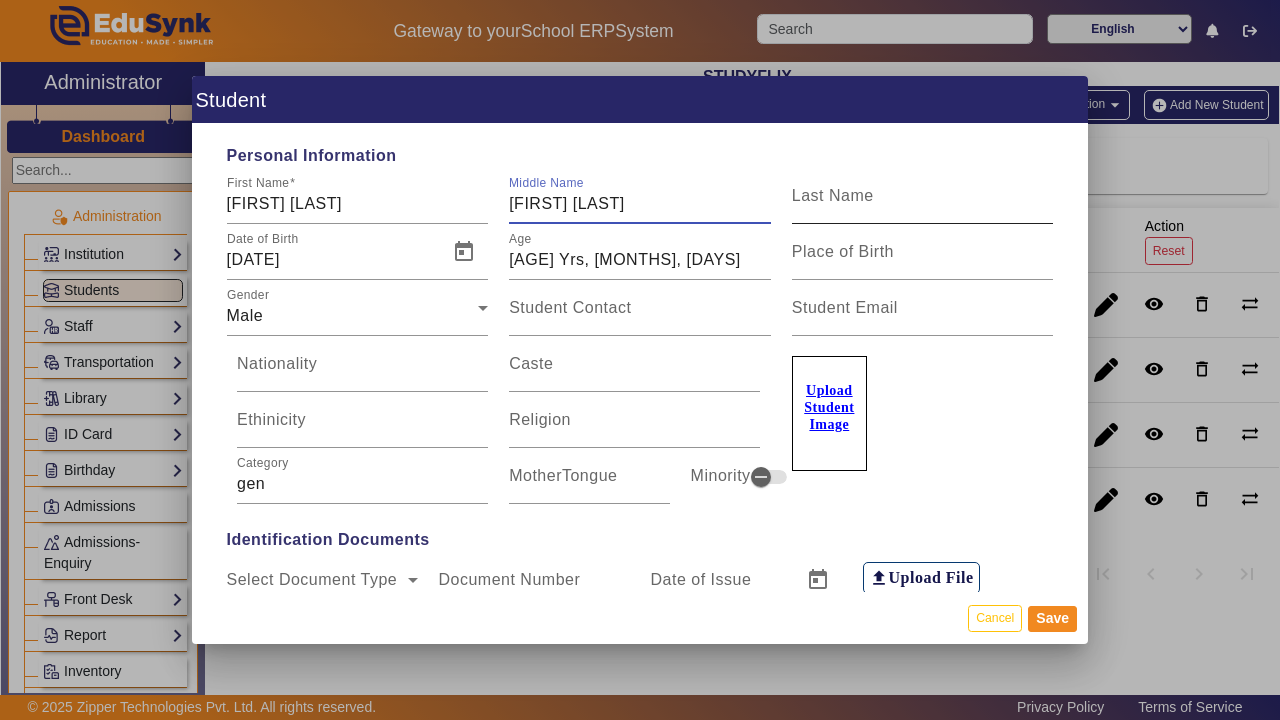 type on "[FIRST] [LAST]" 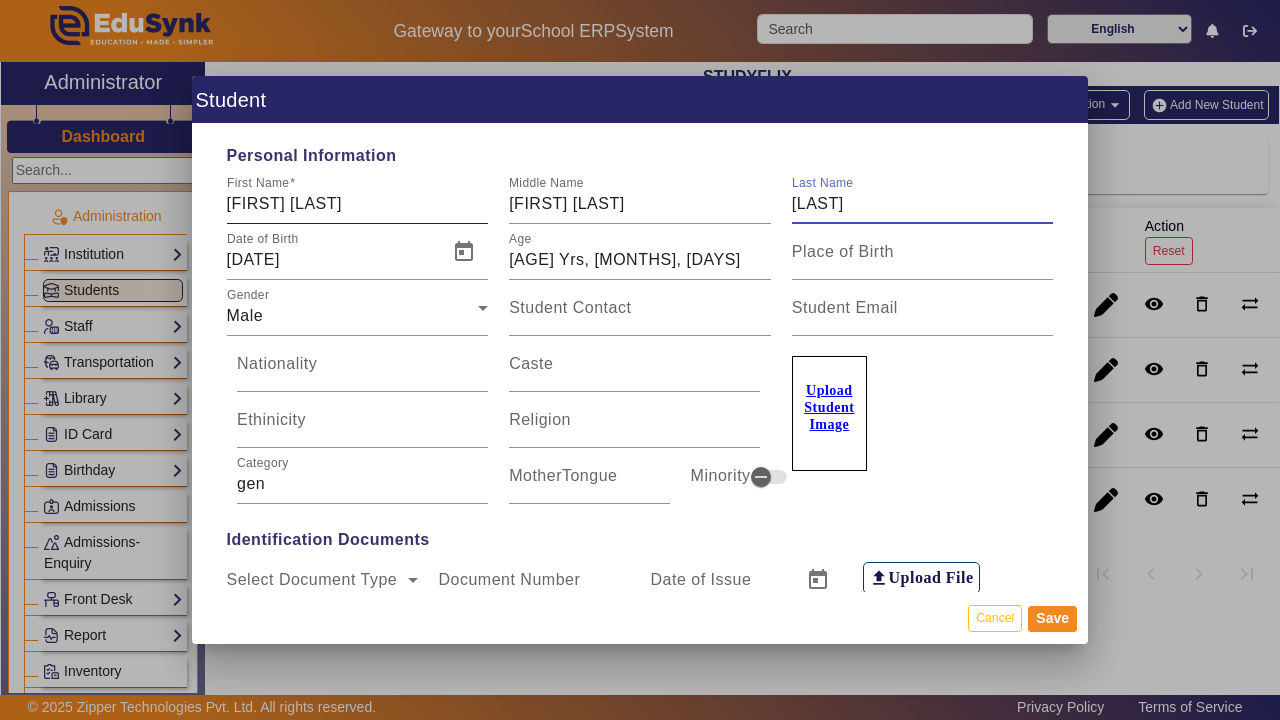 type on "[LAST]" 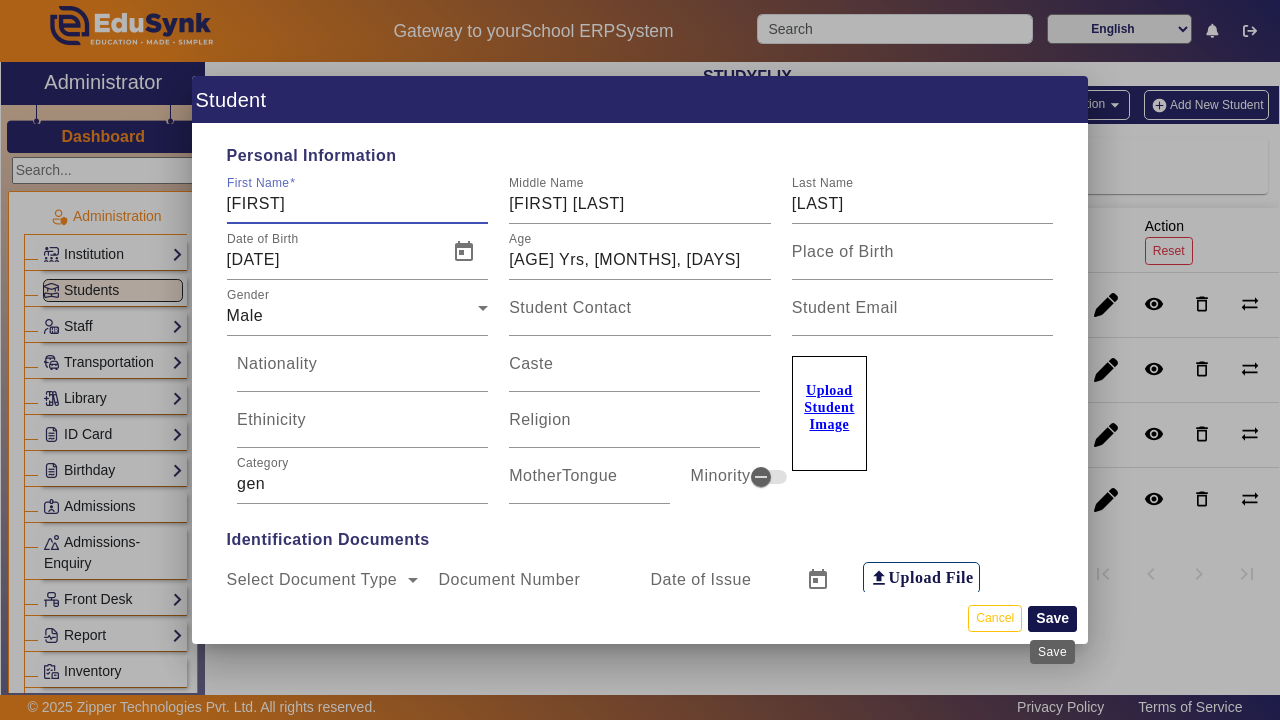 type on "[FIRST]" 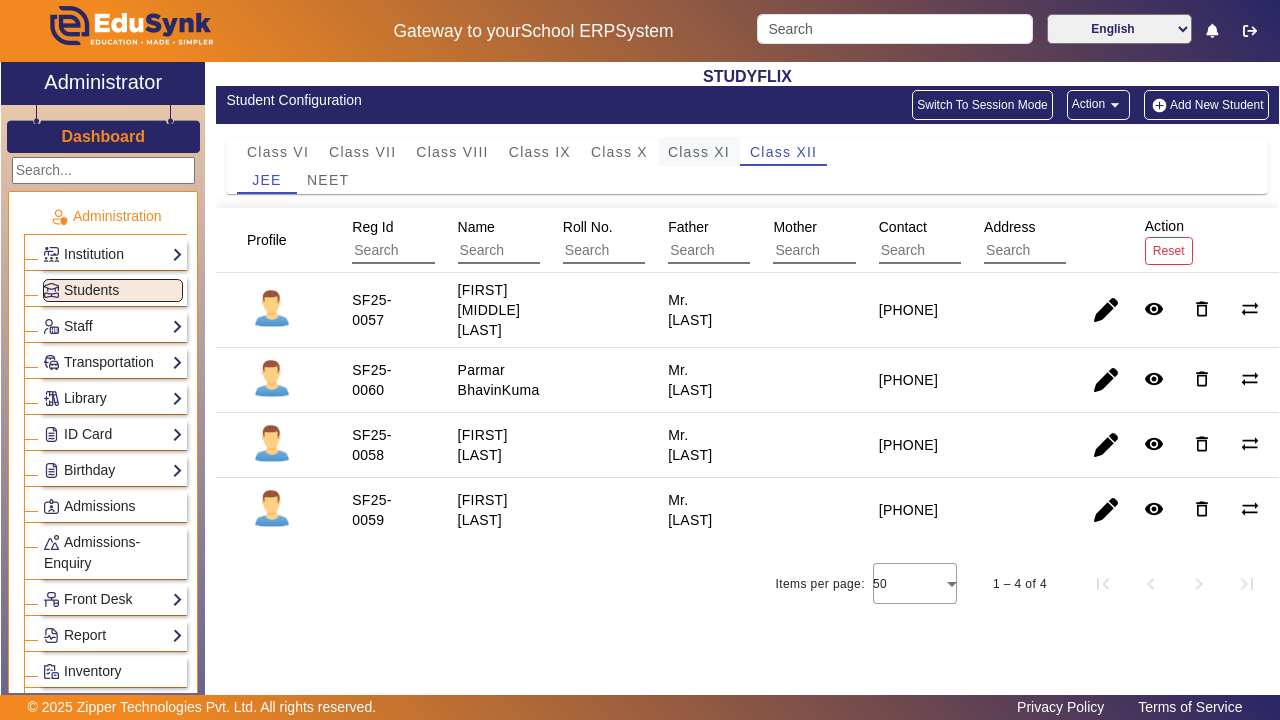 click on "Class XI" at bounding box center [699, 152] 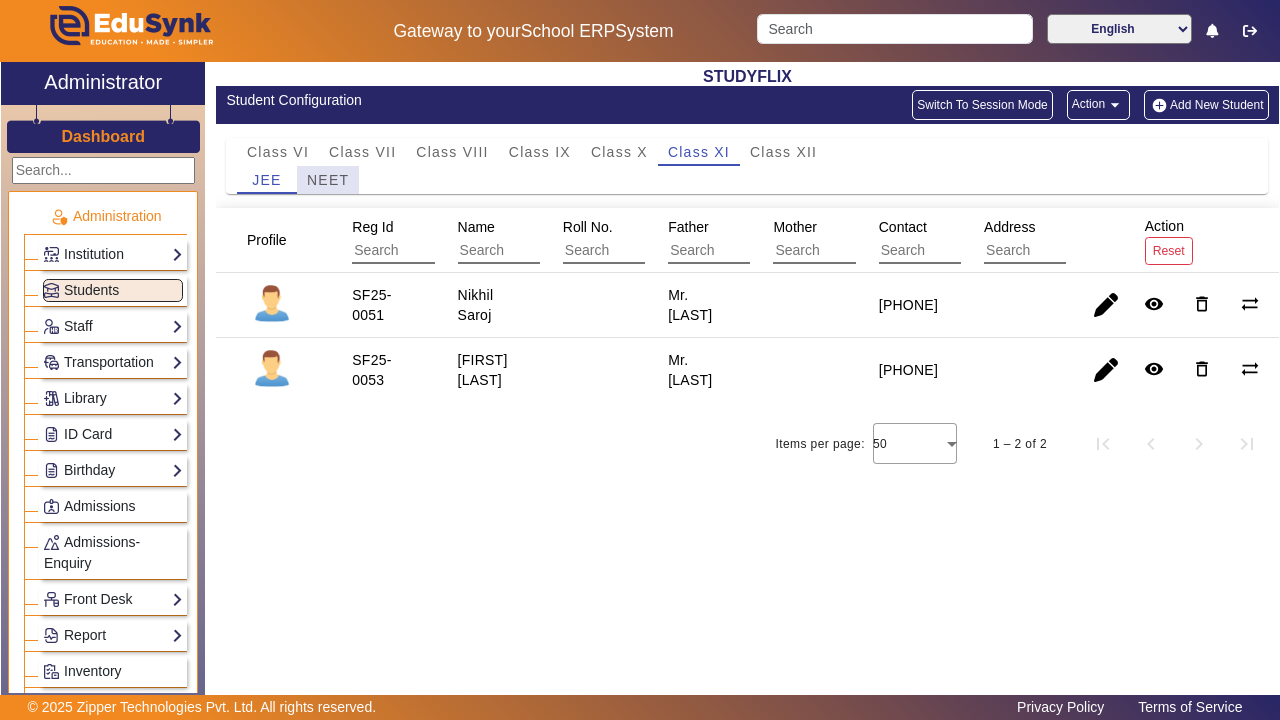click on "NEET" at bounding box center (328, 180) 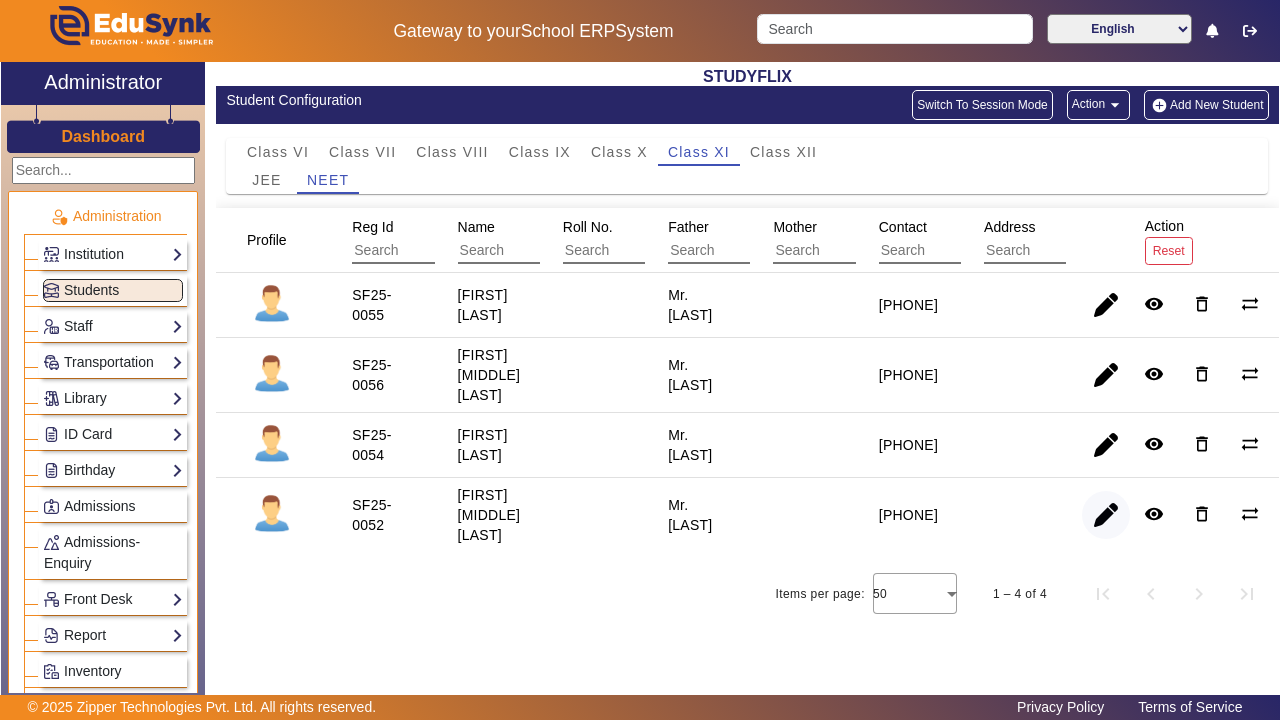 click 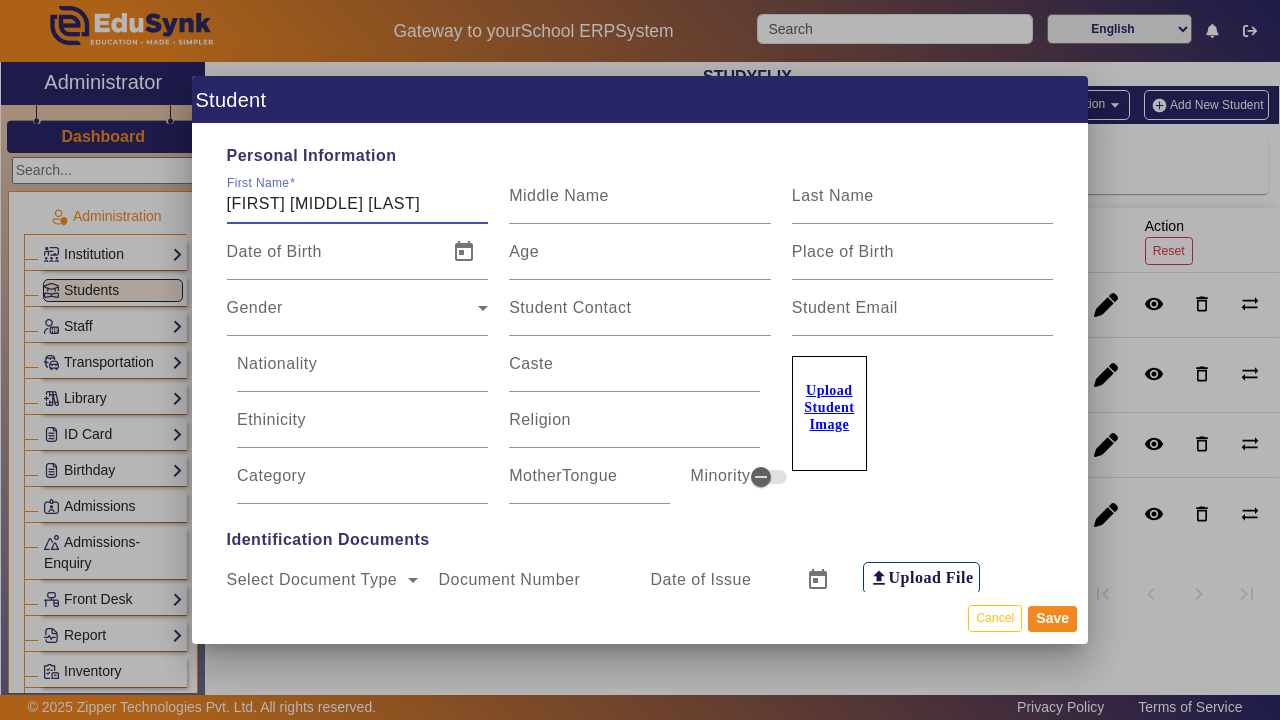 drag, startPoint x: 302, startPoint y: 203, endPoint x: 437, endPoint y: 200, distance: 135.03333 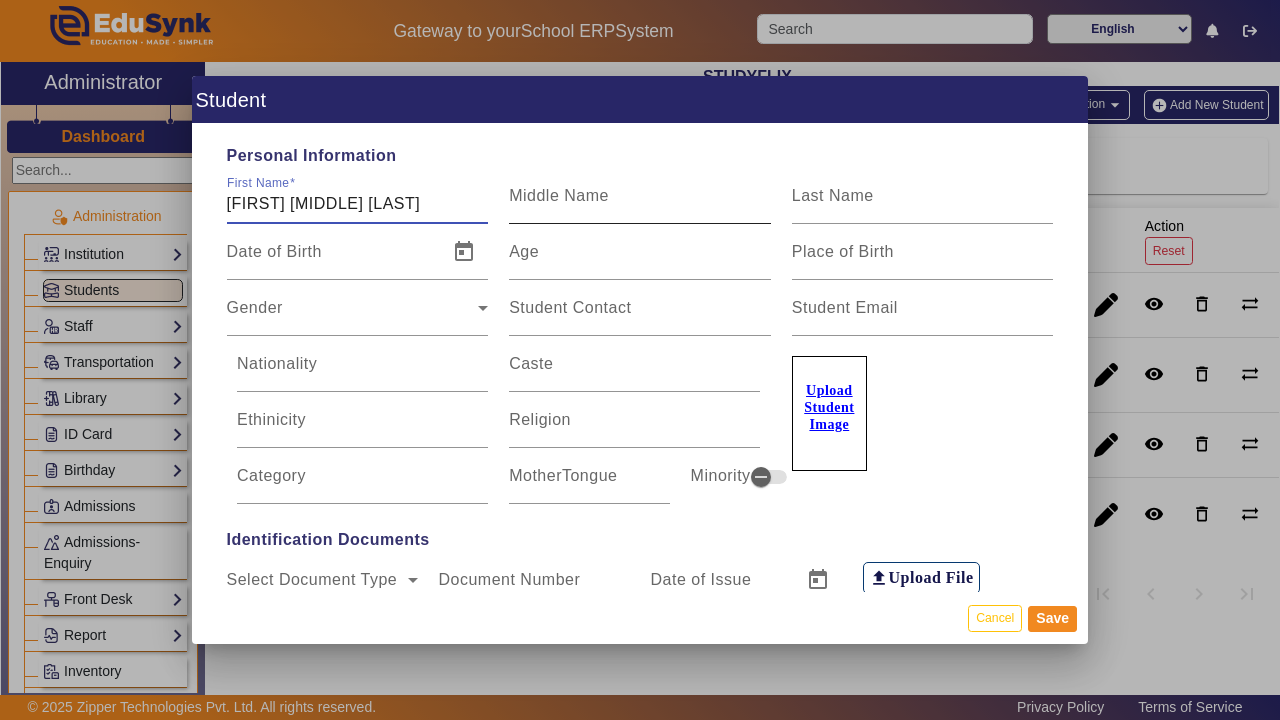 click on "Middle Name" at bounding box center [559, 195] 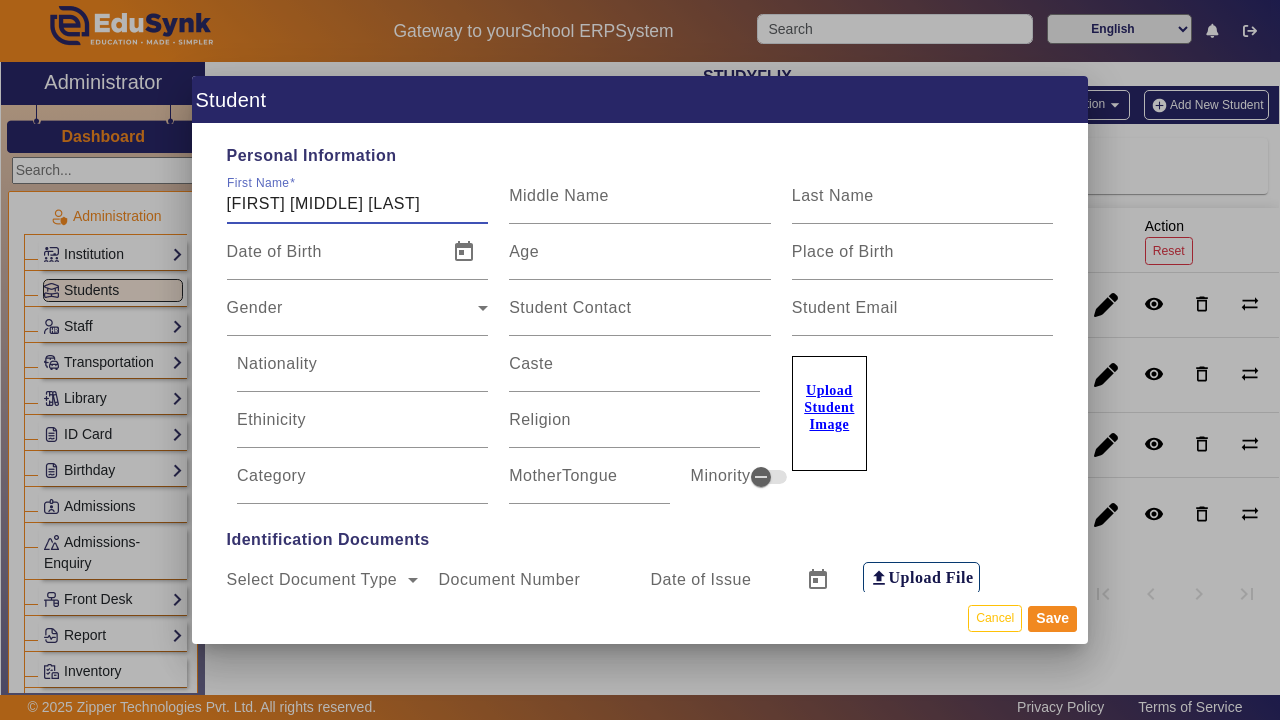 drag, startPoint x: 433, startPoint y: 207, endPoint x: 302, endPoint y: 202, distance: 131.09538 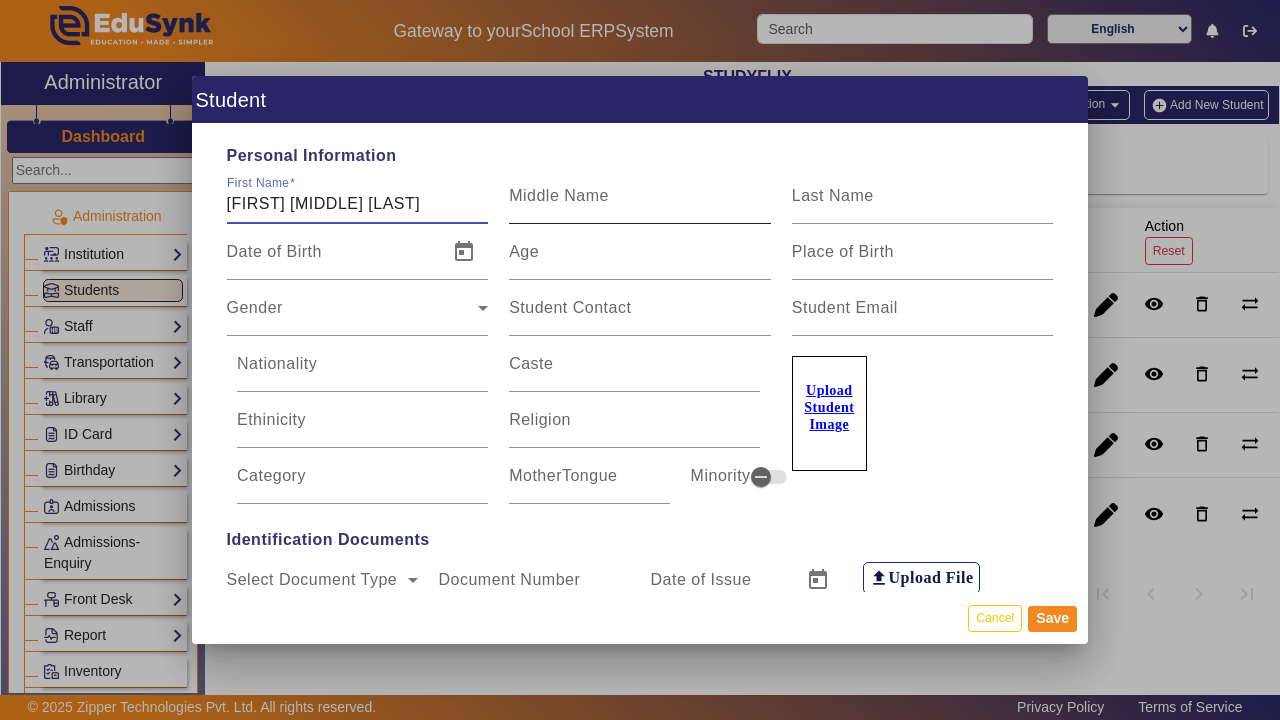 click on "Middle Name" at bounding box center [640, 204] 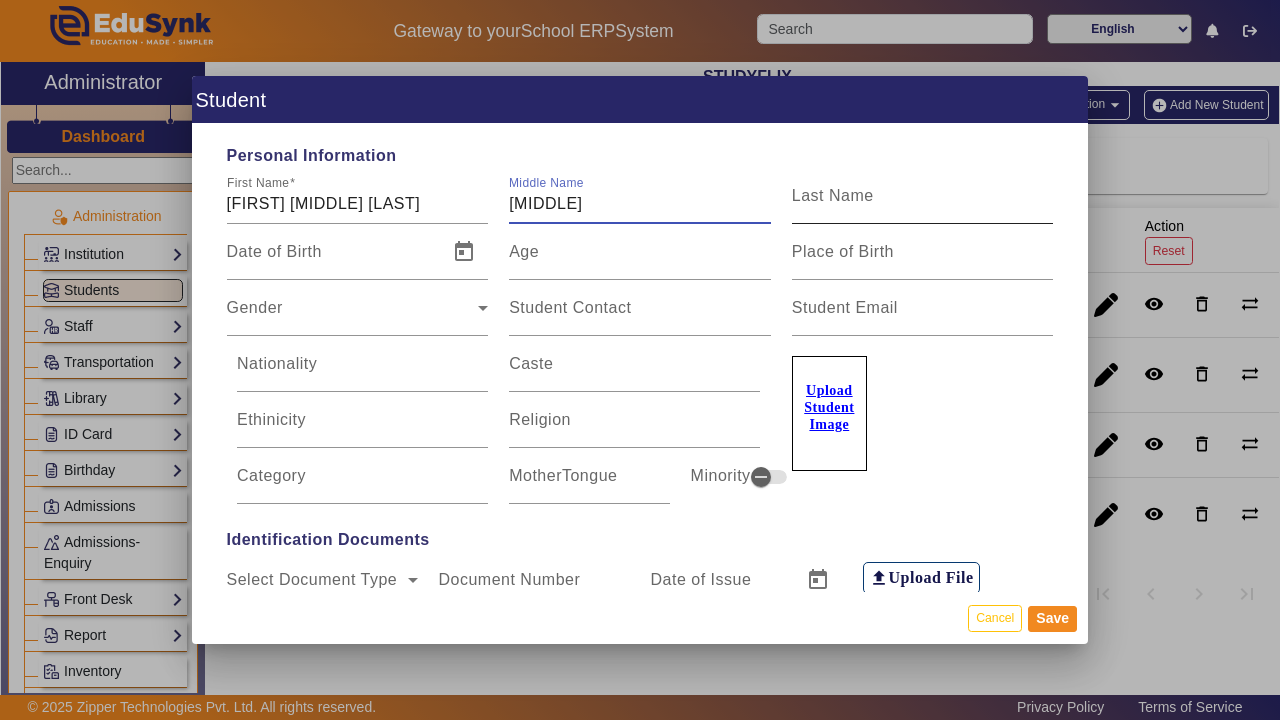 type on "[MIDDLE]" 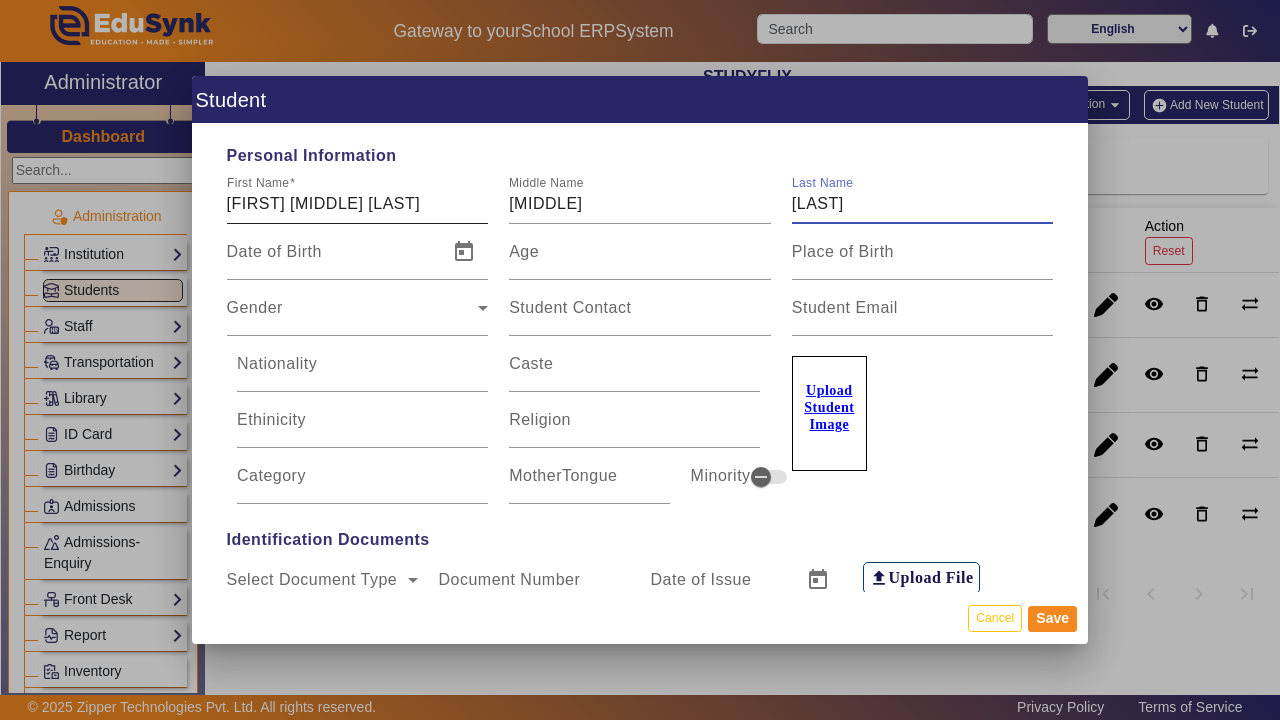 type on "[LAST]" 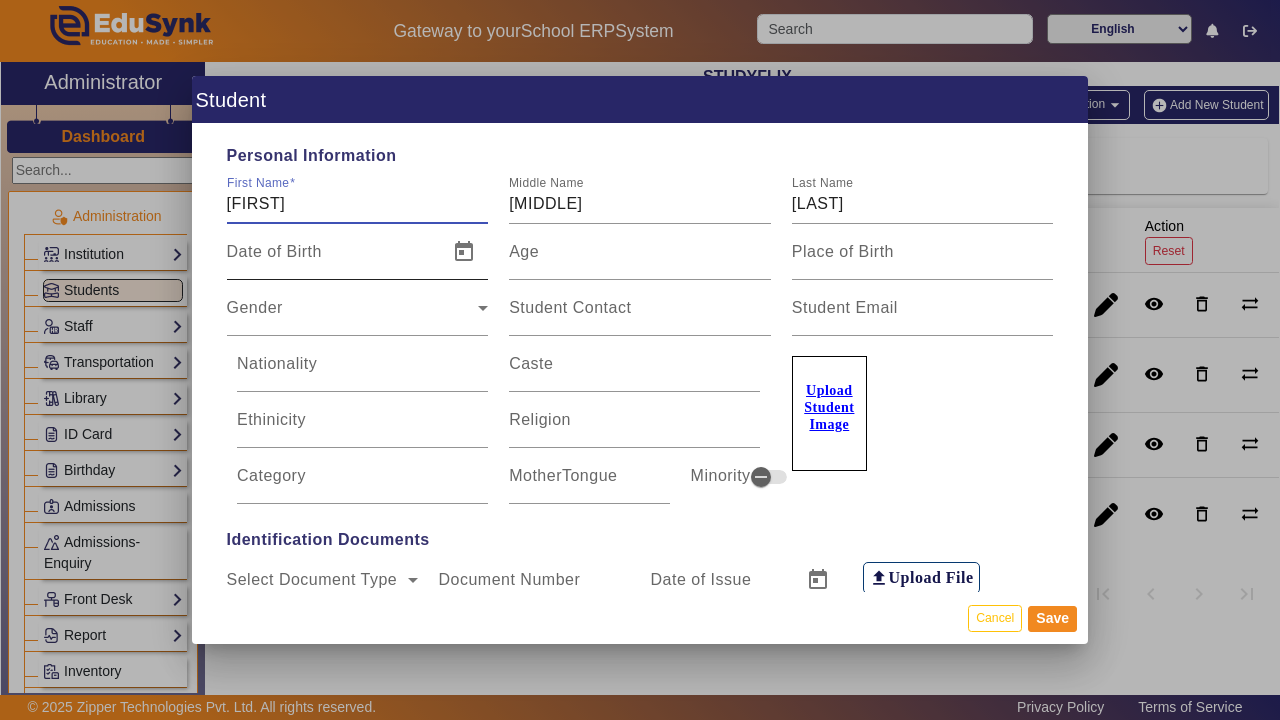 type on "[FIRST]" 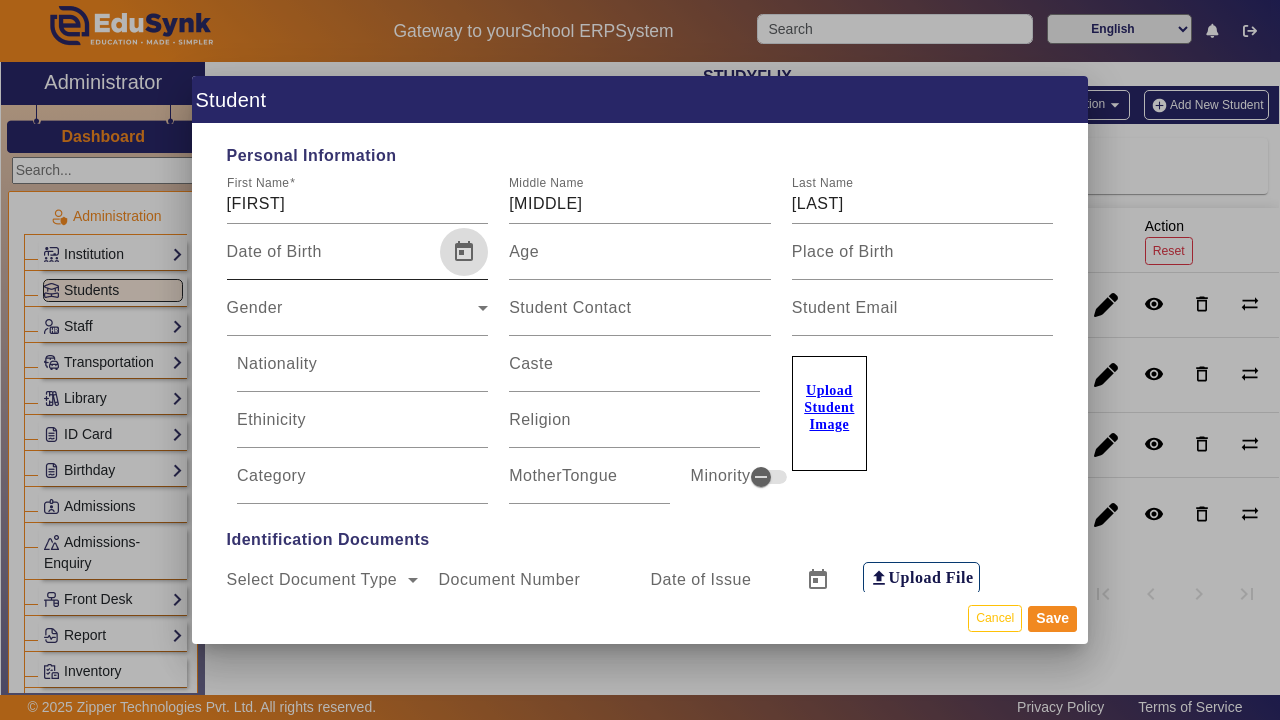 click at bounding box center [464, 252] 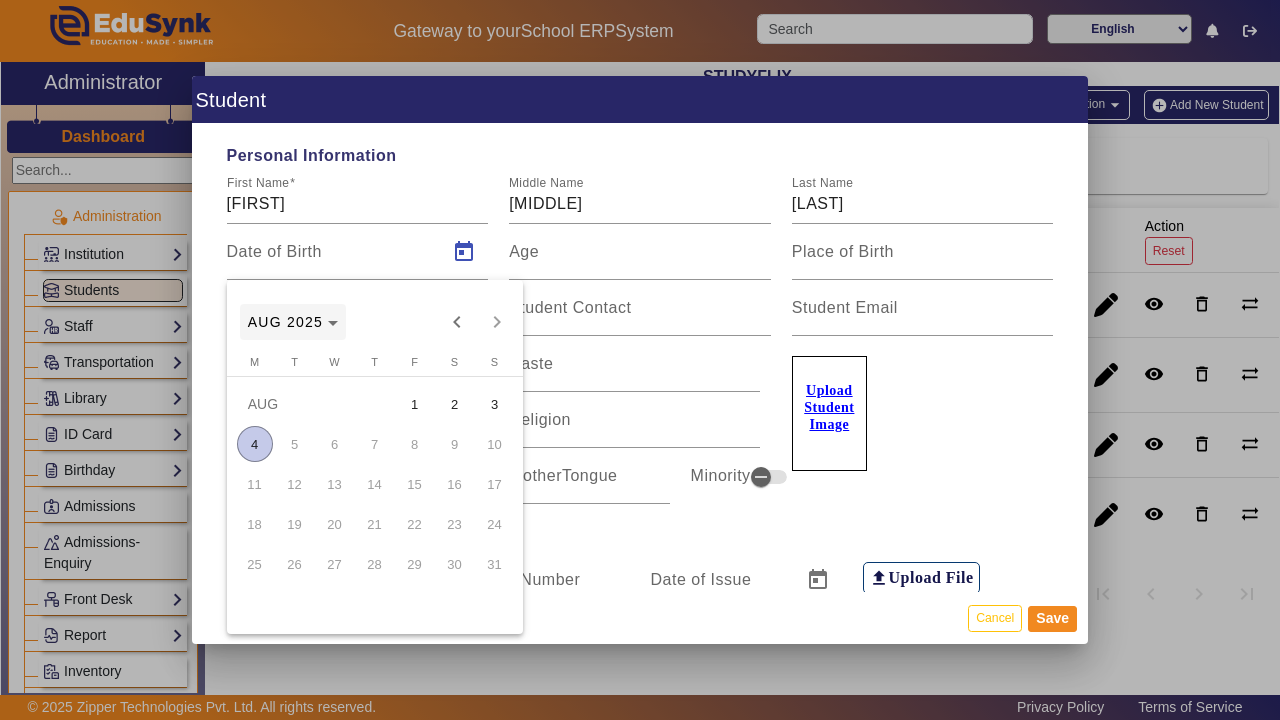click 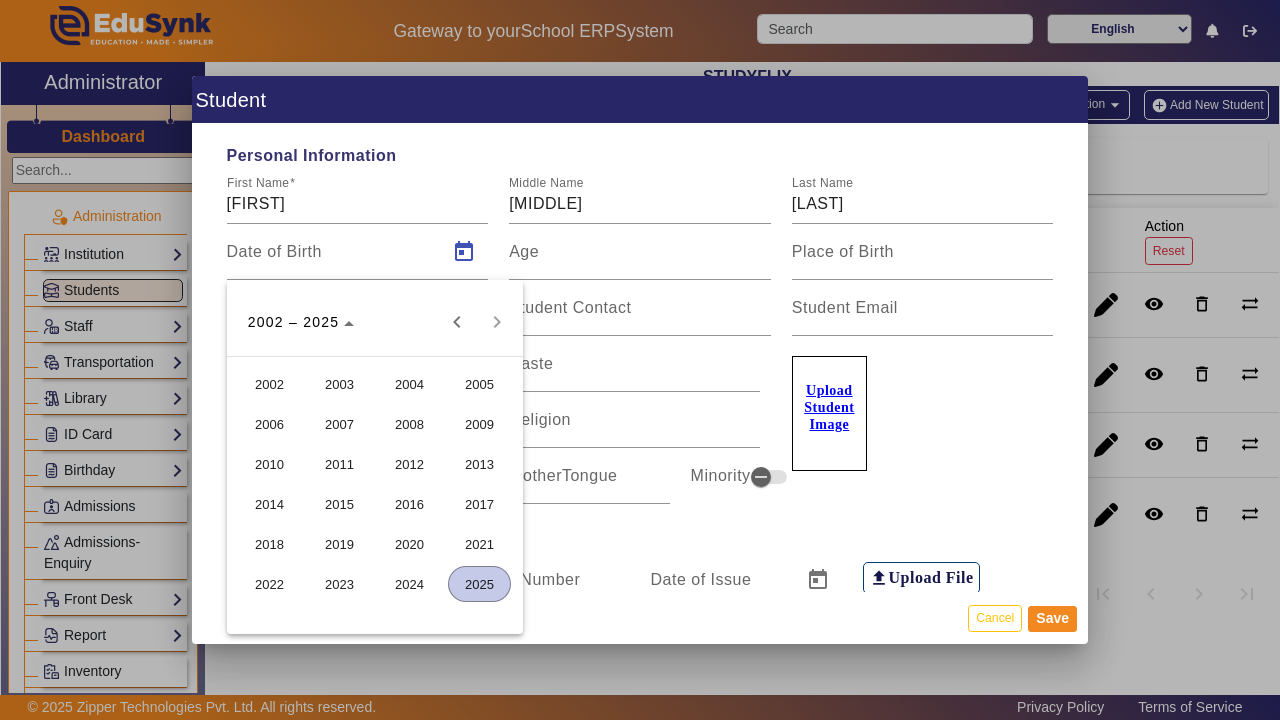 click on "2009" at bounding box center [479, 424] 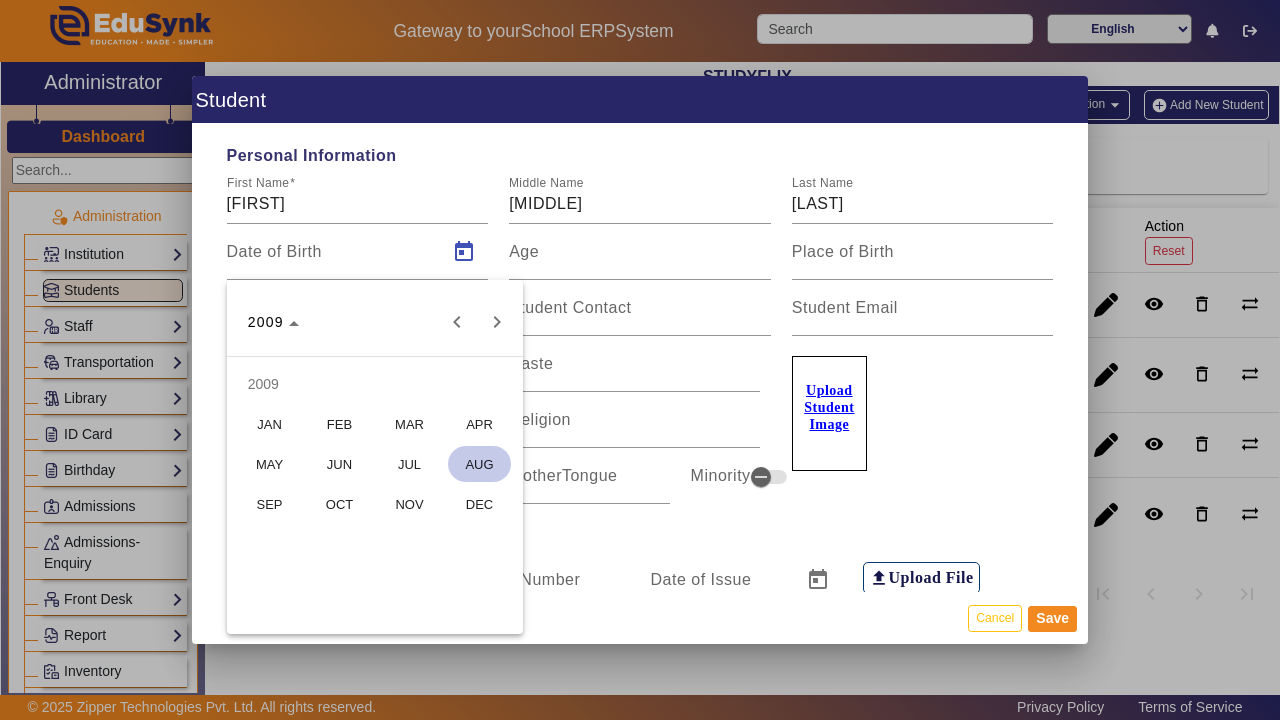 click on "JUN" at bounding box center [339, 464] 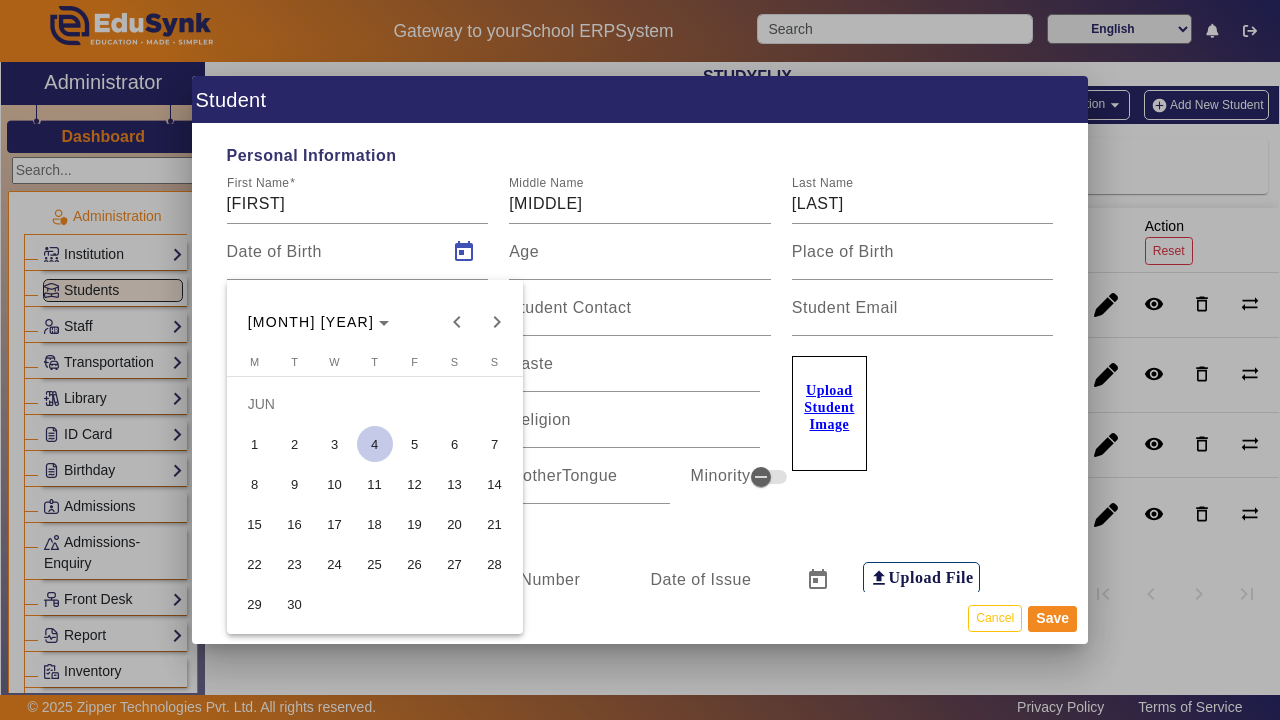 click on "22" at bounding box center (255, 564) 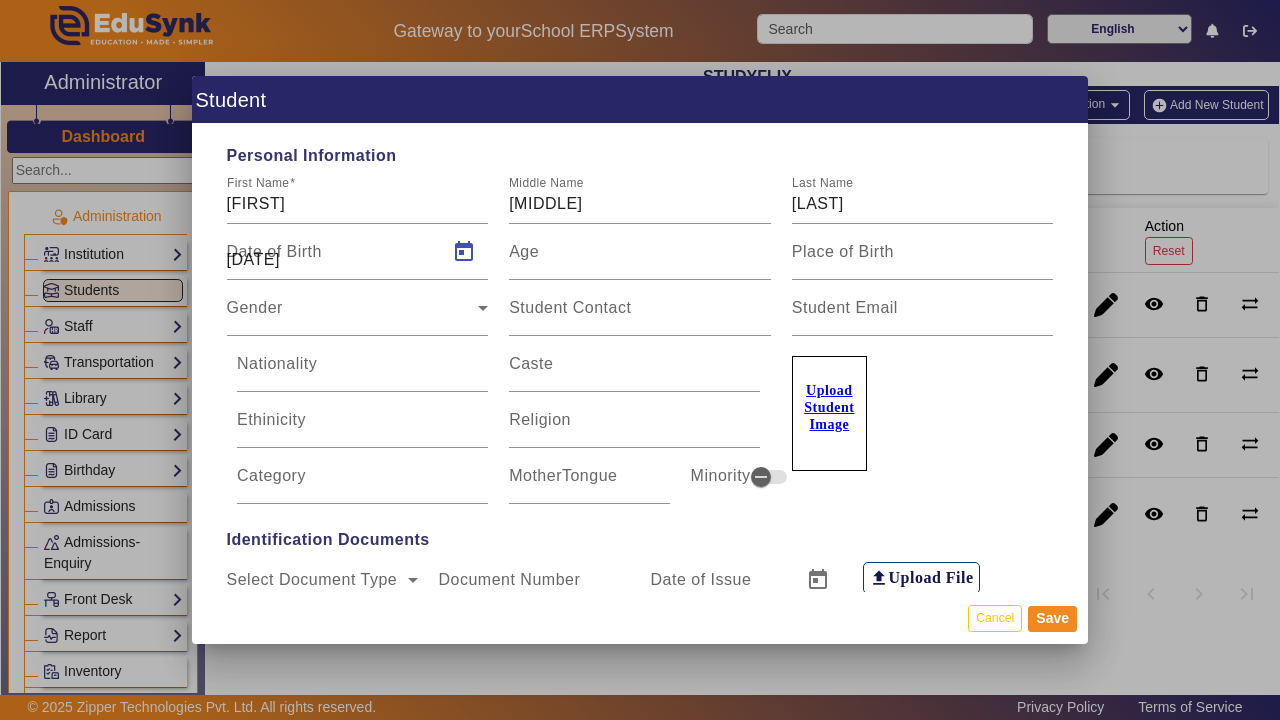 type on "[AGE]" 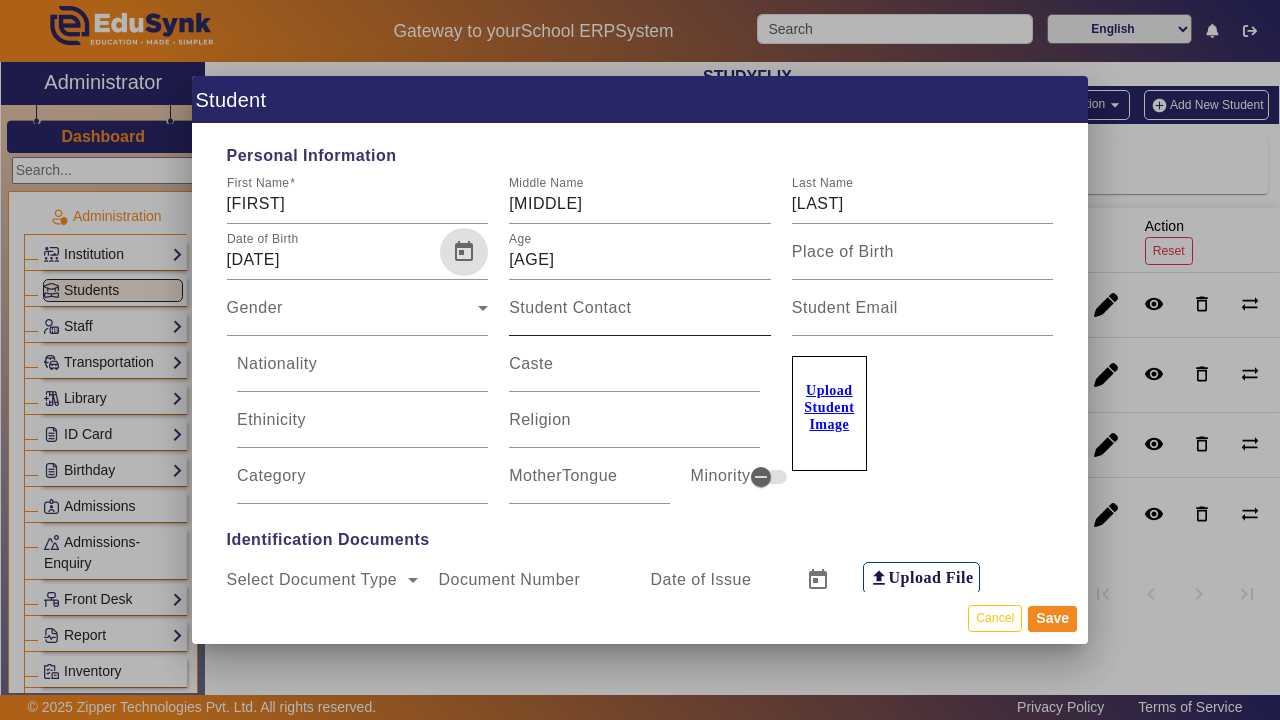 click on "Student Contact" at bounding box center [640, 316] 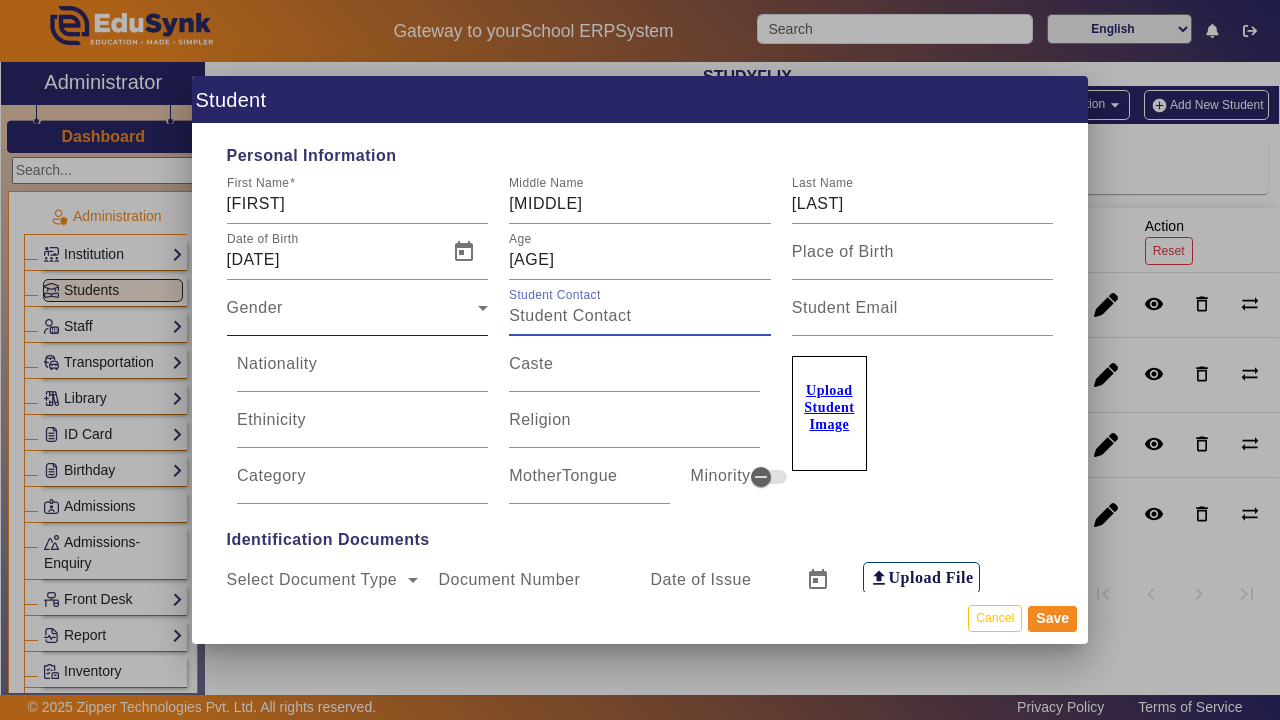 click on "Gender" at bounding box center [353, 316] 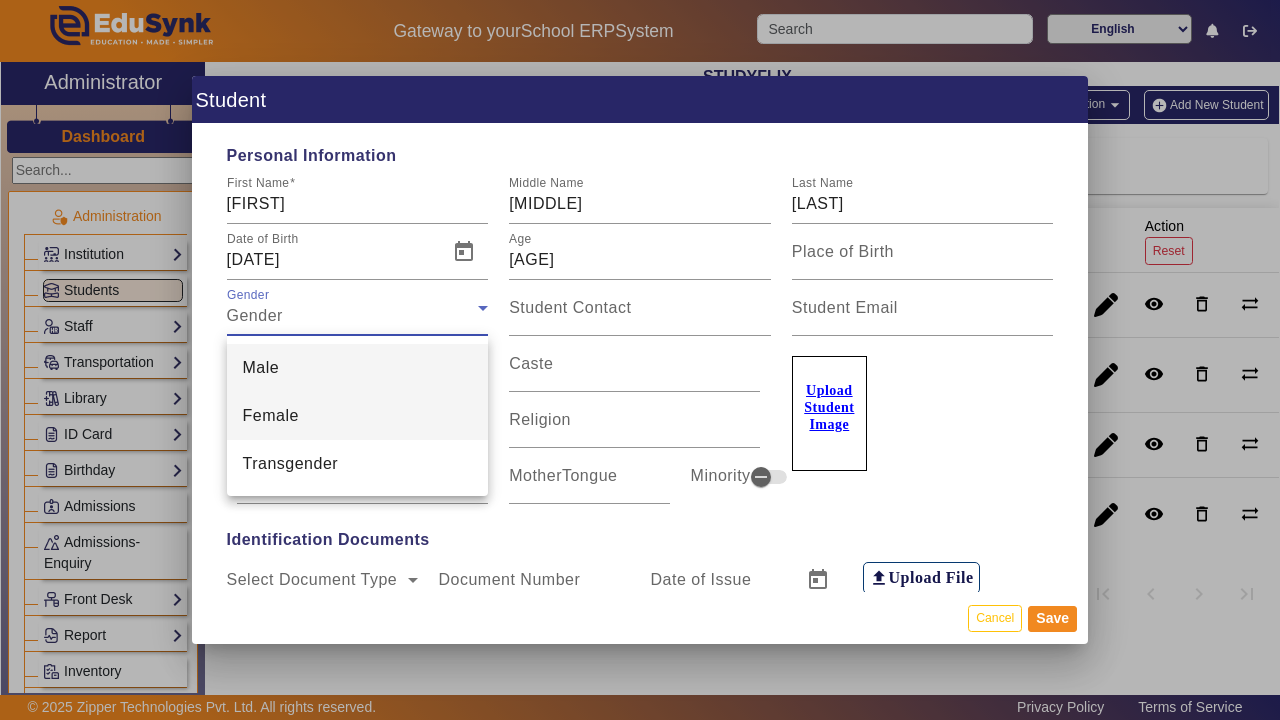 click on "Female" at bounding box center (358, 416) 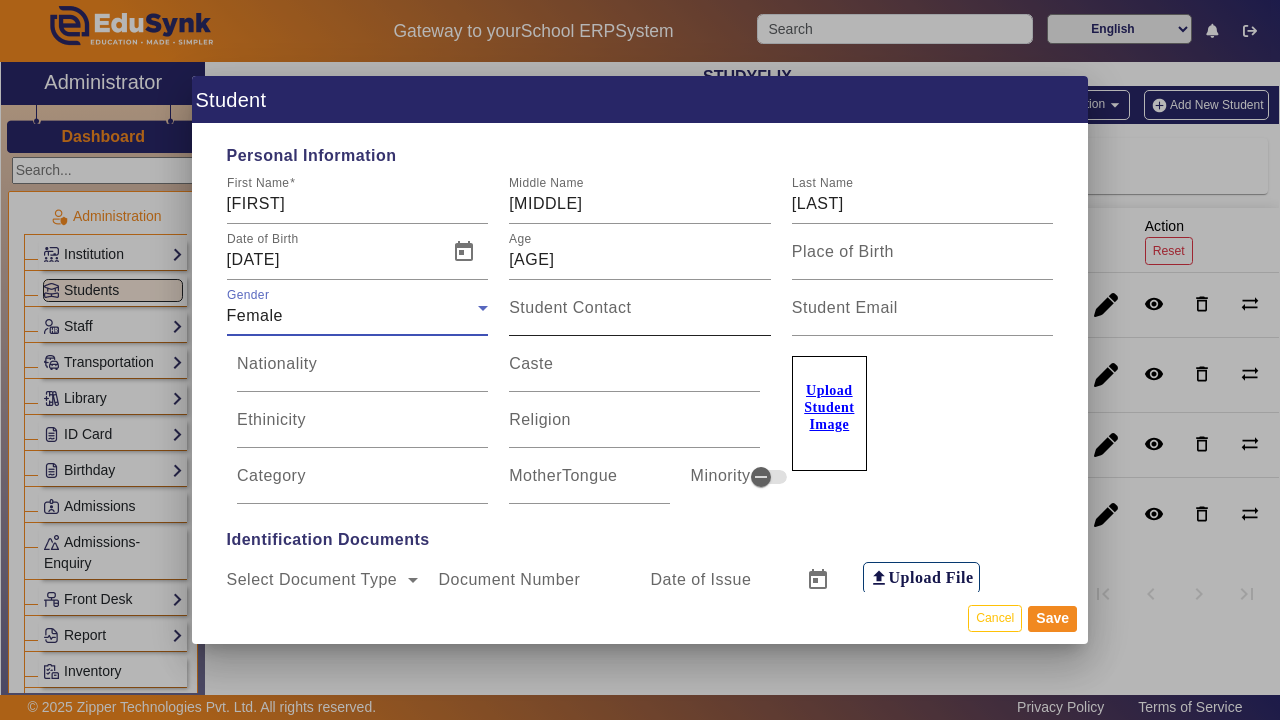 click on "Student Contact" at bounding box center (570, 307) 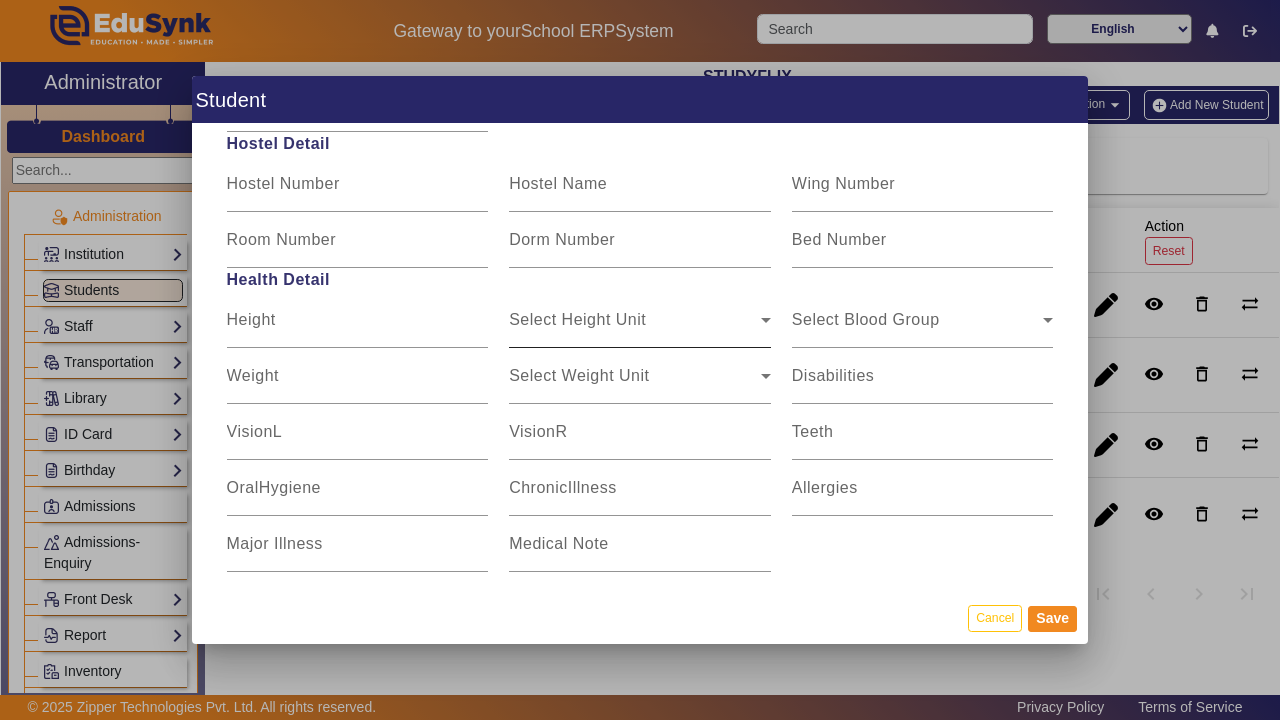 scroll, scrollTop: 2639, scrollLeft: 0, axis: vertical 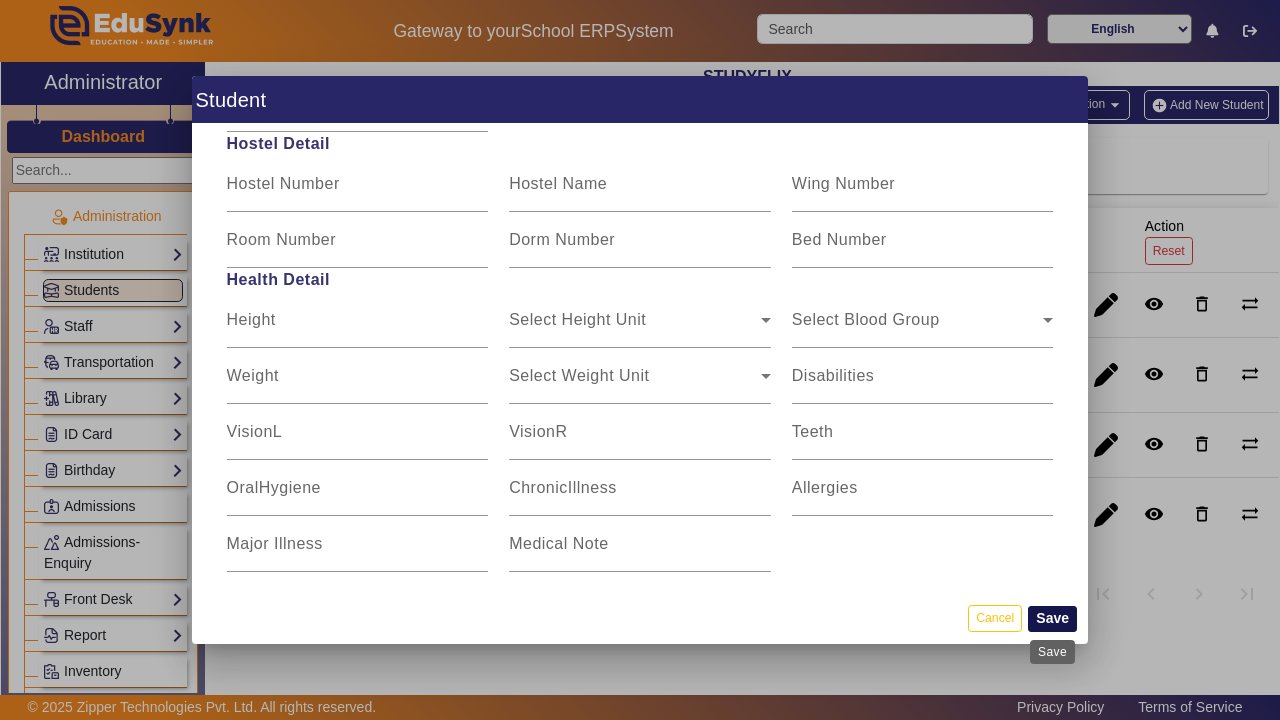 type on "[PHONE]" 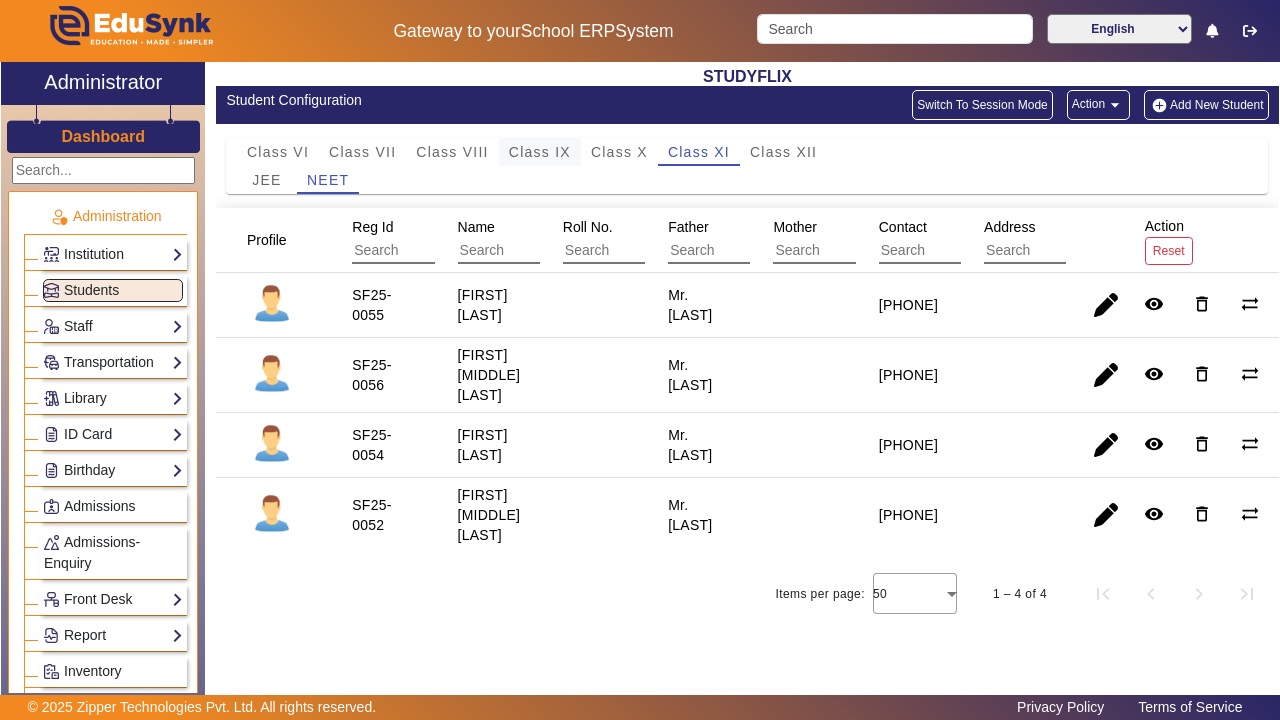 click on "Class IX" at bounding box center [540, 152] 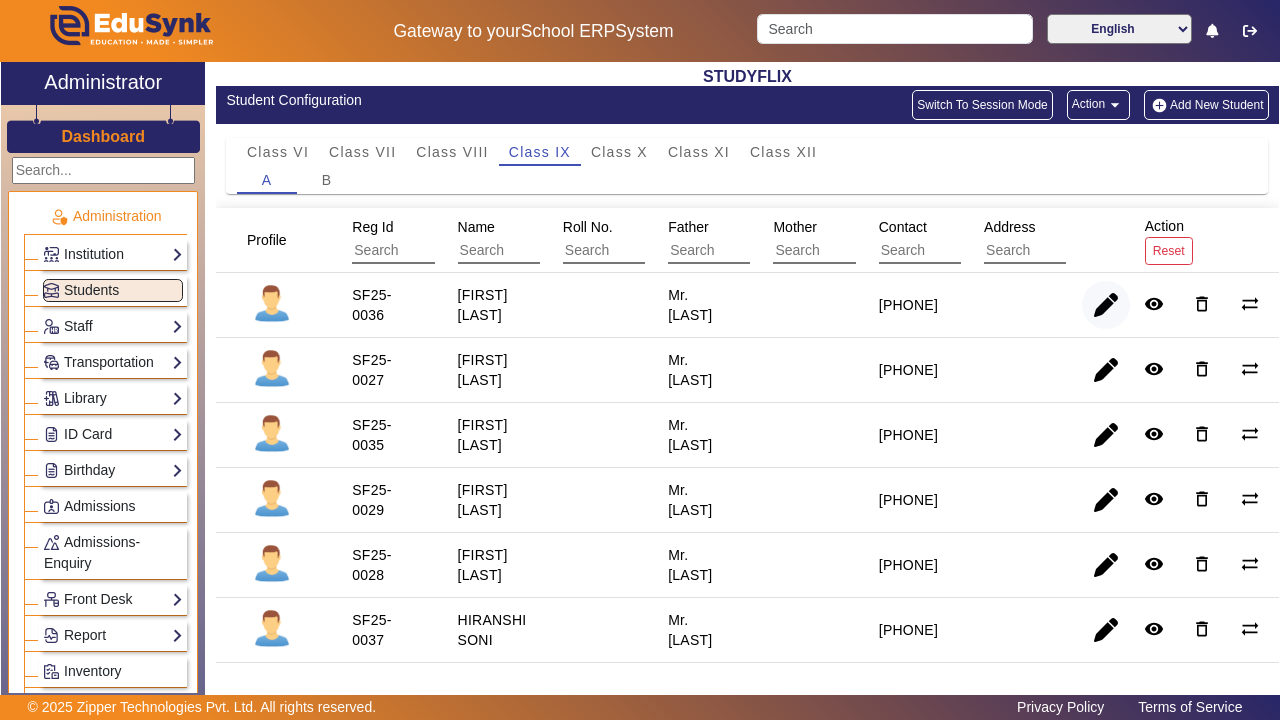 click at bounding box center [1106, 370] 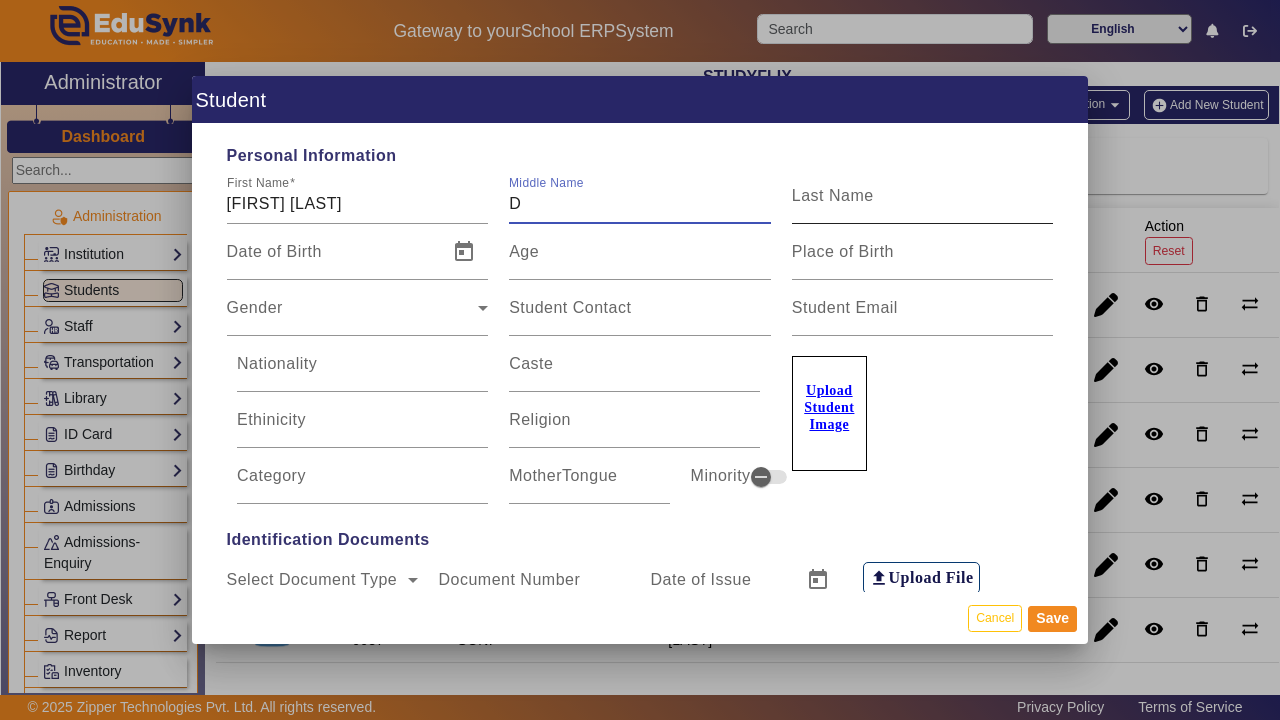 type on "D" 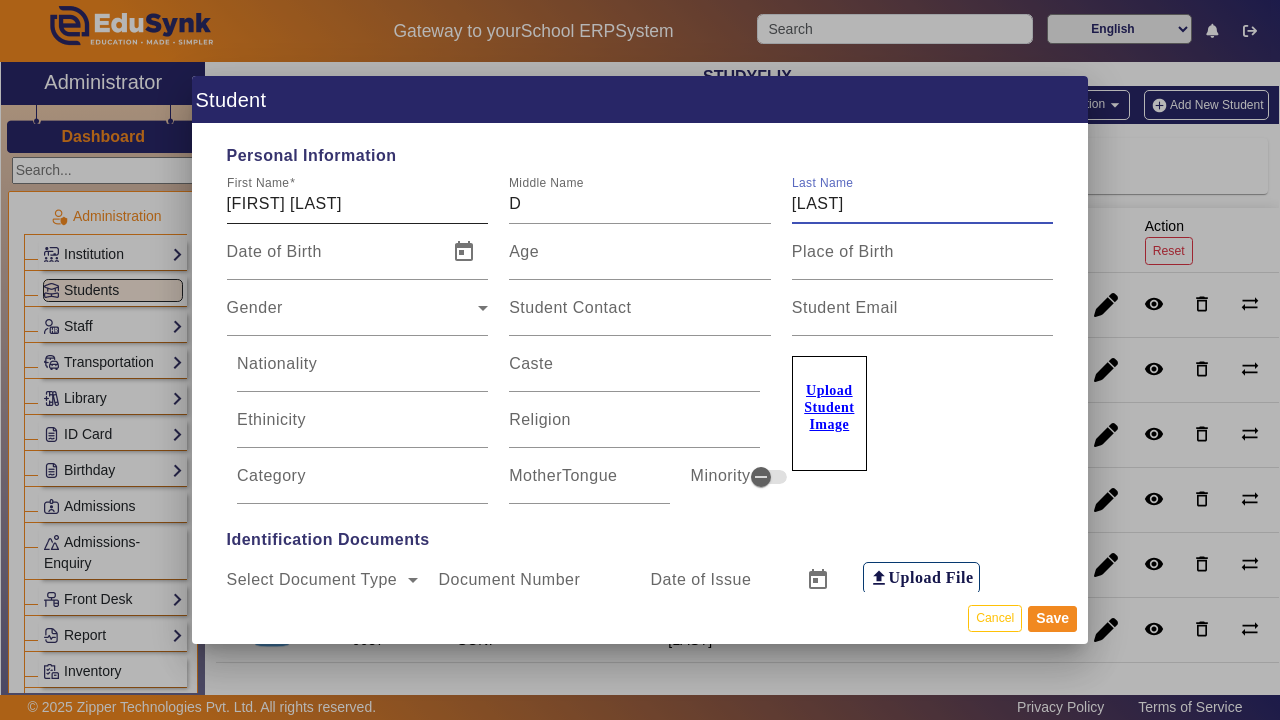 type on "[LAST]" 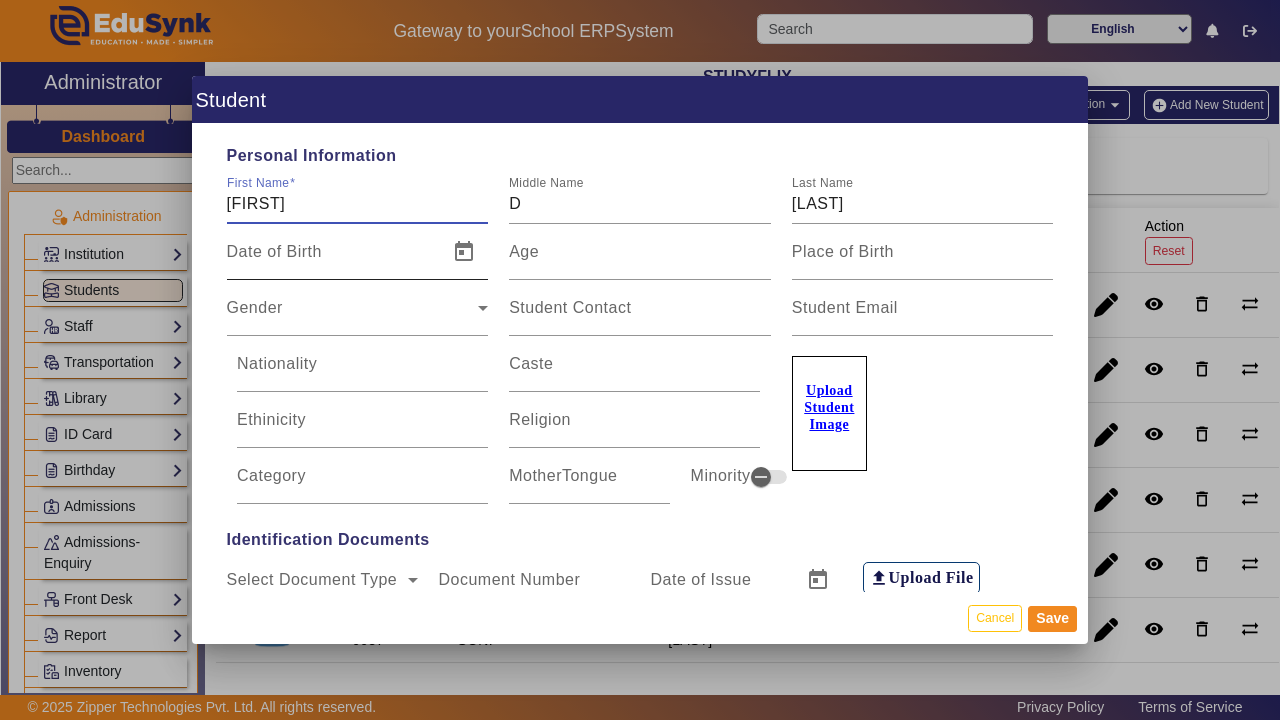 type on "[FIRST]" 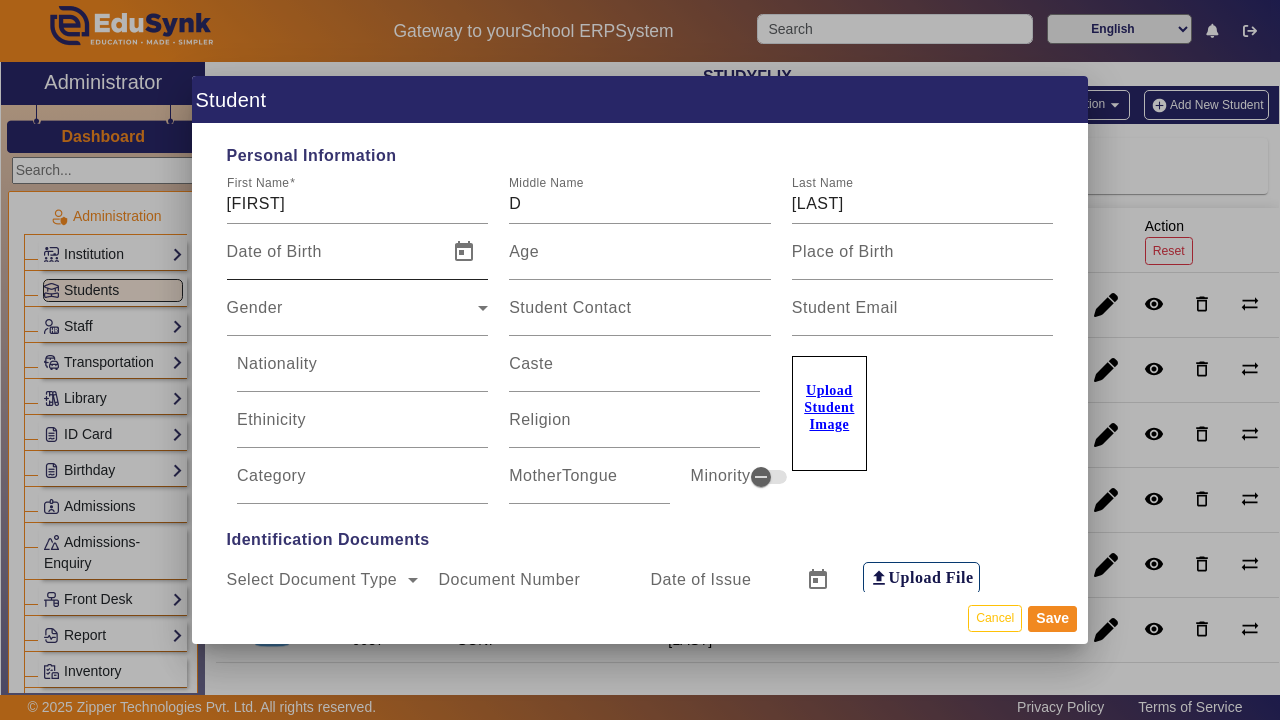 click on "Date of Birth" at bounding box center [274, 251] 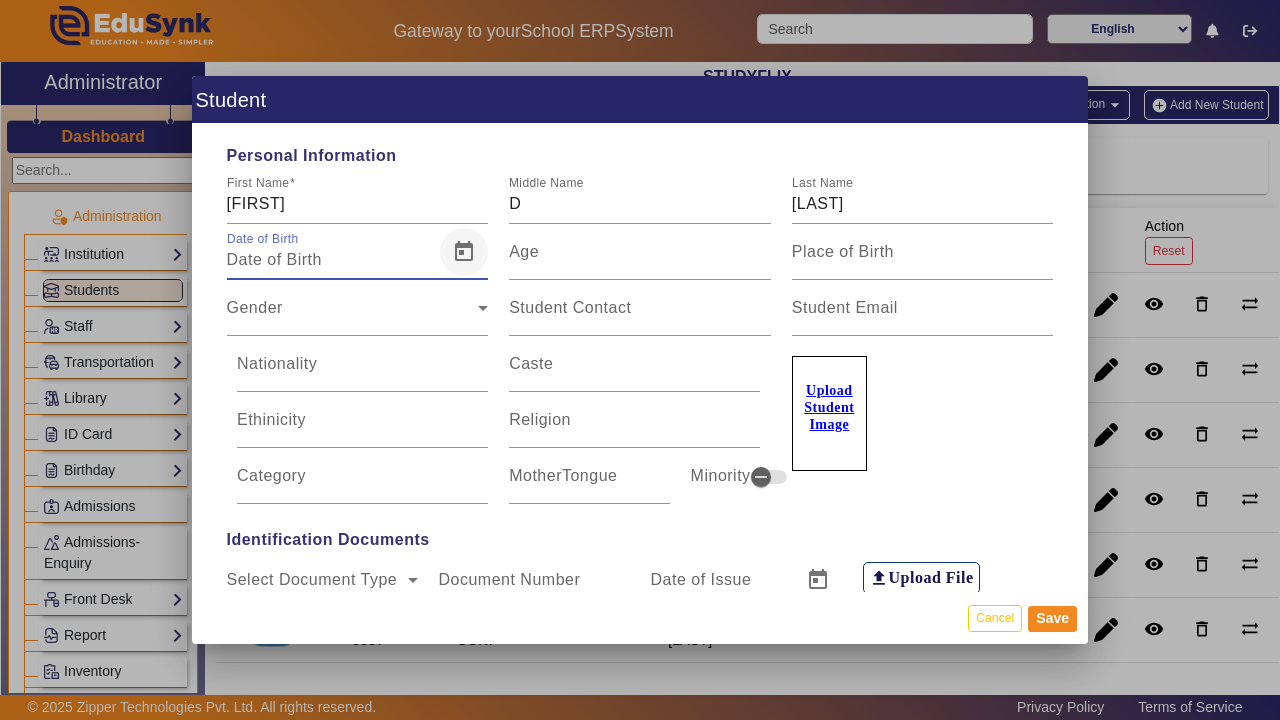 click at bounding box center [464, 252] 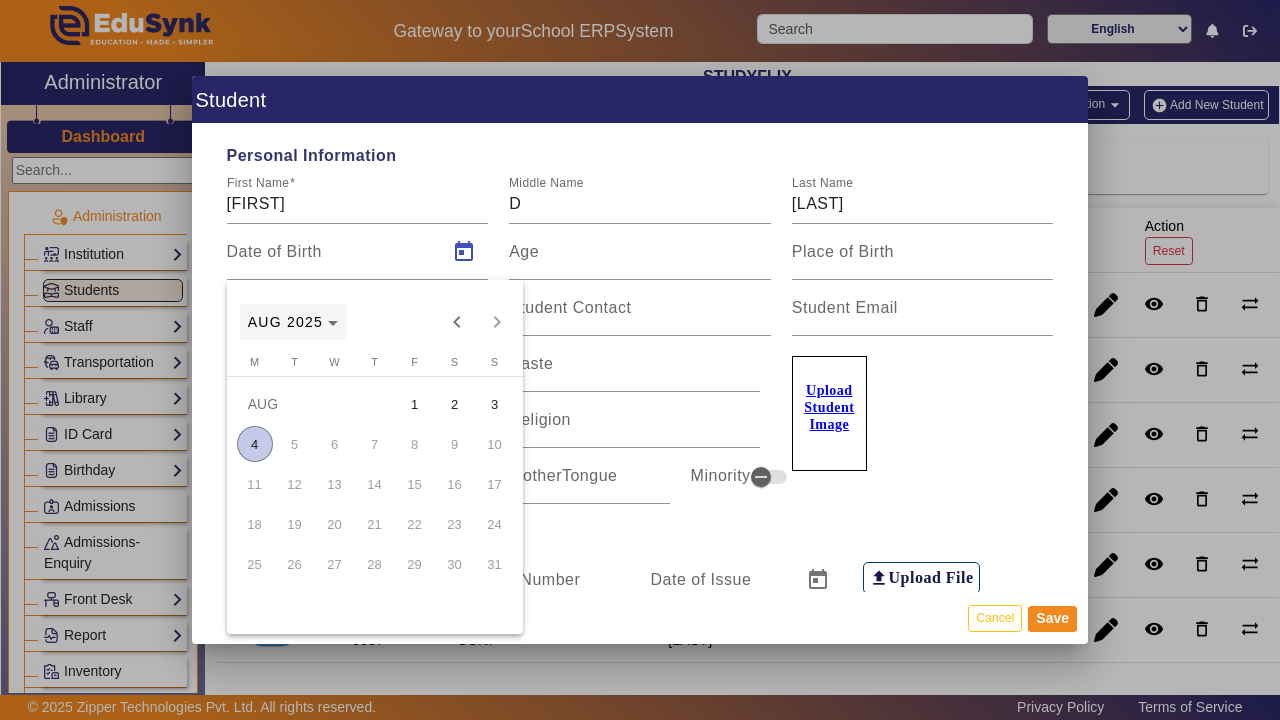 click 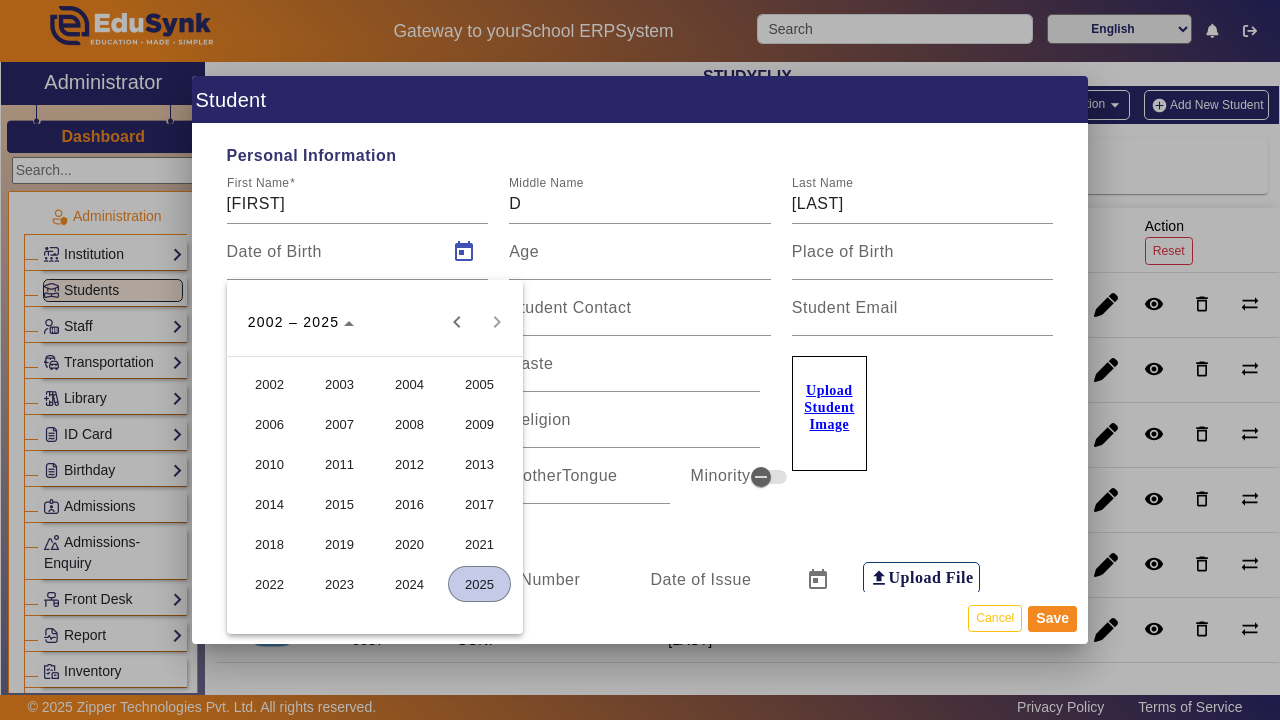 click on "2010" at bounding box center [269, 464] 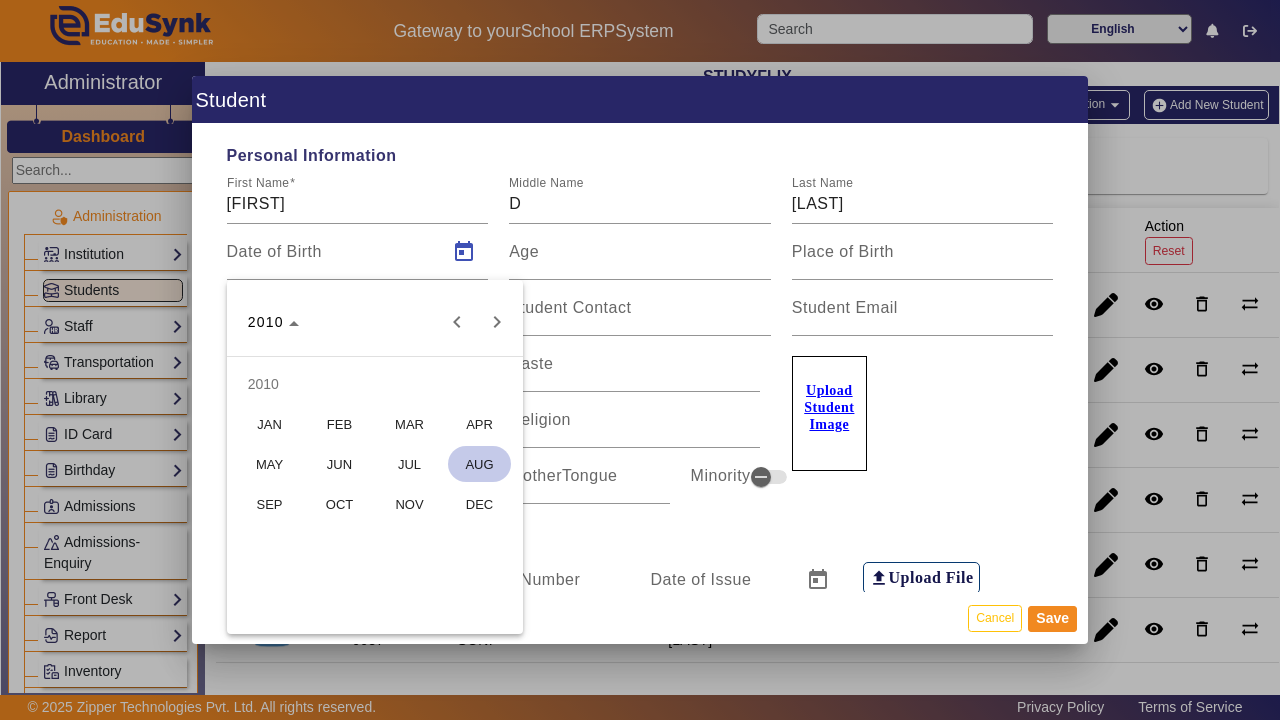 click on "2010" at bounding box center [375, 384] 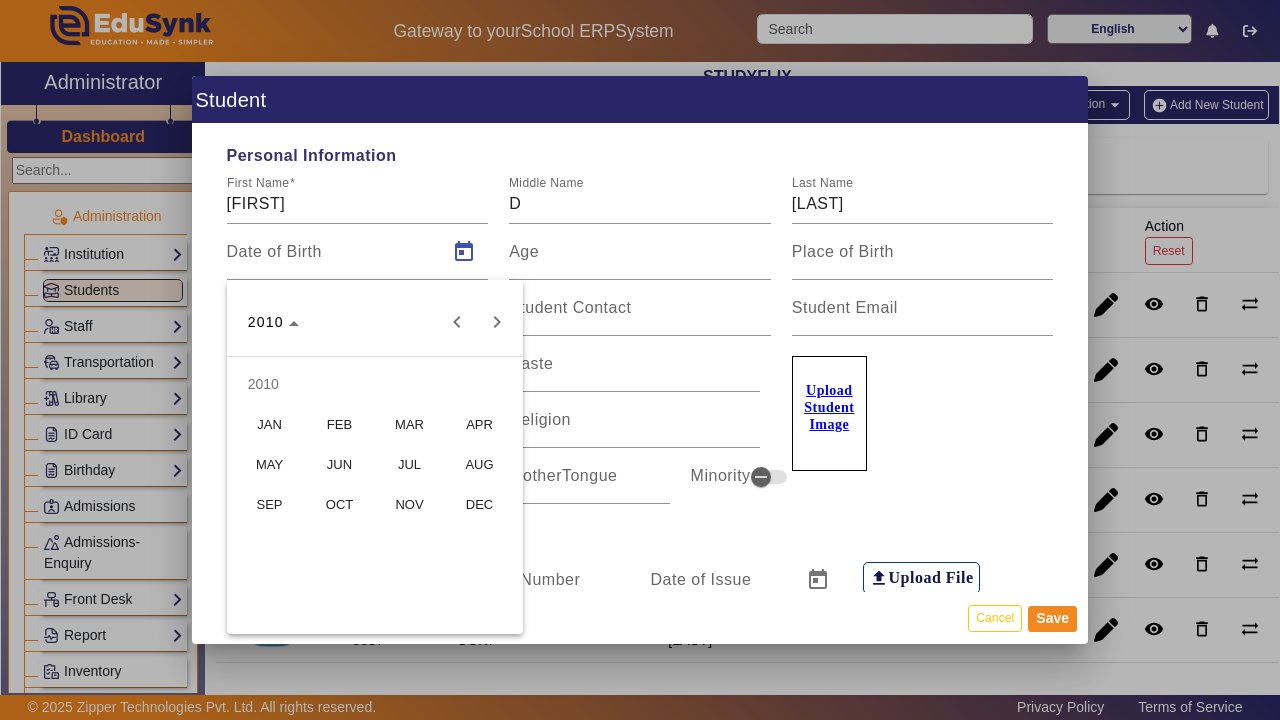 click on "NOV" at bounding box center [409, 504] 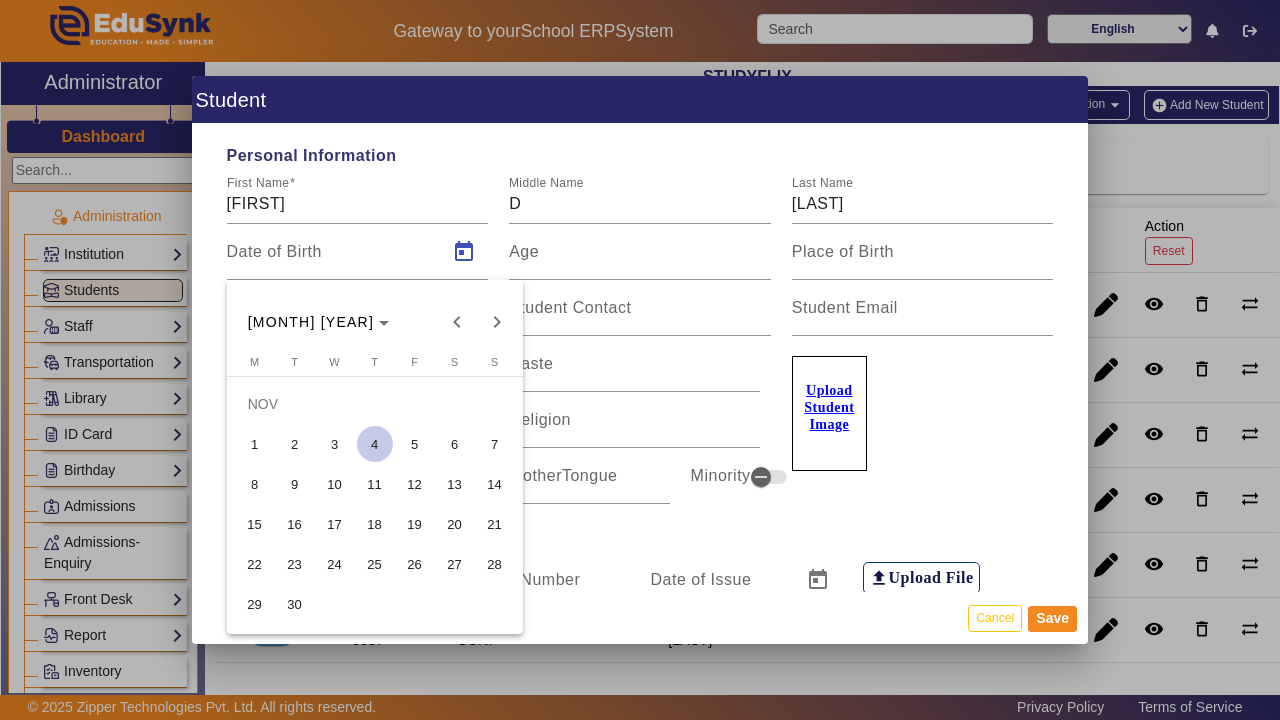 click on "20" at bounding box center [455, 524] 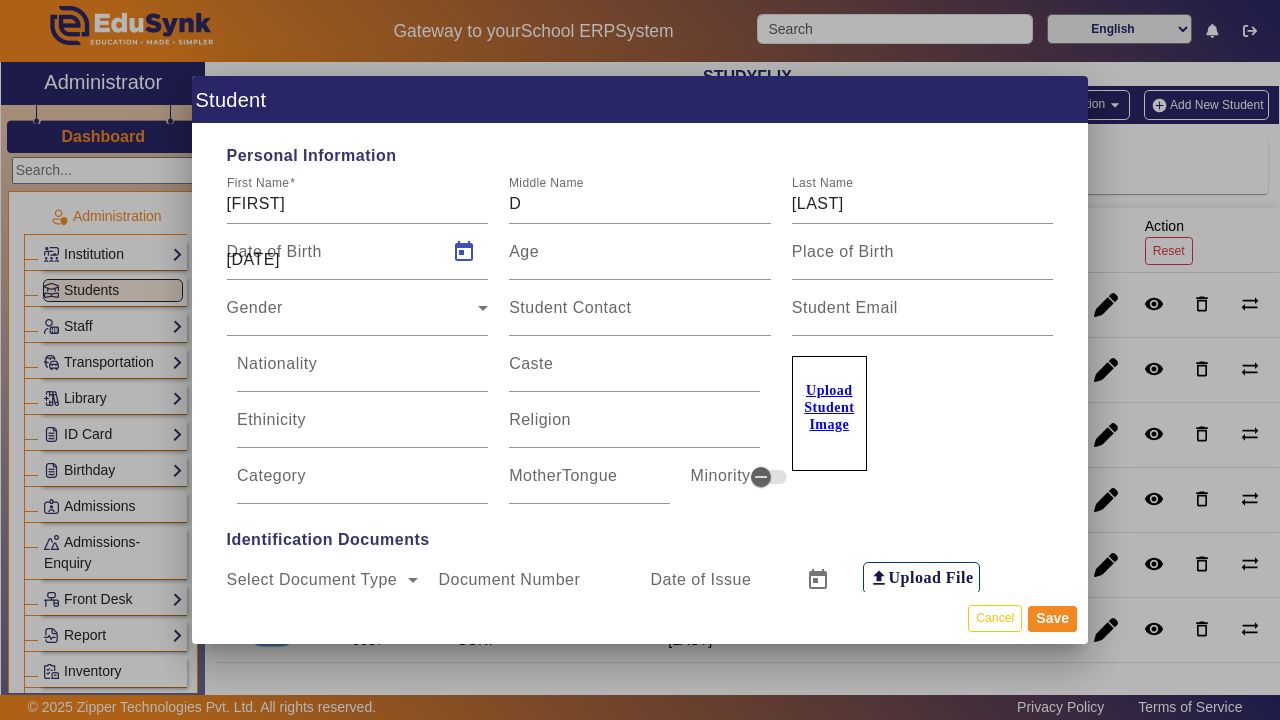 type on "[AGE]" 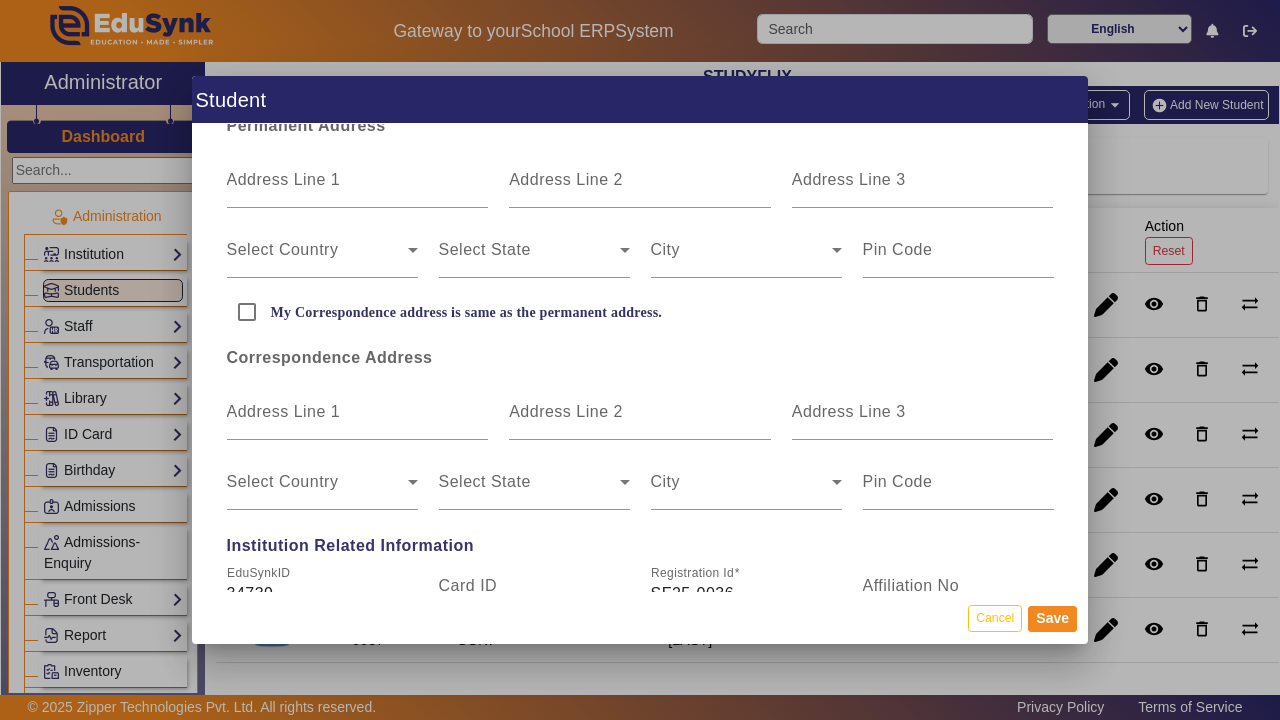 scroll, scrollTop: 553, scrollLeft: 0, axis: vertical 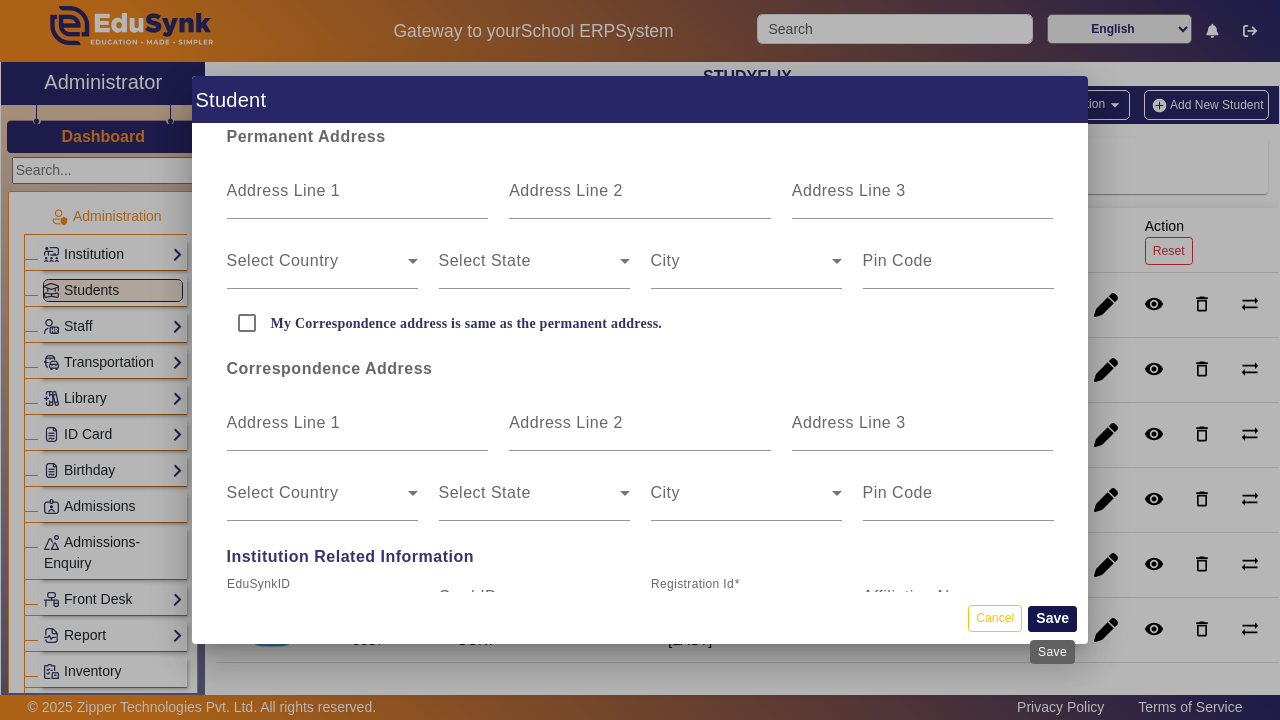 click on "Save" at bounding box center [1052, 619] 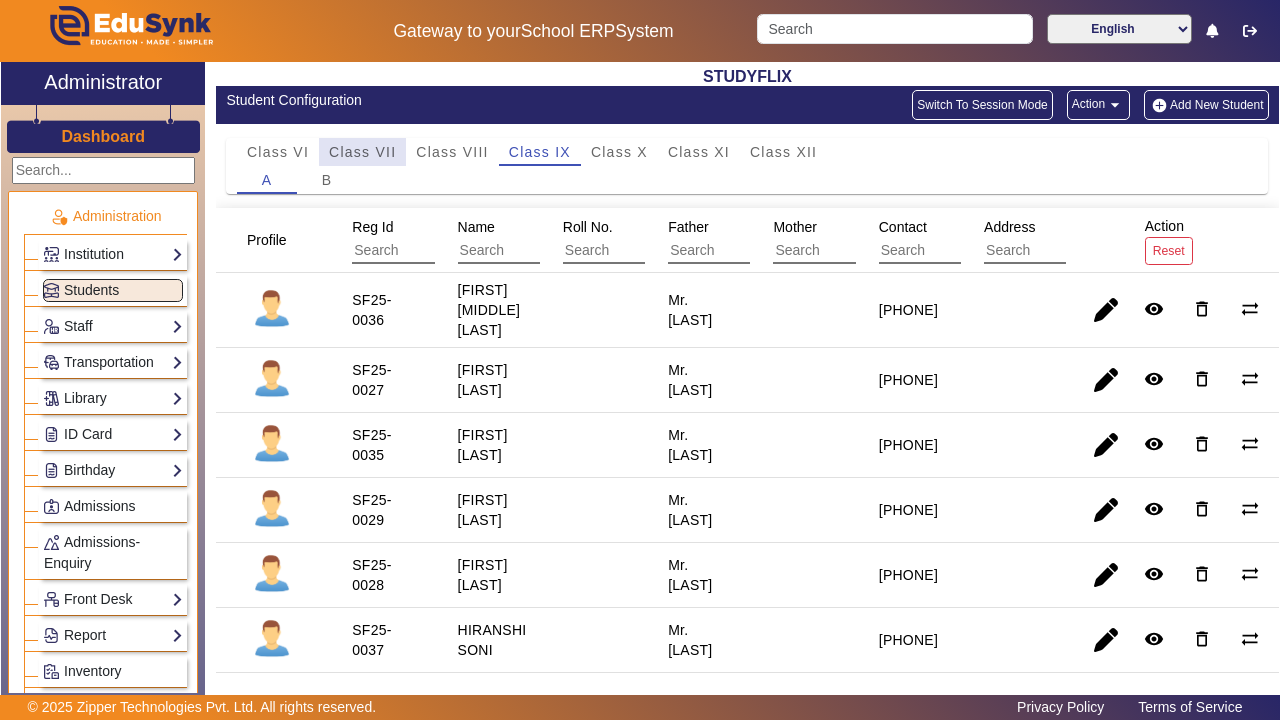 click on "Class VII" at bounding box center [362, 152] 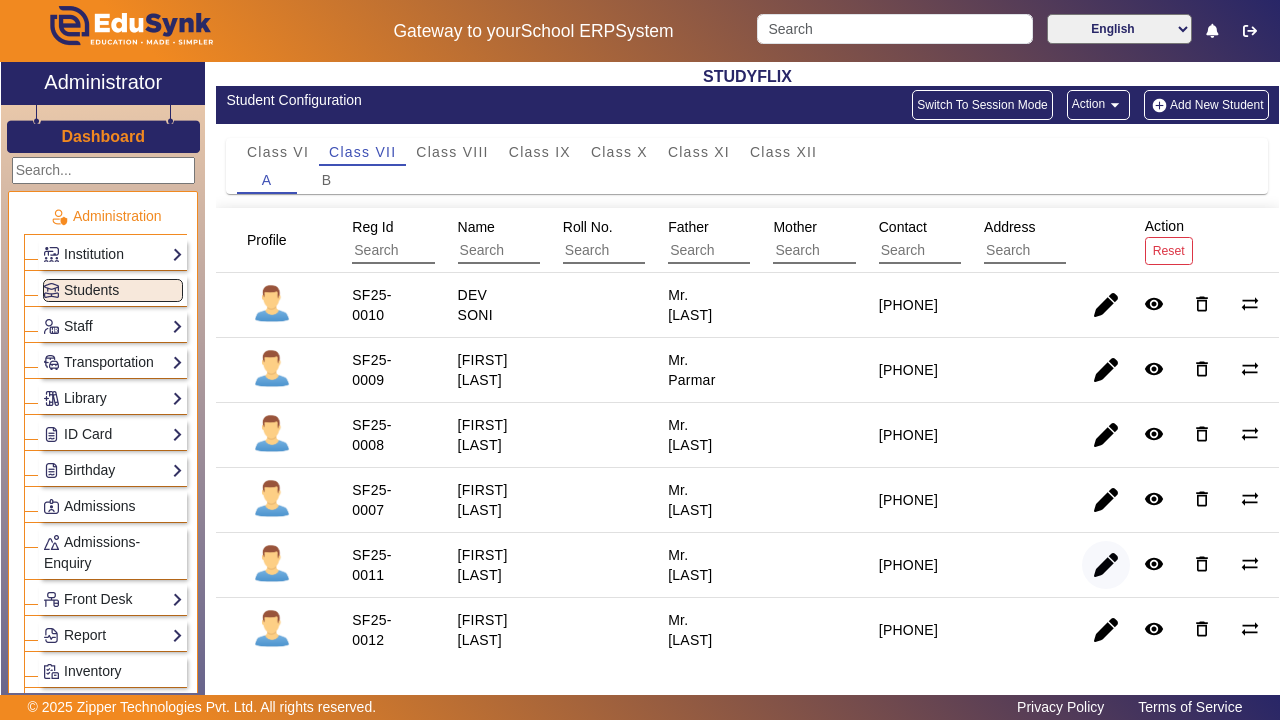click at bounding box center [1106, 630] 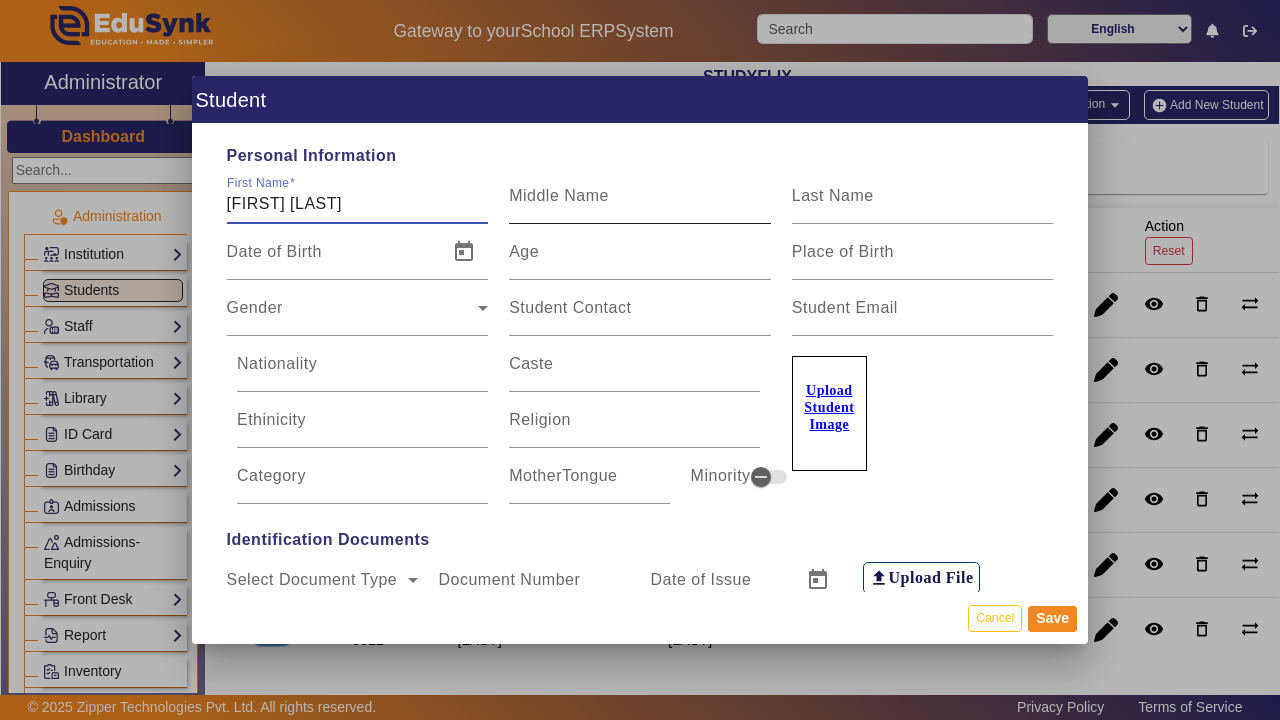 click on "Middle Name" at bounding box center [559, 195] 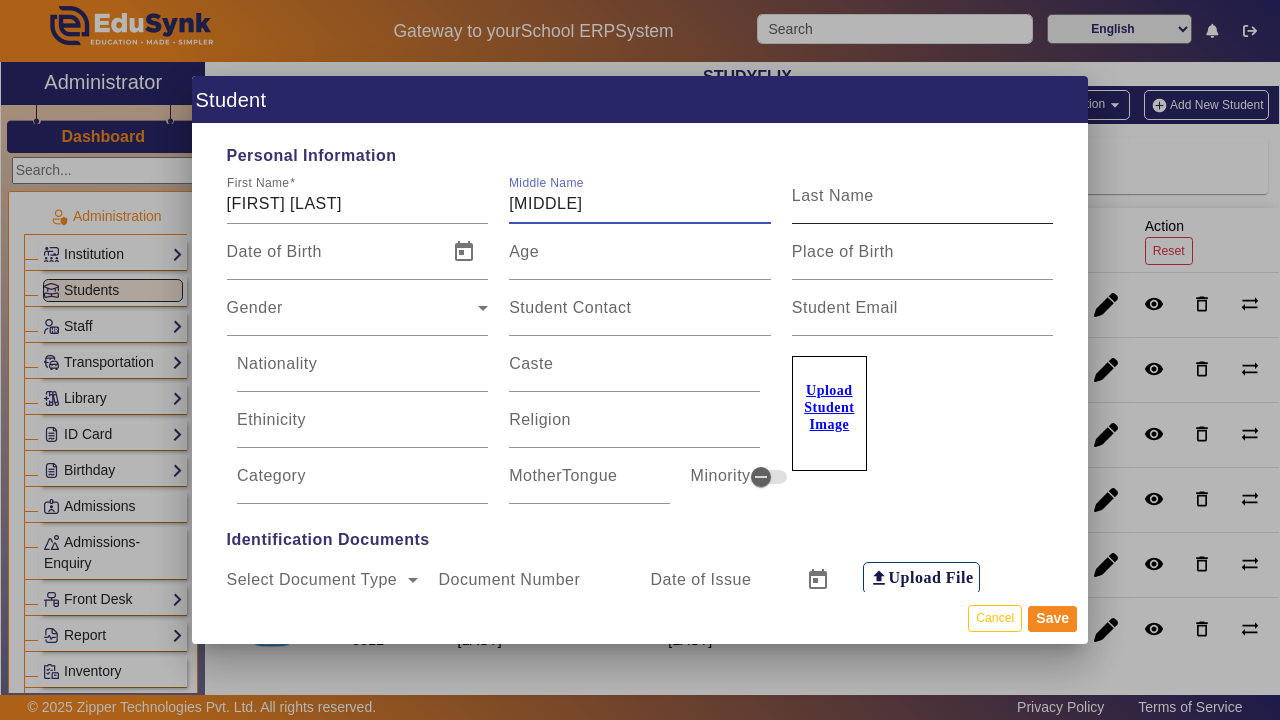 type on "[MIDDLE]" 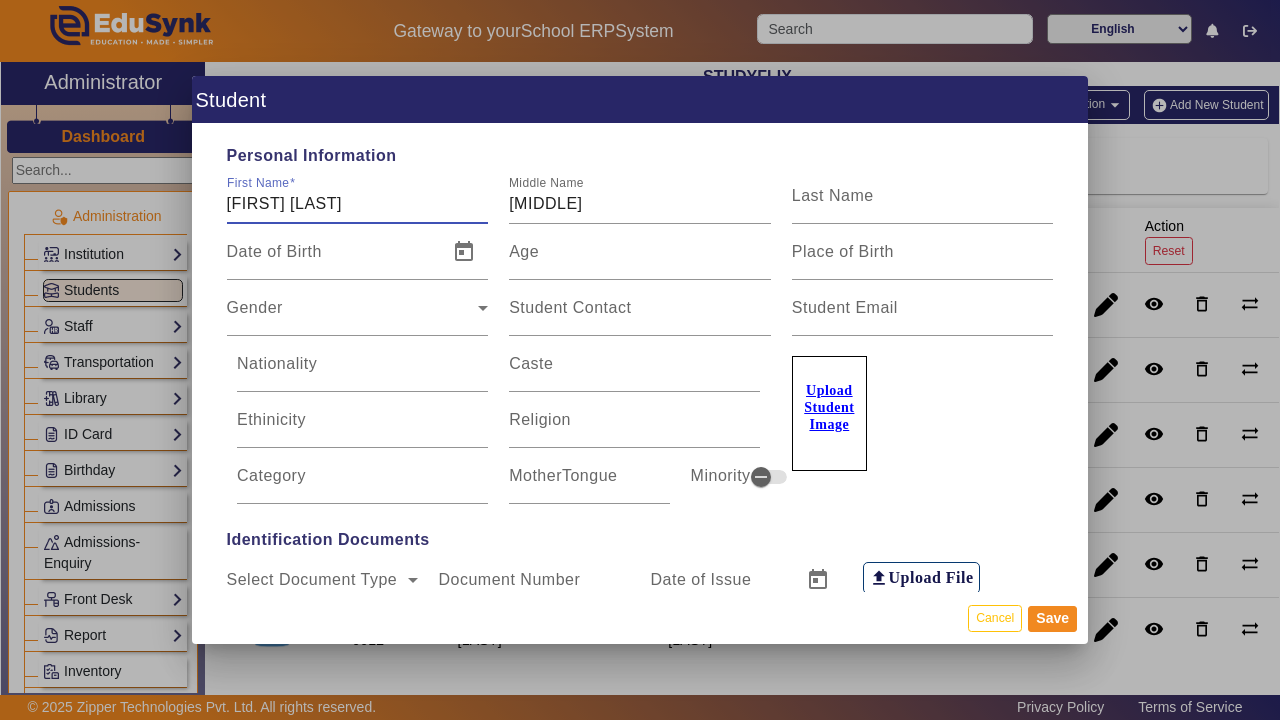 drag, startPoint x: 318, startPoint y: 202, endPoint x: 395, endPoint y: 208, distance: 77.23341 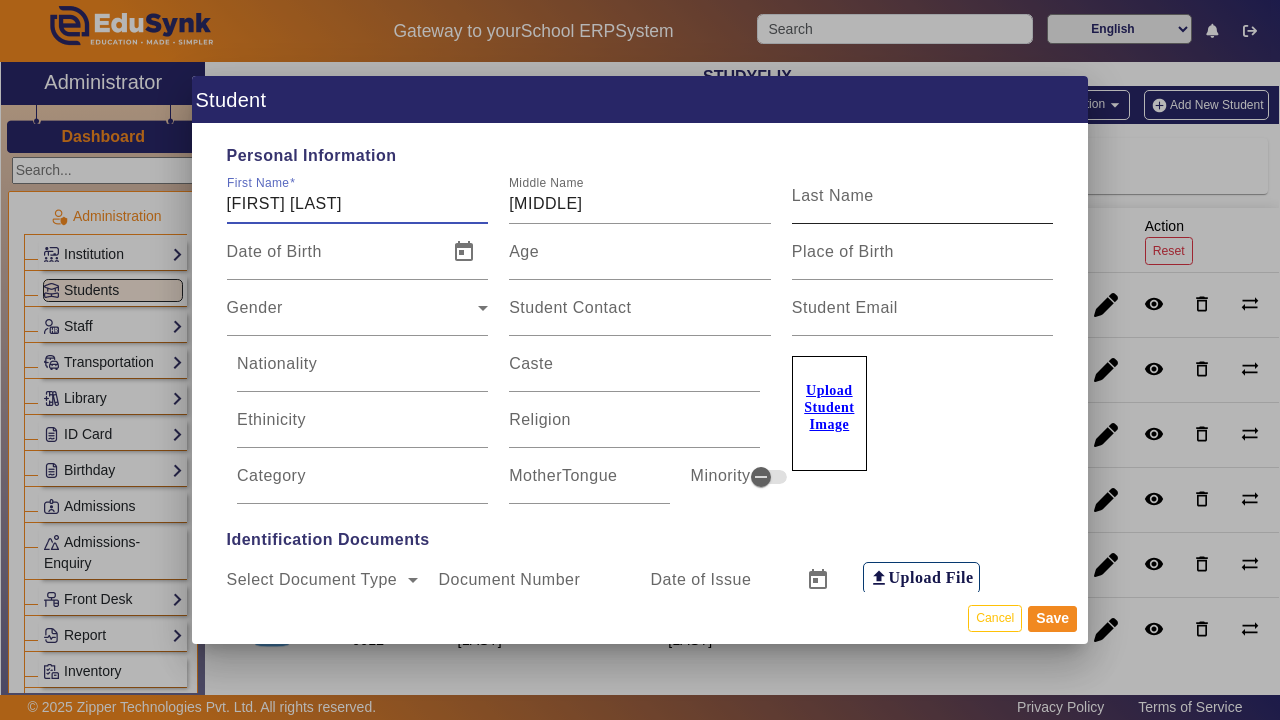 click on "Last Name" at bounding box center [923, 204] 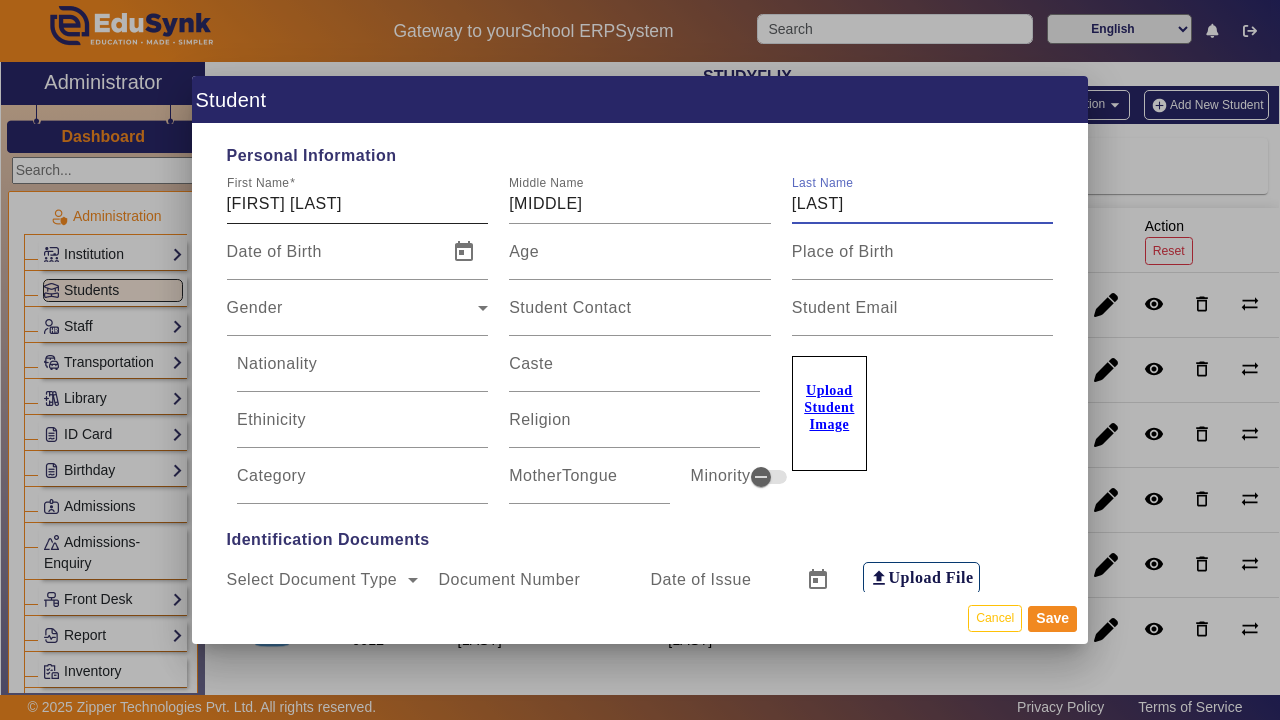 type on "[LAST]" 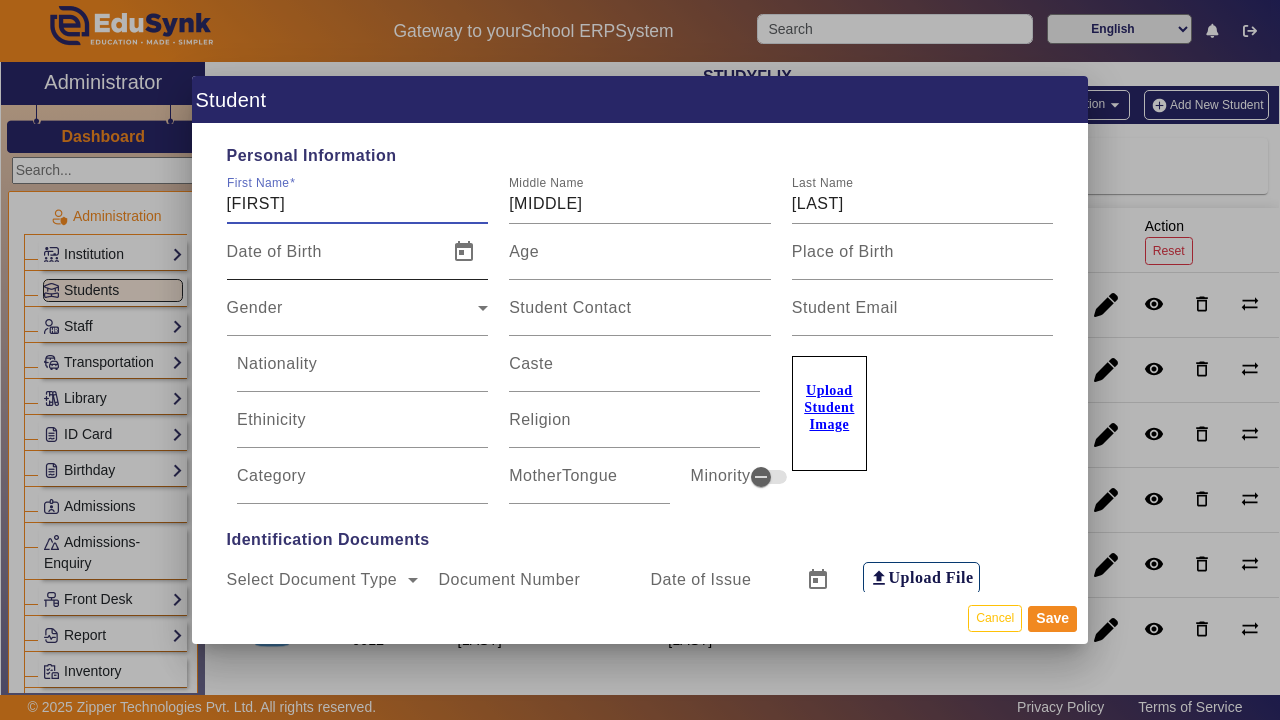 type on "[FIRST]" 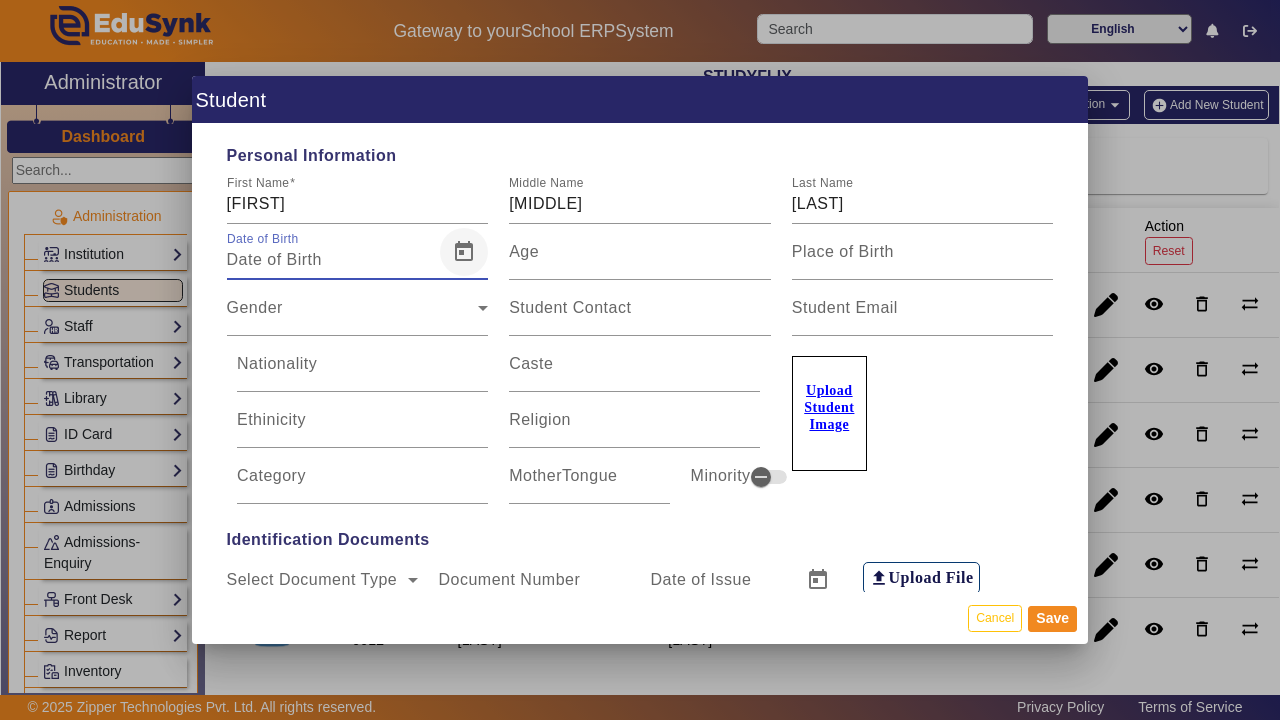 click at bounding box center [464, 252] 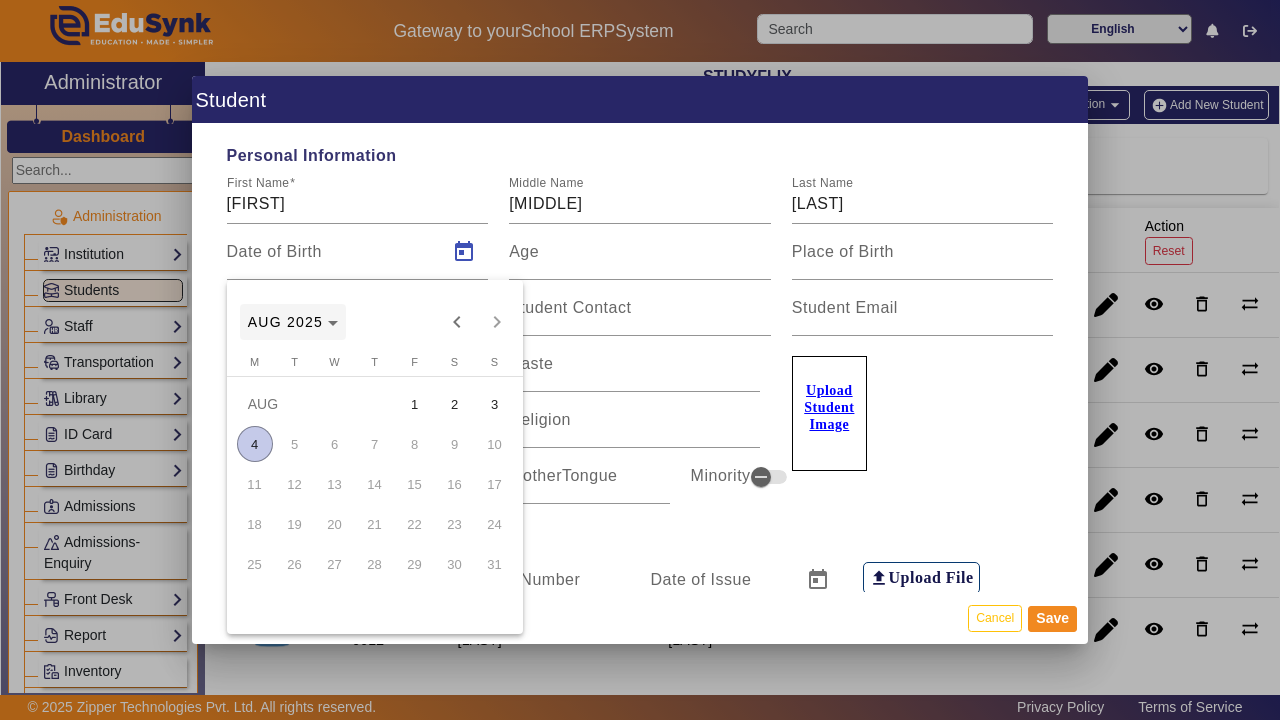 click 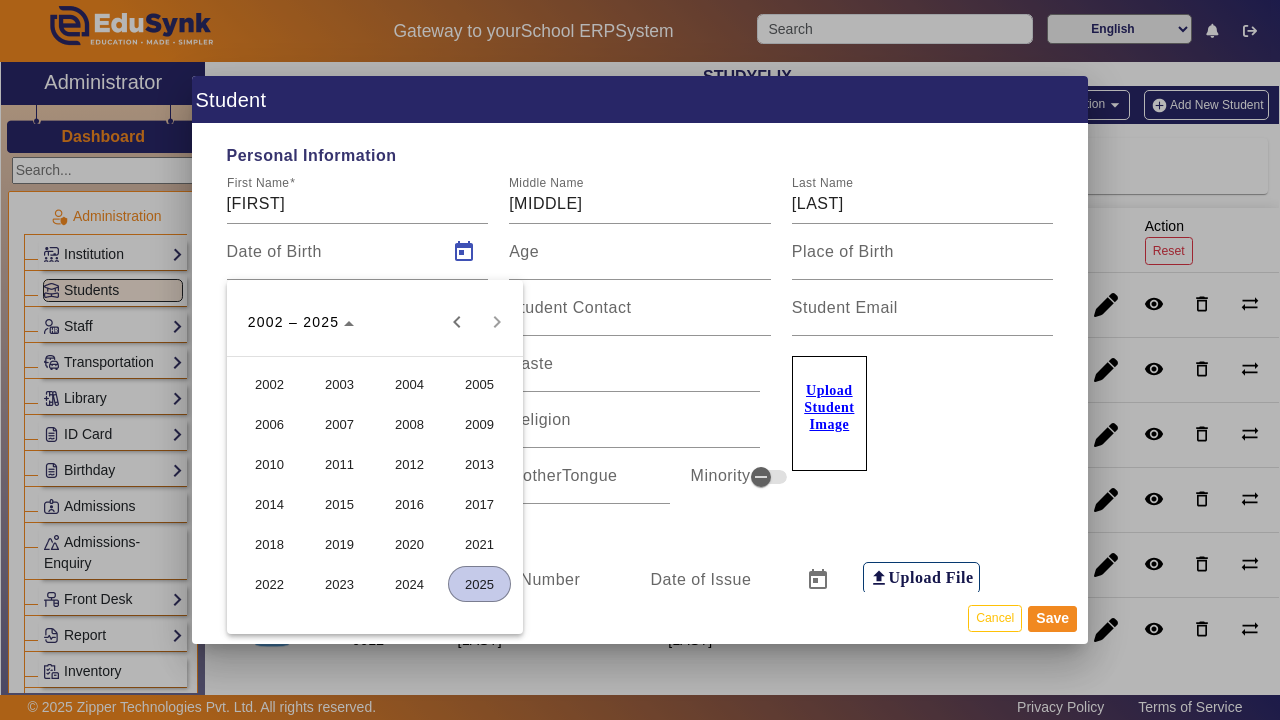 click on "2013" at bounding box center (479, 464) 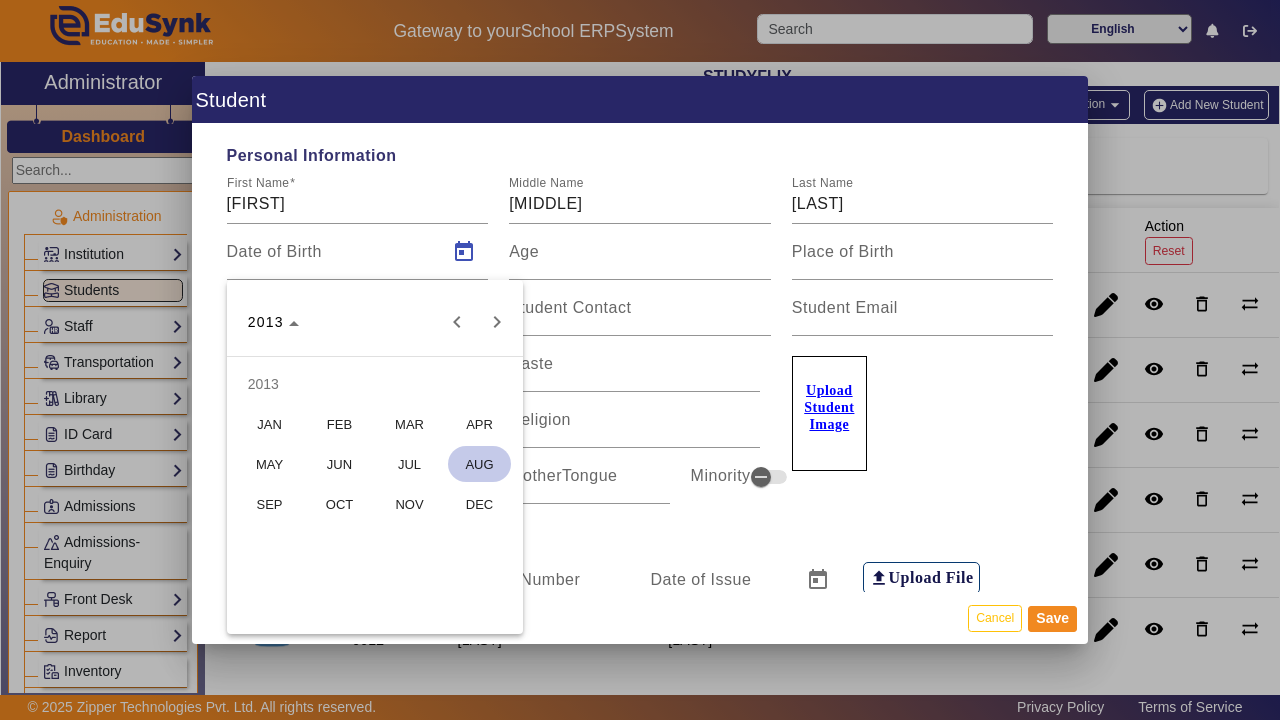 click on "DEC" at bounding box center [479, 504] 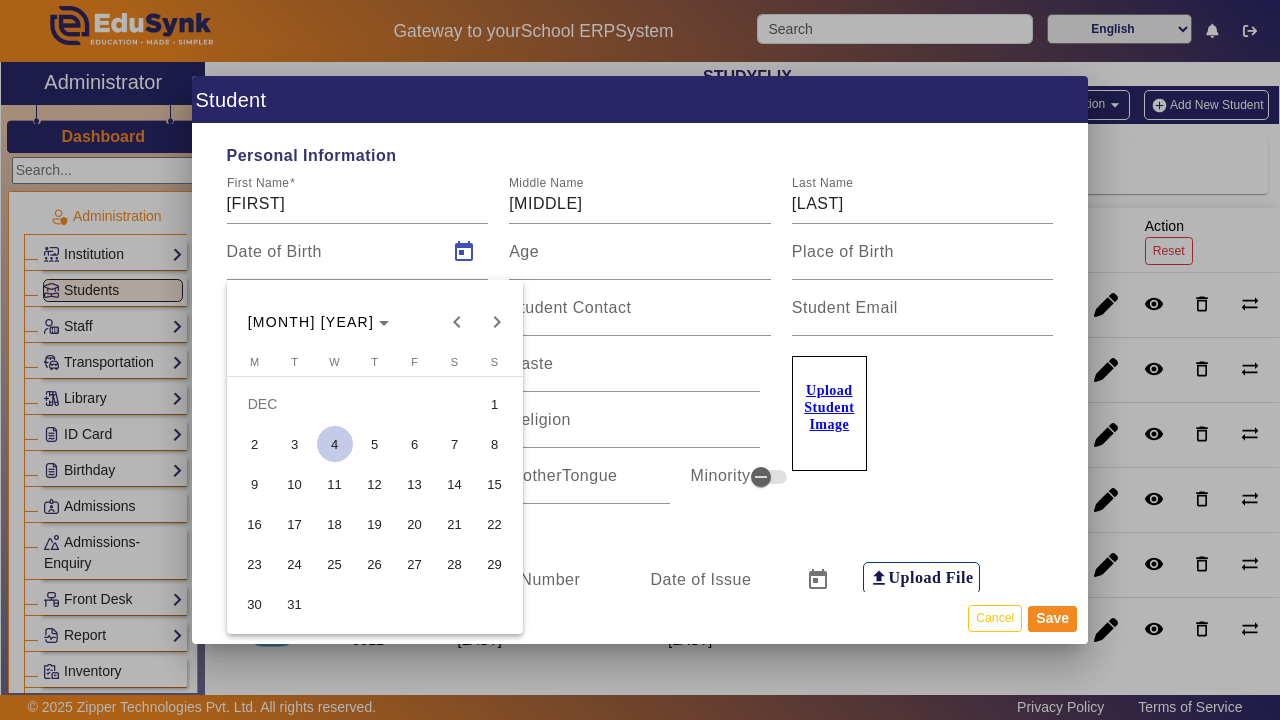 click on "6" at bounding box center [415, 444] 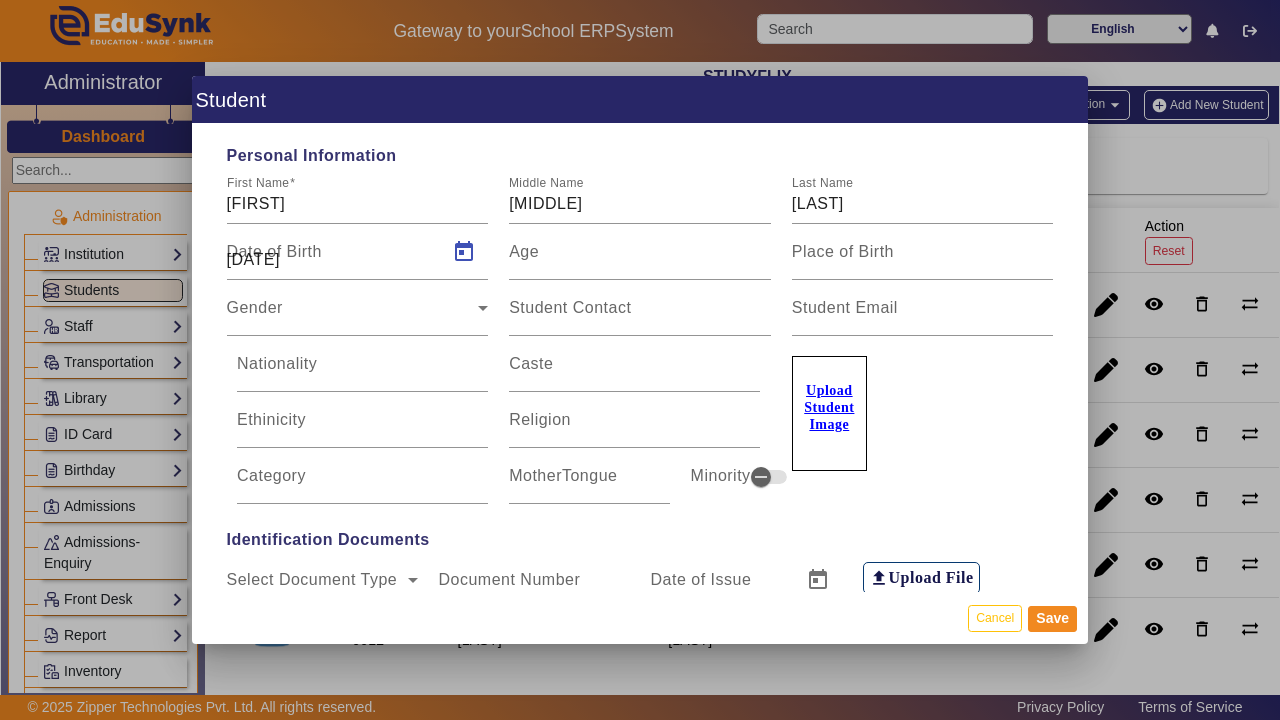 type on "[AGE]" 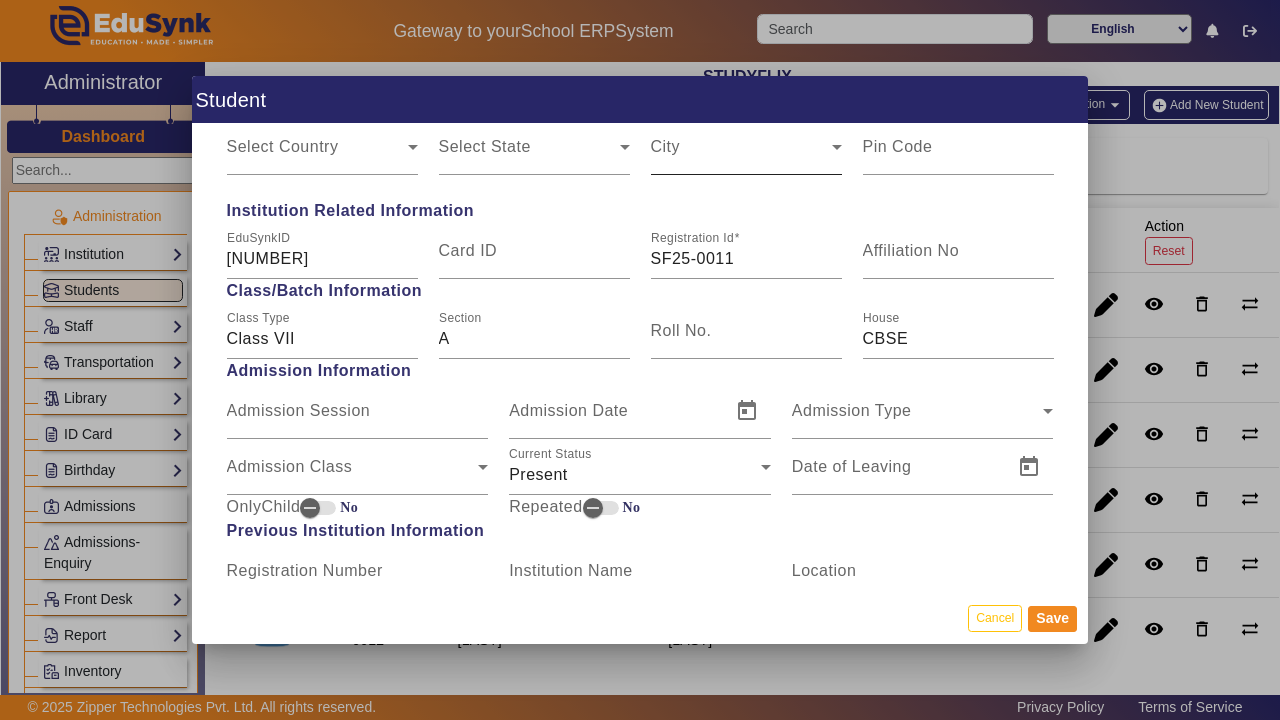 scroll, scrollTop: 902, scrollLeft: 0, axis: vertical 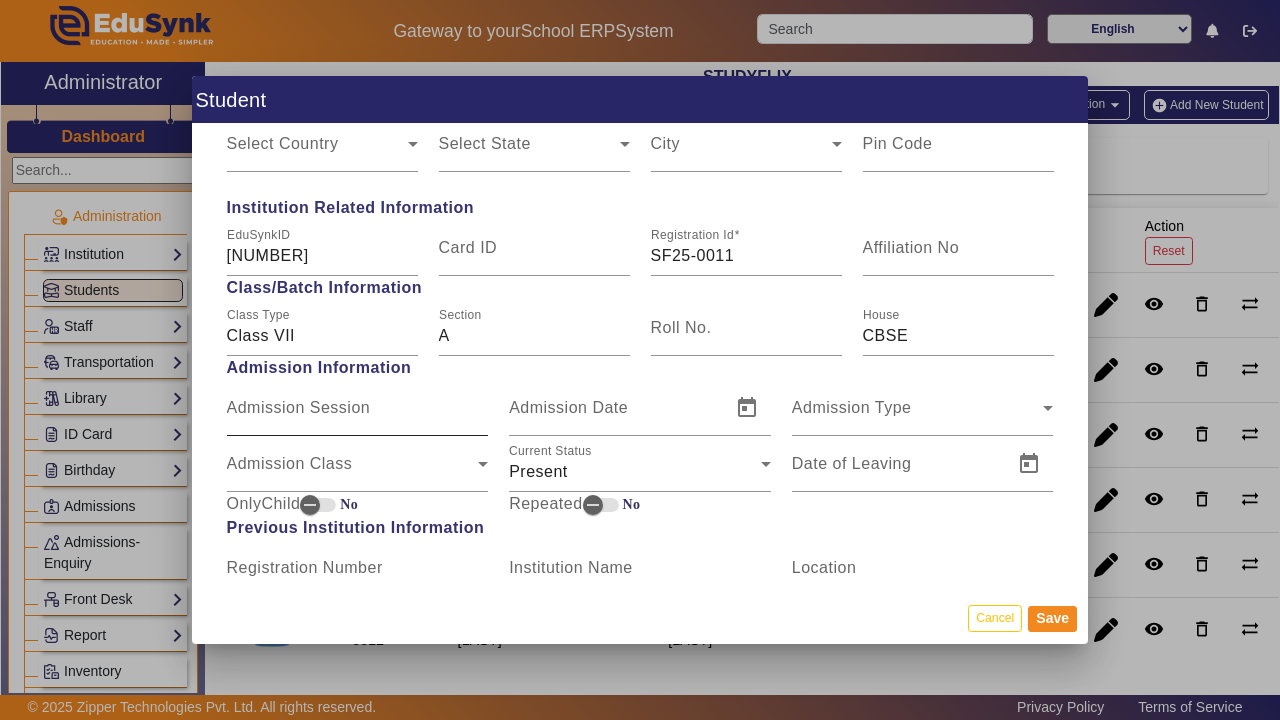 click on "Admission Session" at bounding box center (299, 407) 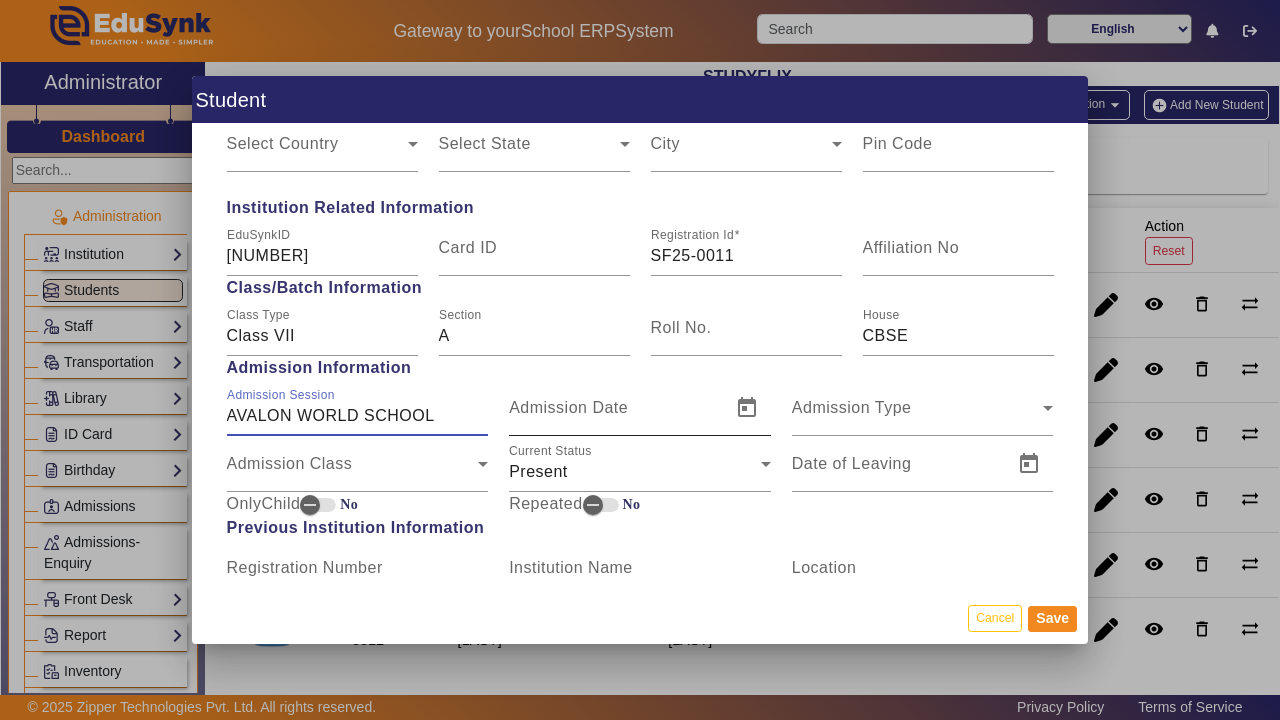 type on "AVALON WORLD SCHOOL" 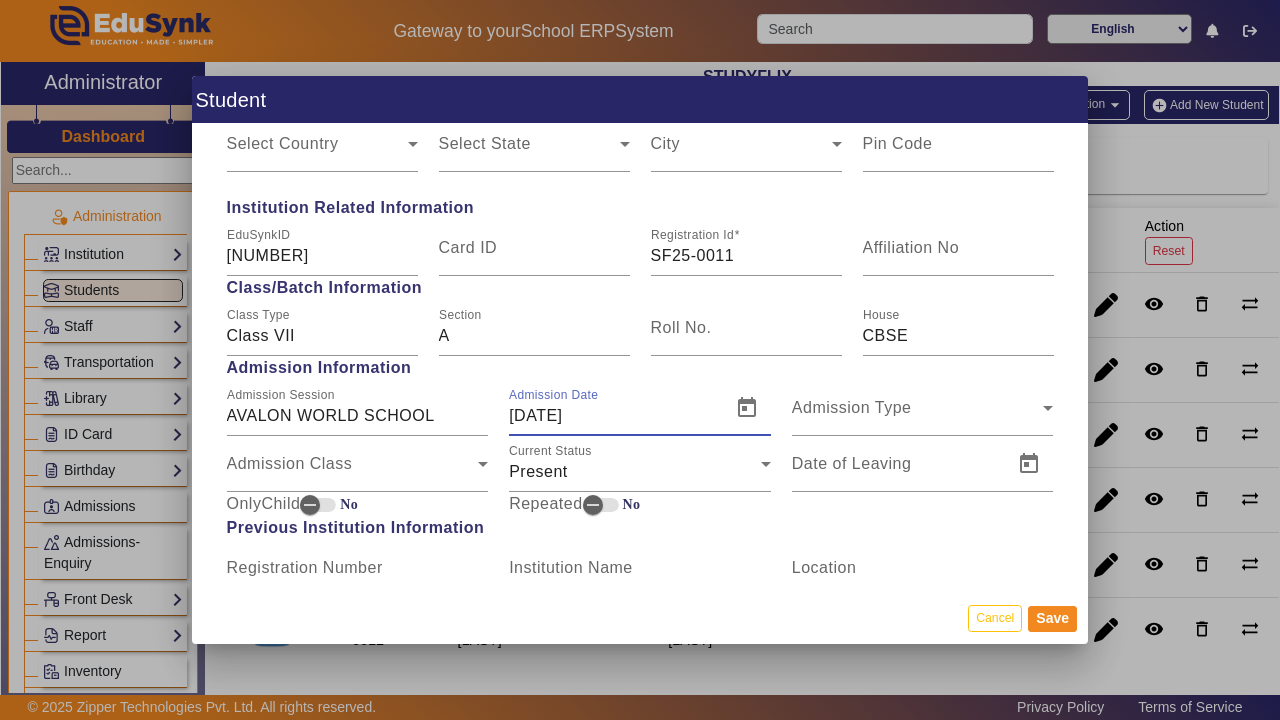 click on "[DATE]" at bounding box center [614, 416] 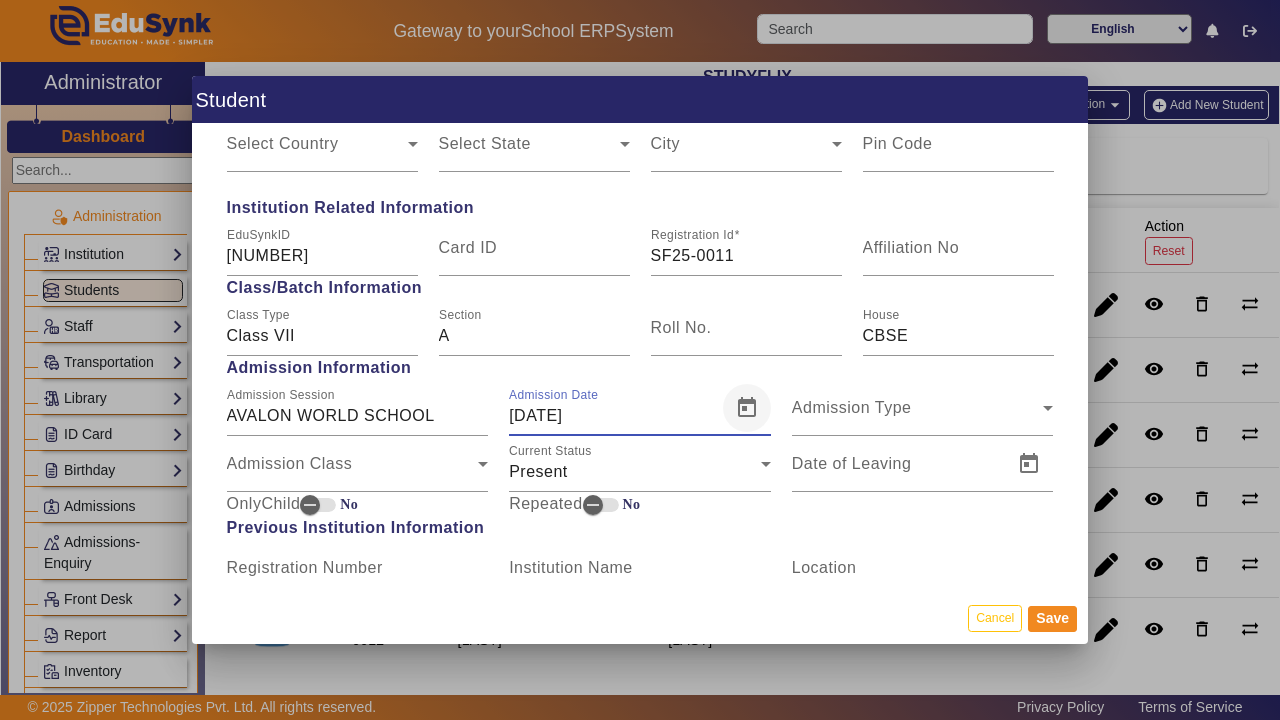 click at bounding box center [747, 408] 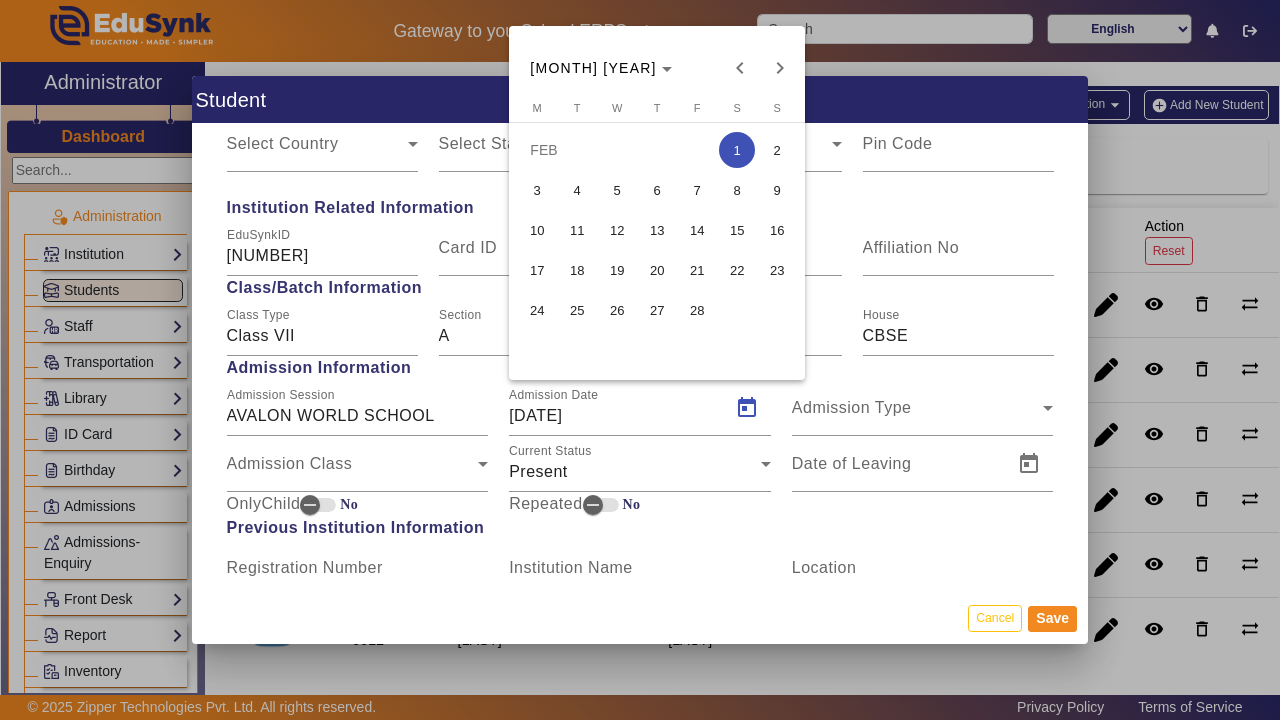 click at bounding box center [640, 360] 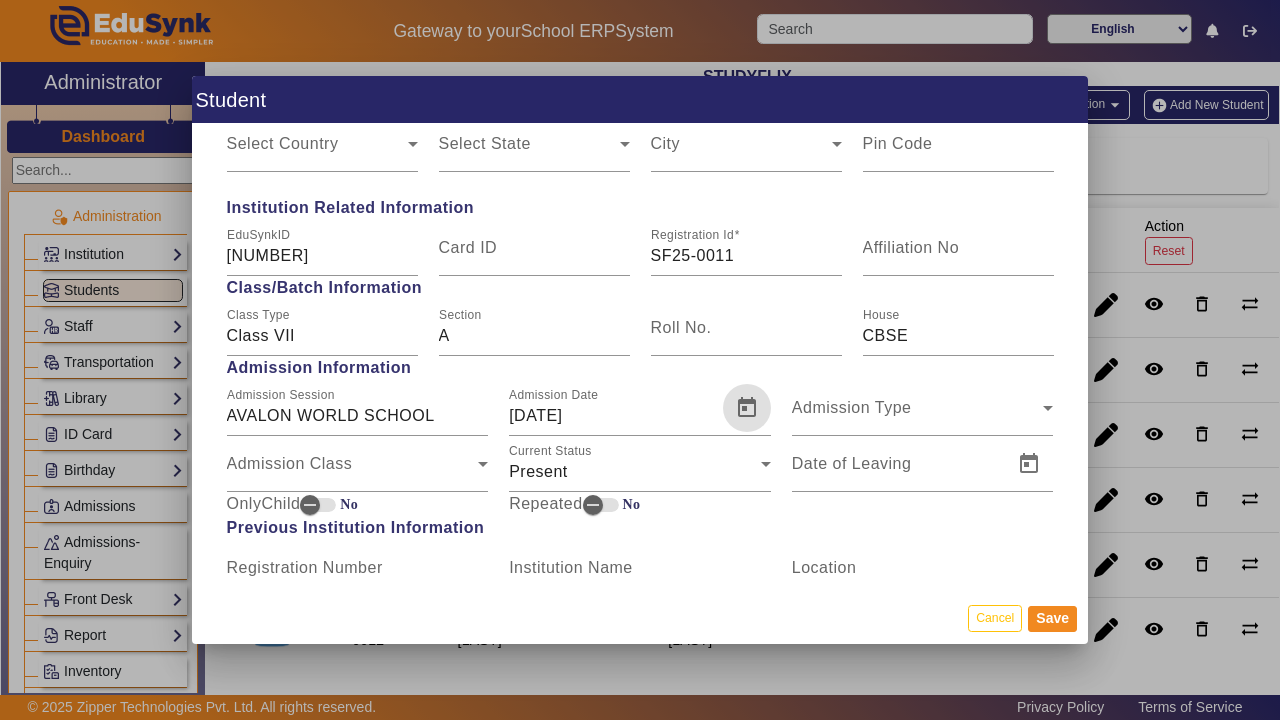 click on "Save" at bounding box center [1052, 619] 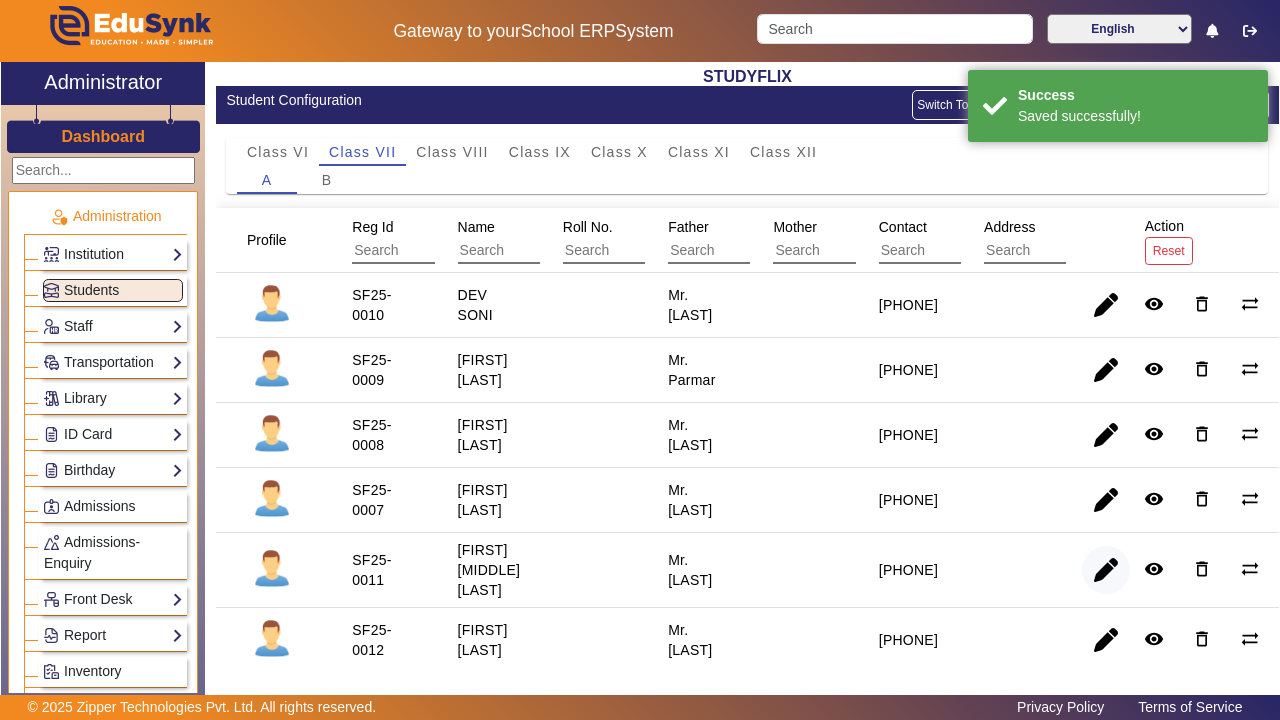 click at bounding box center (1106, 640) 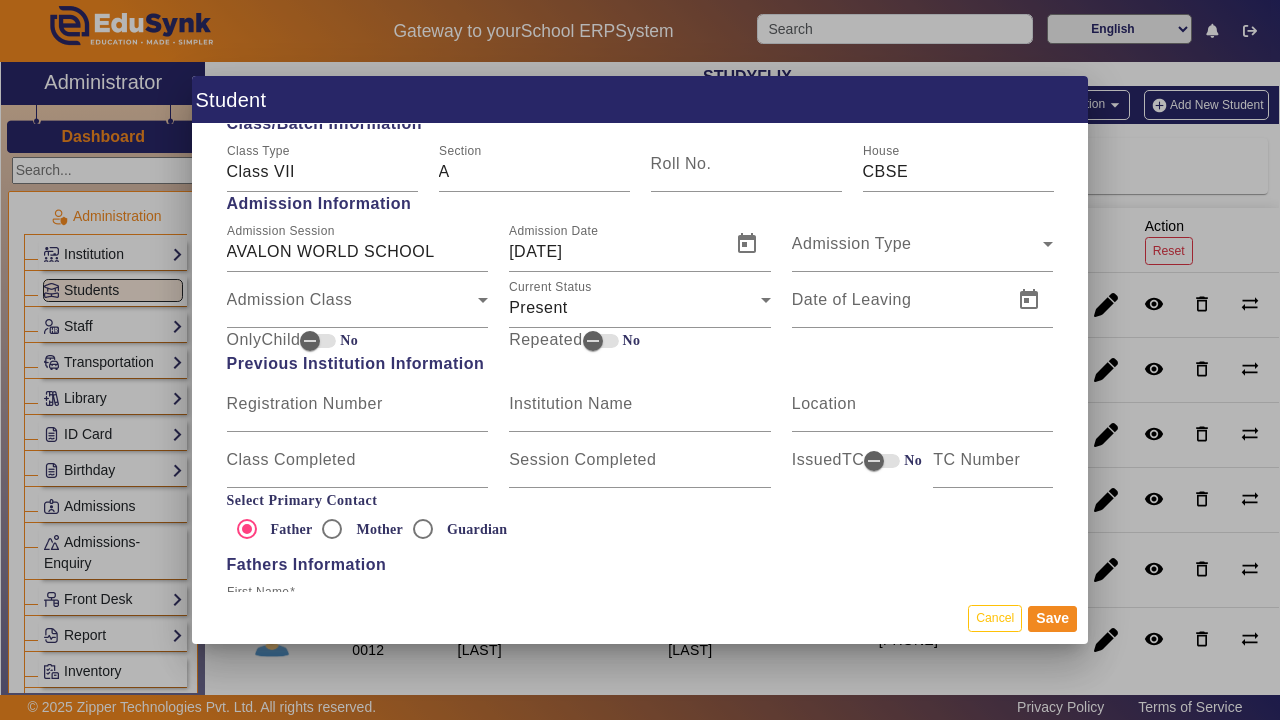 scroll, scrollTop: 1070, scrollLeft: 0, axis: vertical 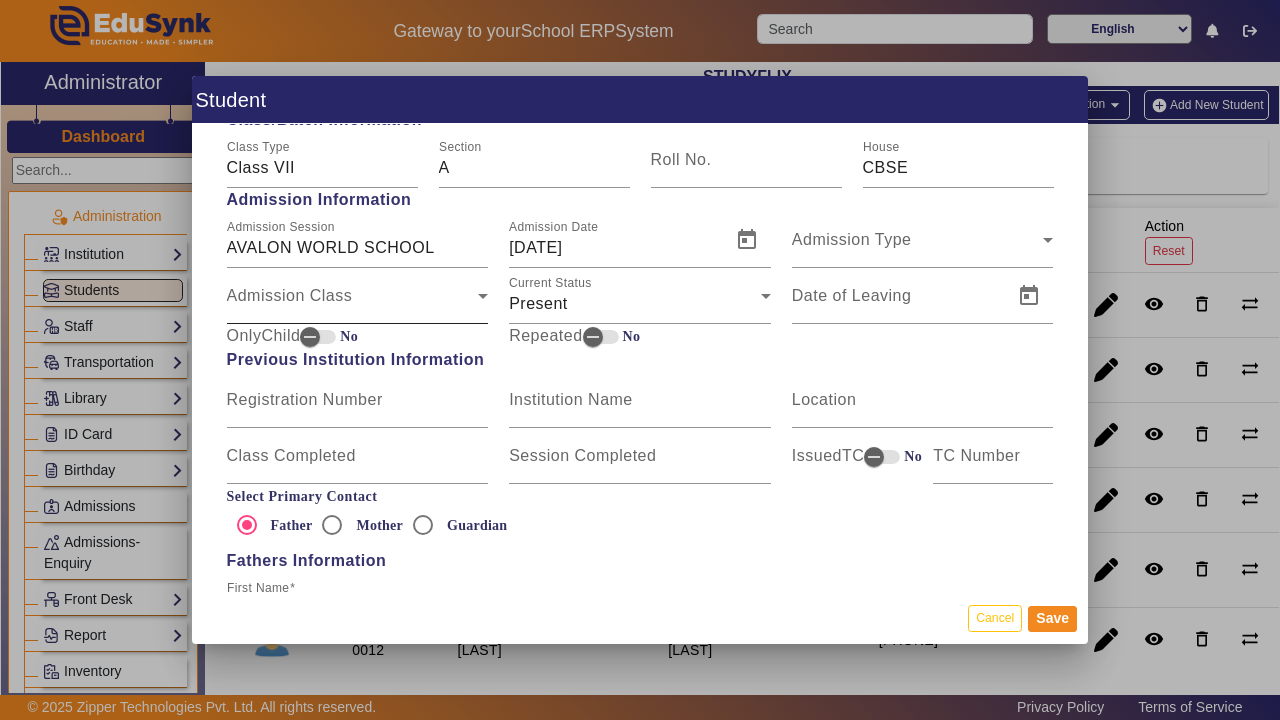 click 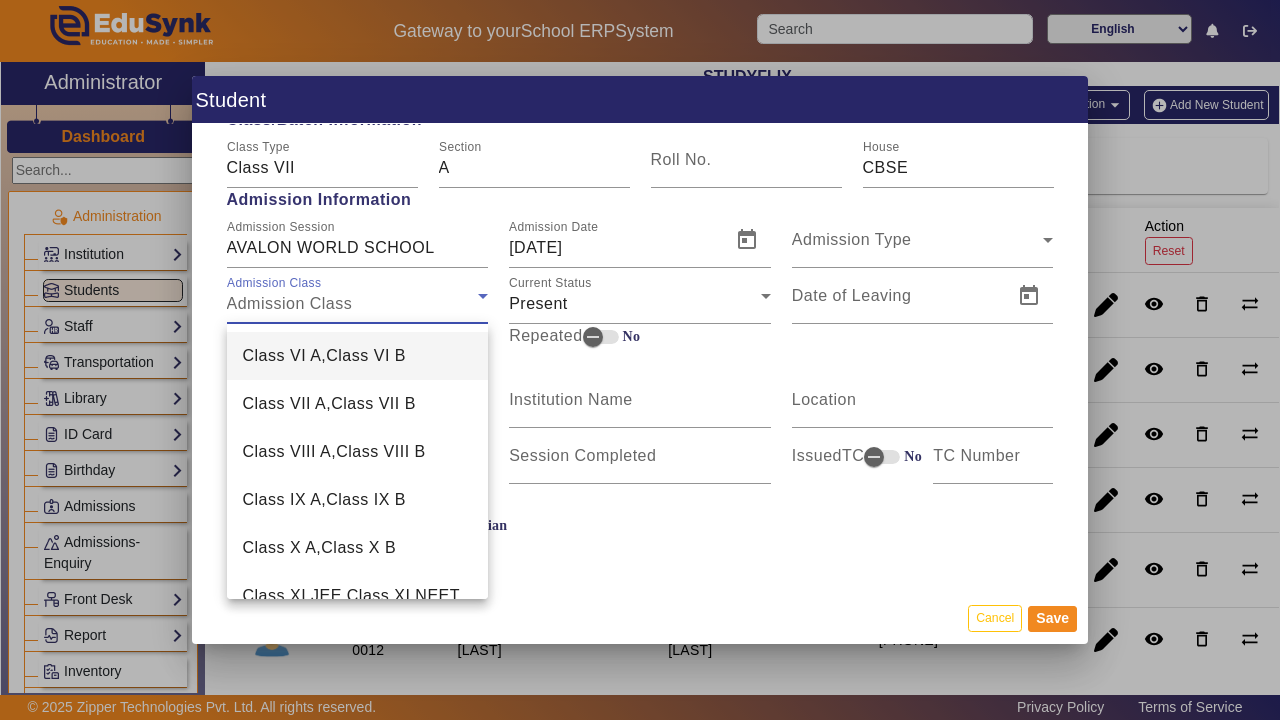 click at bounding box center (640, 360) 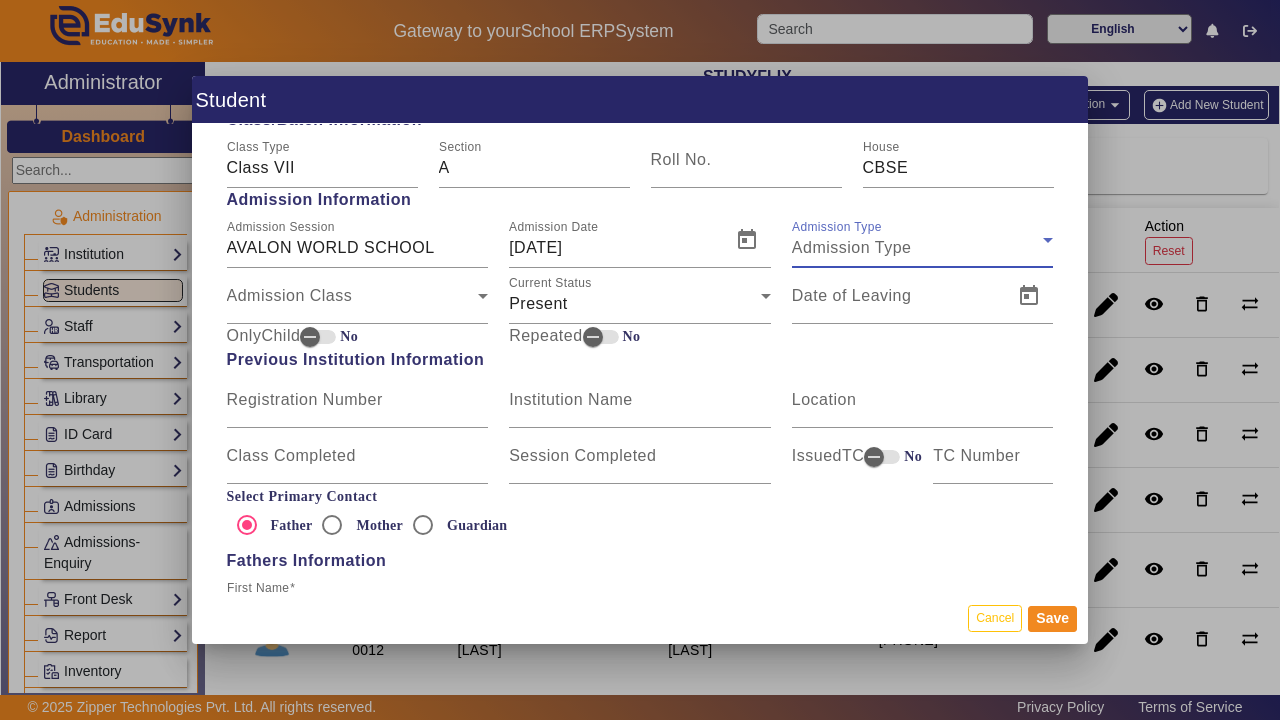 click on "Admission Type" at bounding box center (852, 247) 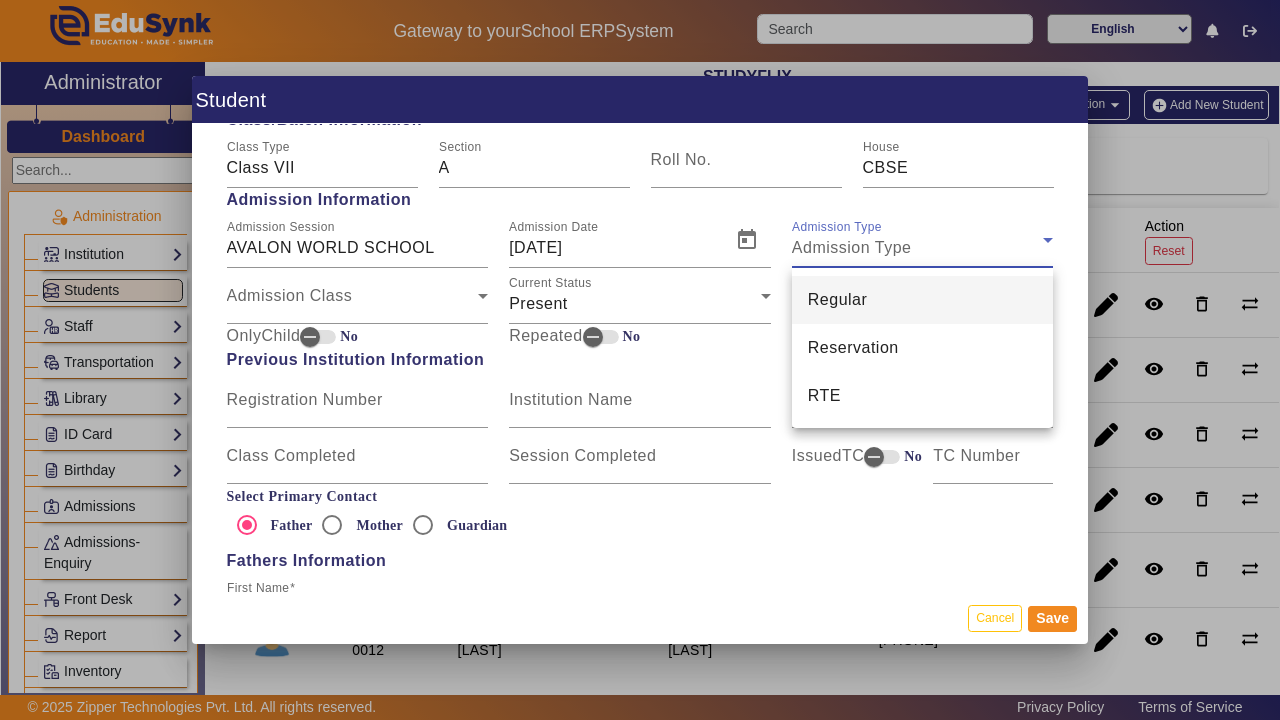 click at bounding box center (640, 360) 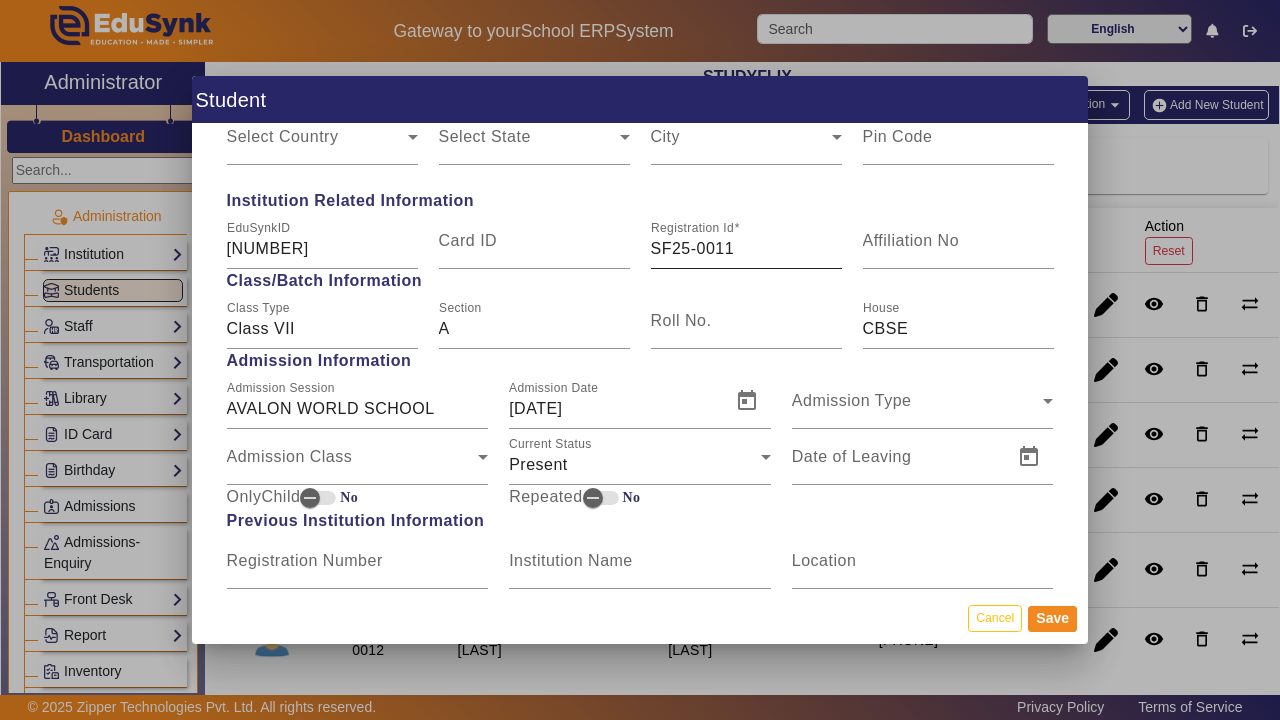 scroll, scrollTop: 979, scrollLeft: 0, axis: vertical 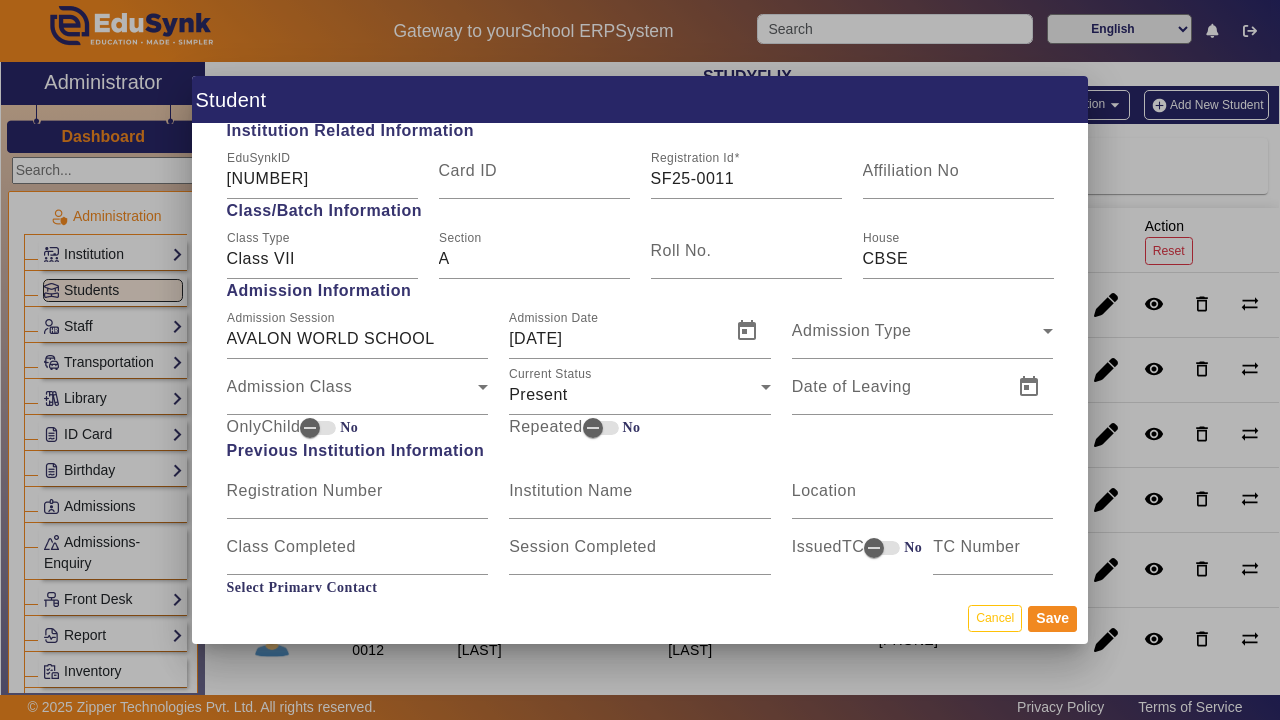 click at bounding box center [640, 360] 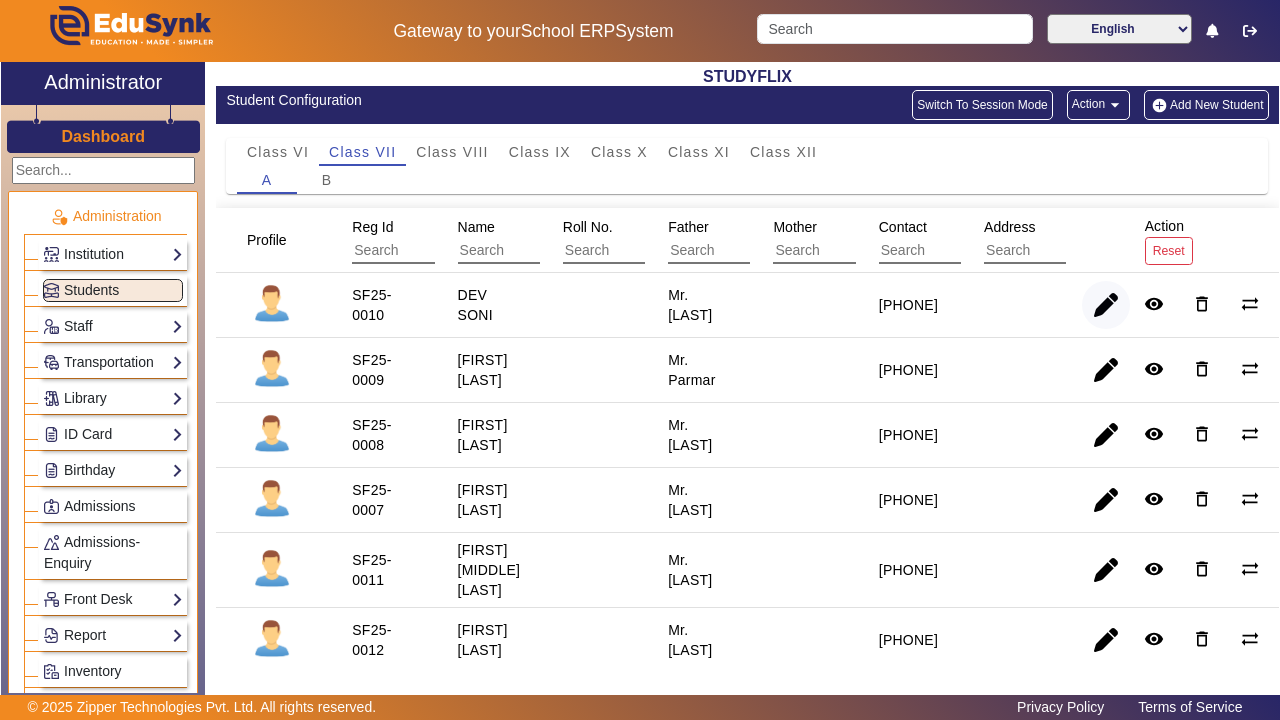 click at bounding box center (1106, 370) 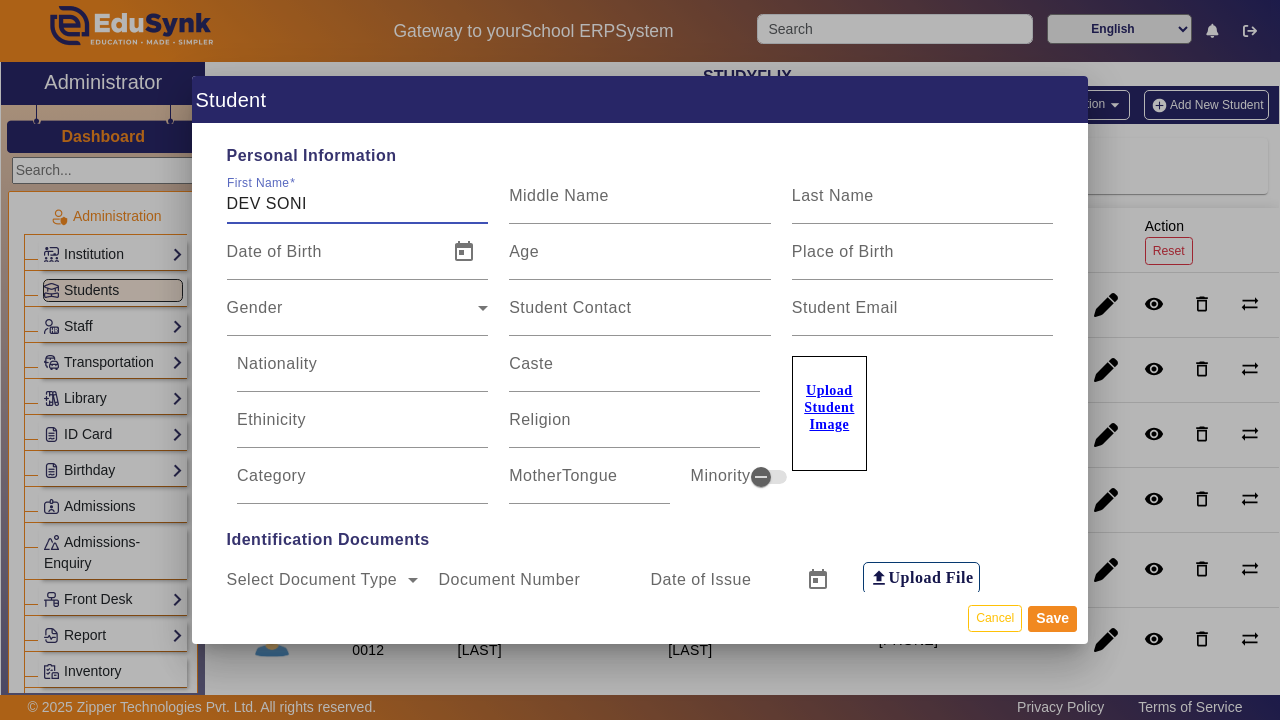 click on "Upload Student Image" at bounding box center (922, 420) 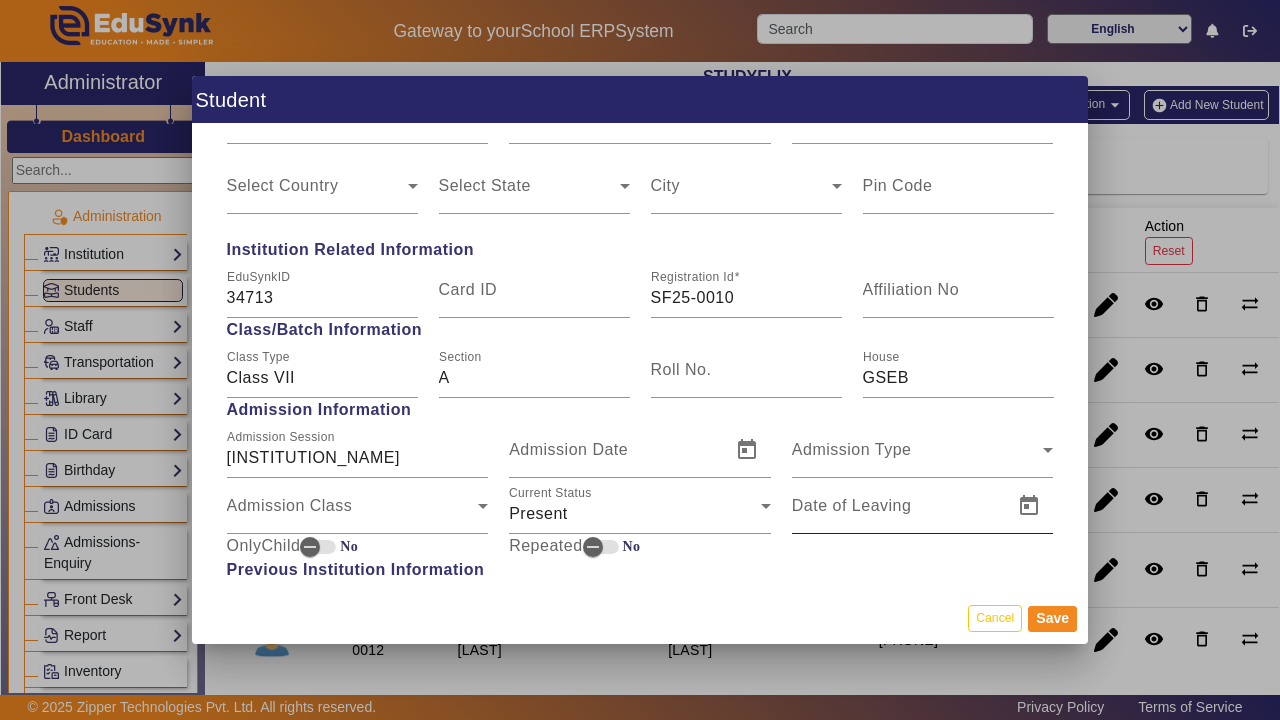 scroll, scrollTop: 862, scrollLeft: 0, axis: vertical 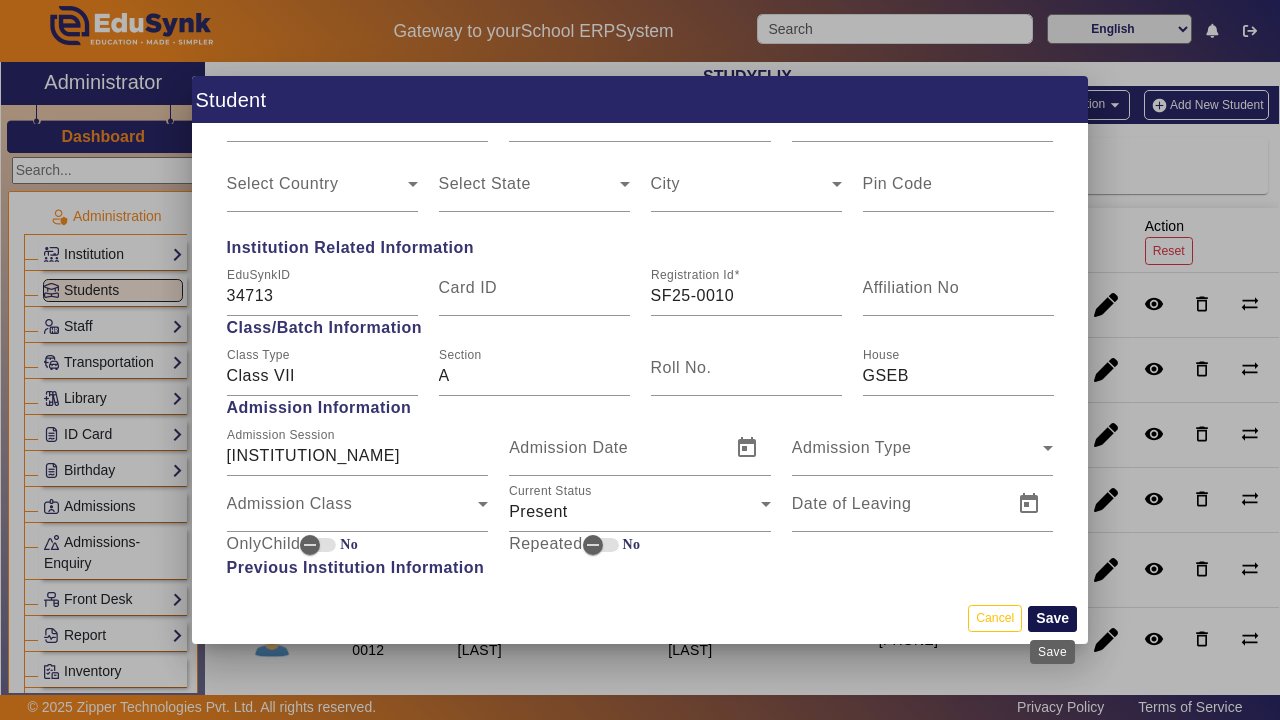 click on "Save" at bounding box center (1052, 619) 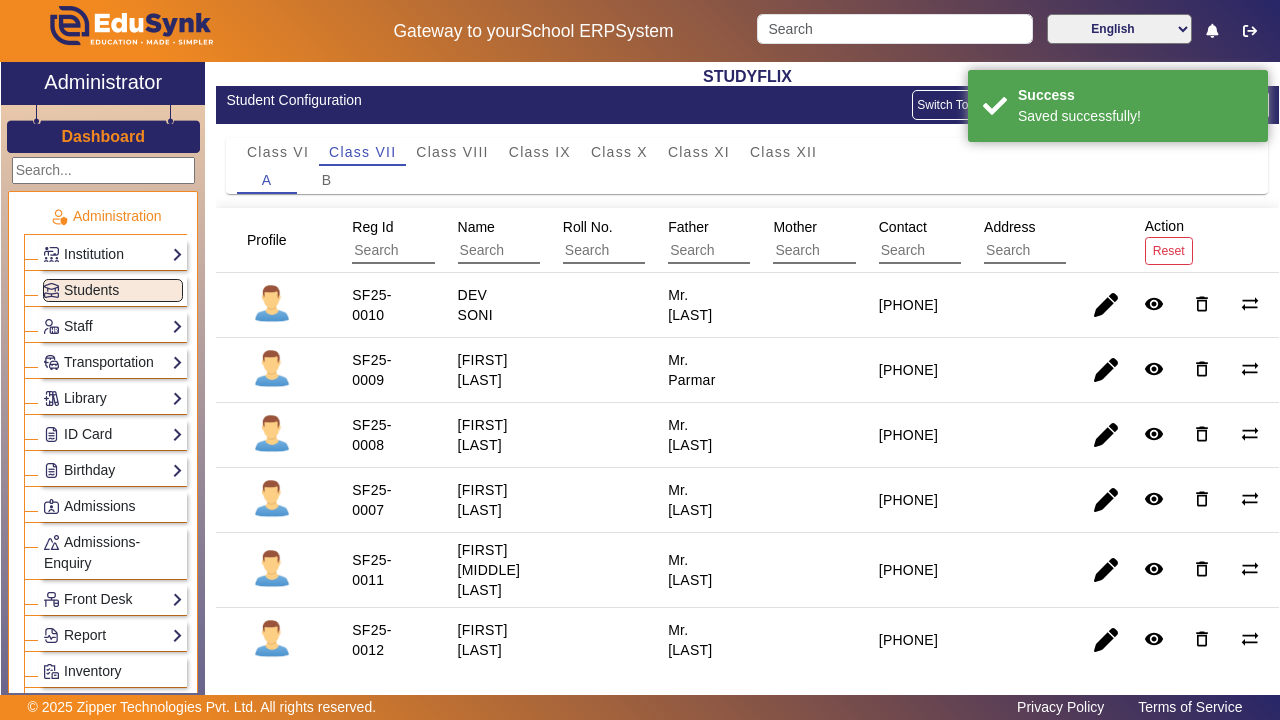 click on "Class VI Class VII Class VIII Class IX Class X Class XI Class XII" 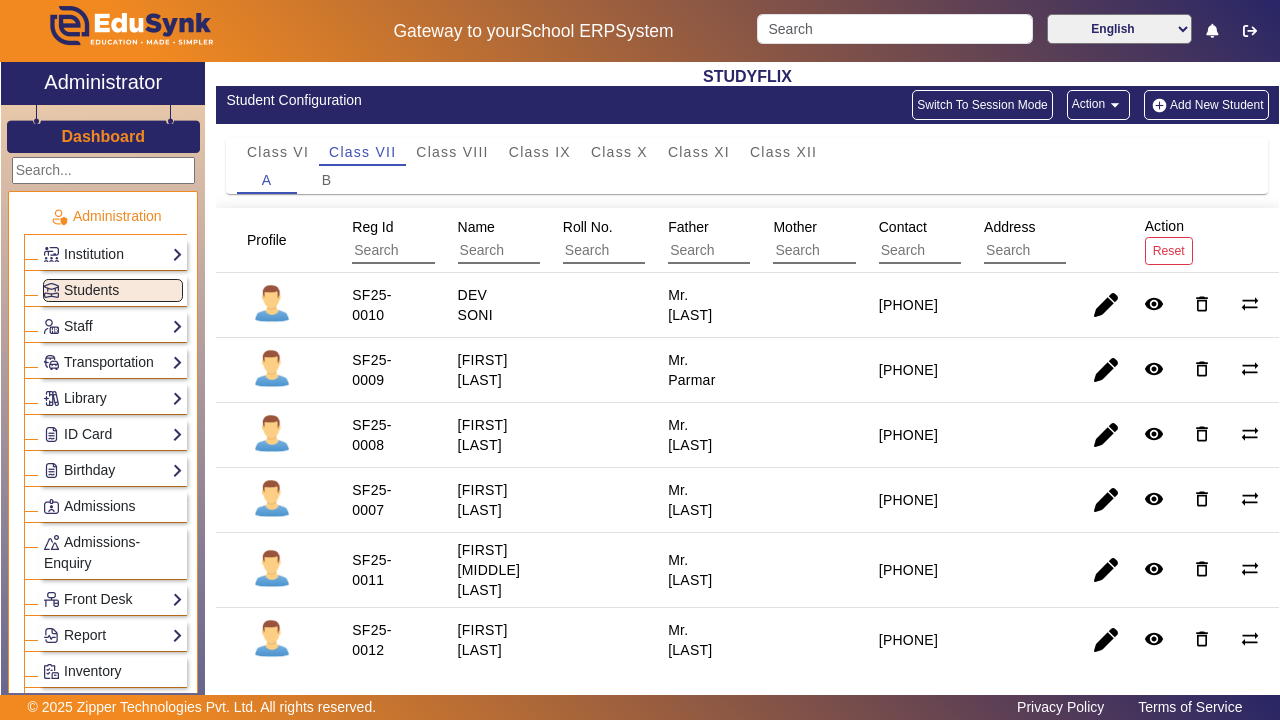 click on "arrow_drop_down" 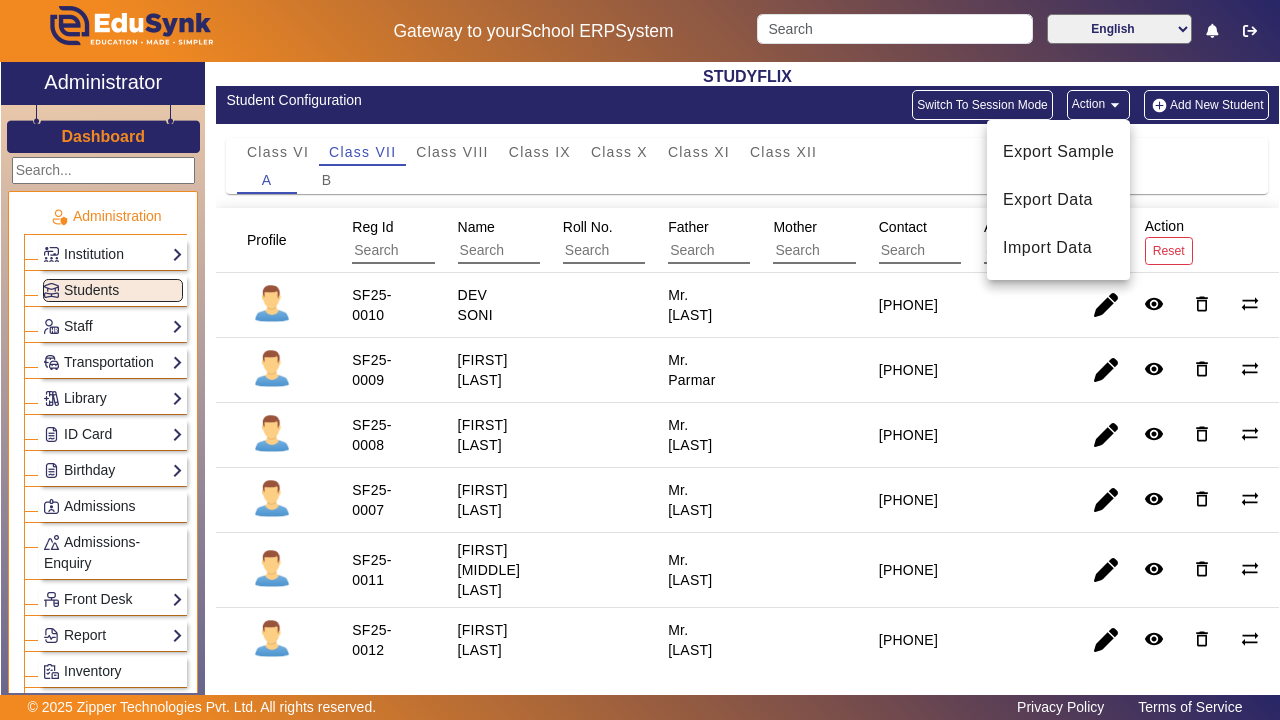 click at bounding box center [640, 360] 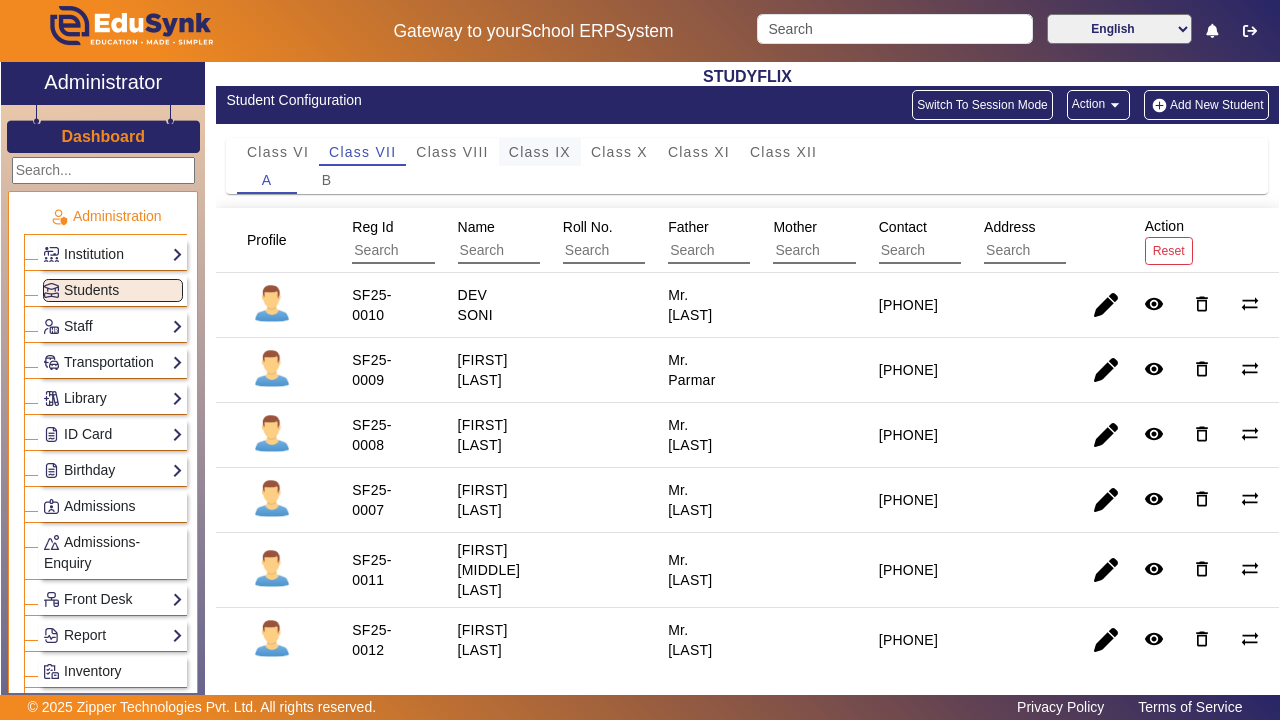 click on "Class IX" at bounding box center (540, 152) 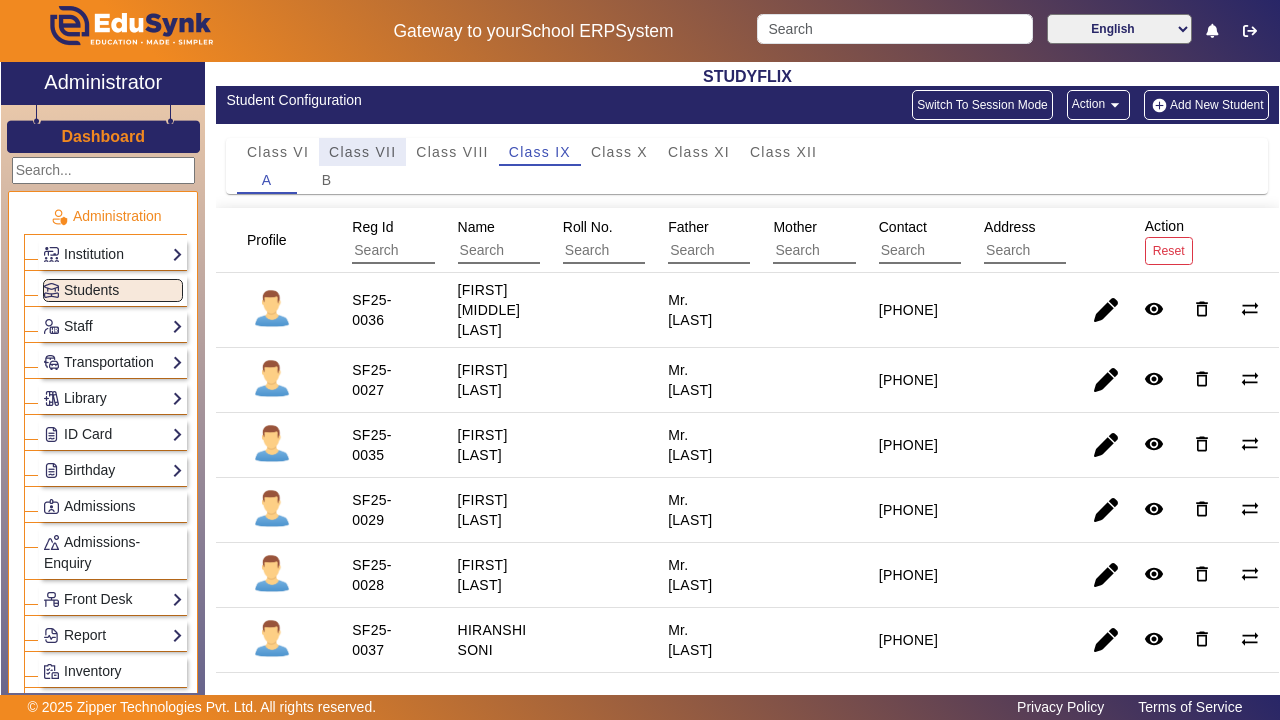 click on "Mr. [LAST]" at bounding box center [697, 575] 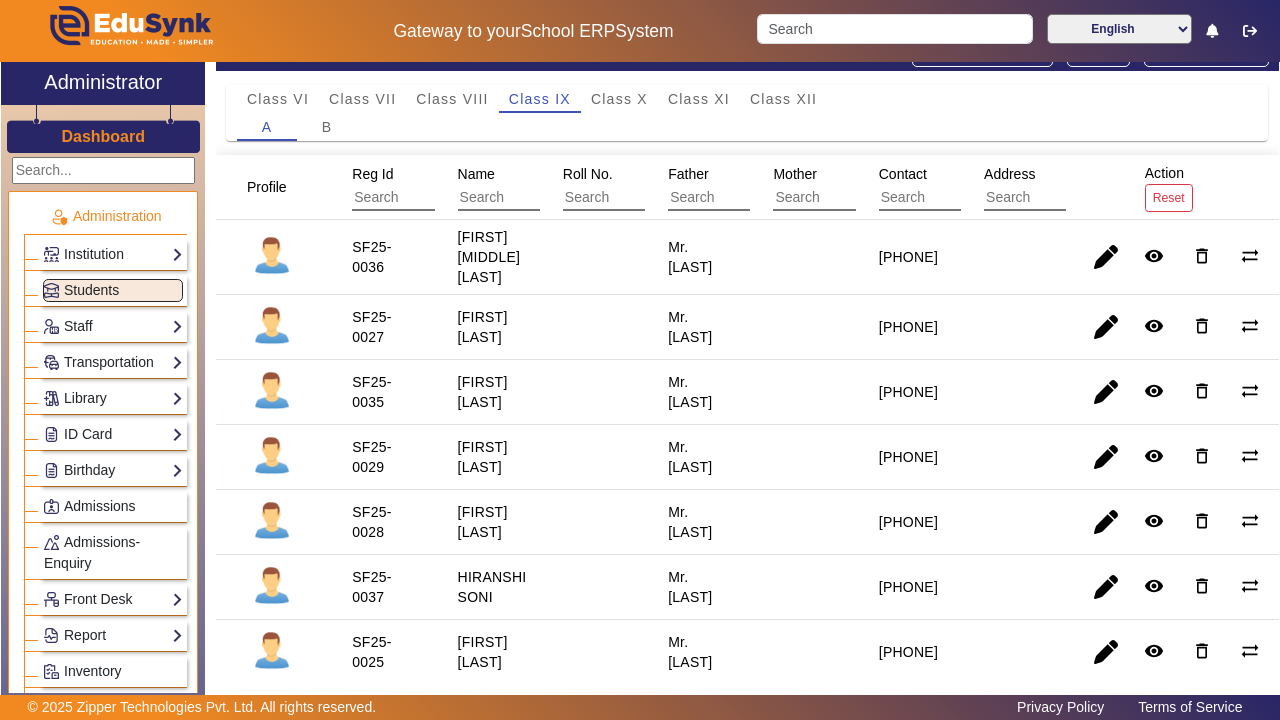 scroll, scrollTop: 35, scrollLeft: 0, axis: vertical 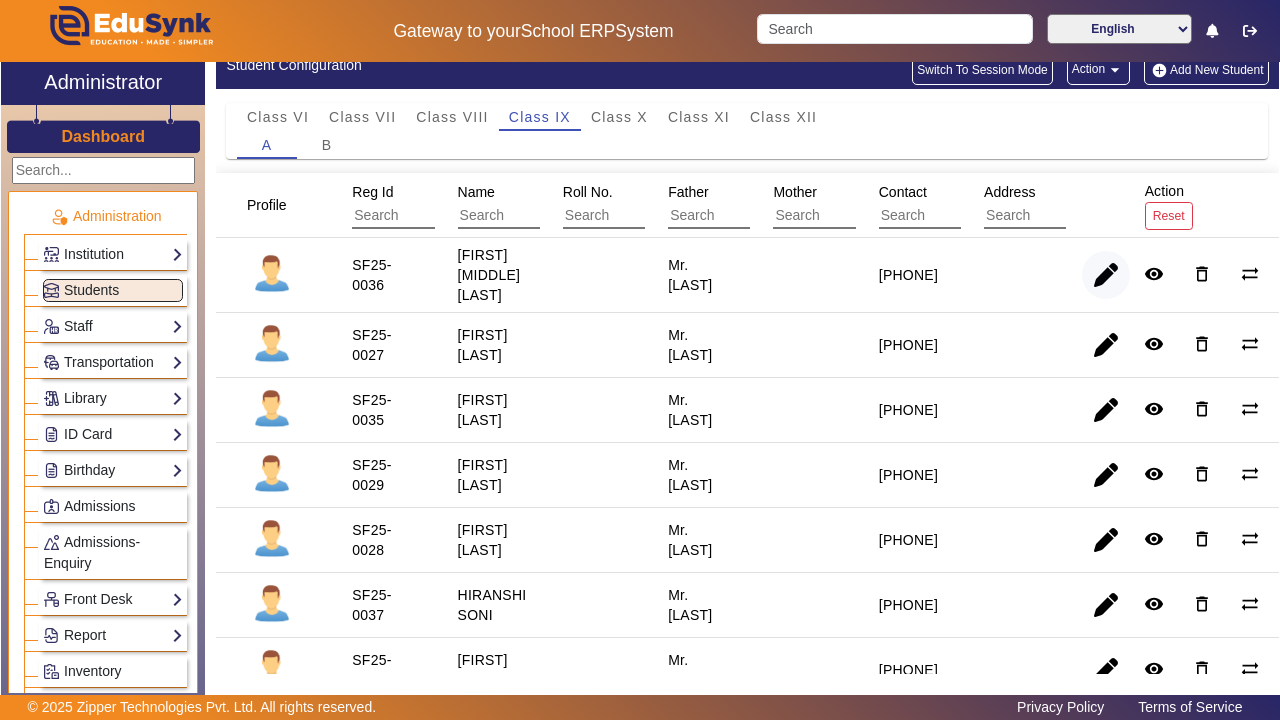 click at bounding box center (1106, 345) 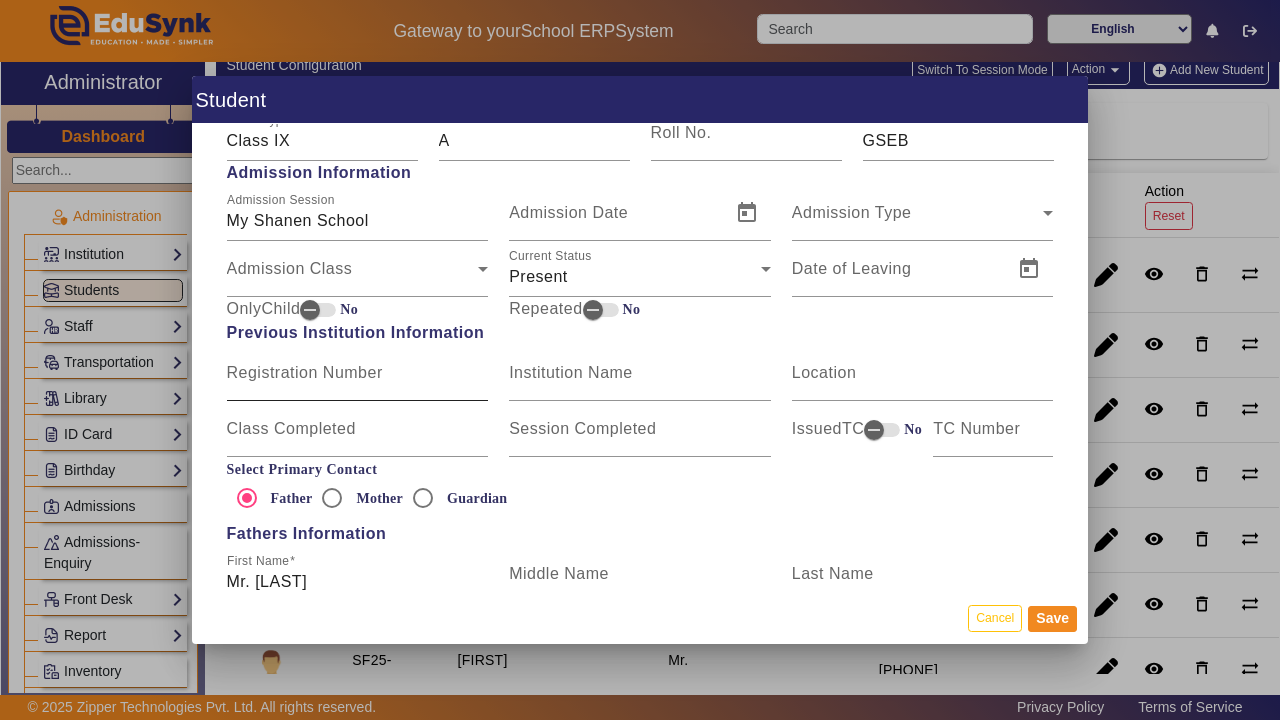 scroll, scrollTop: 1096, scrollLeft: 0, axis: vertical 